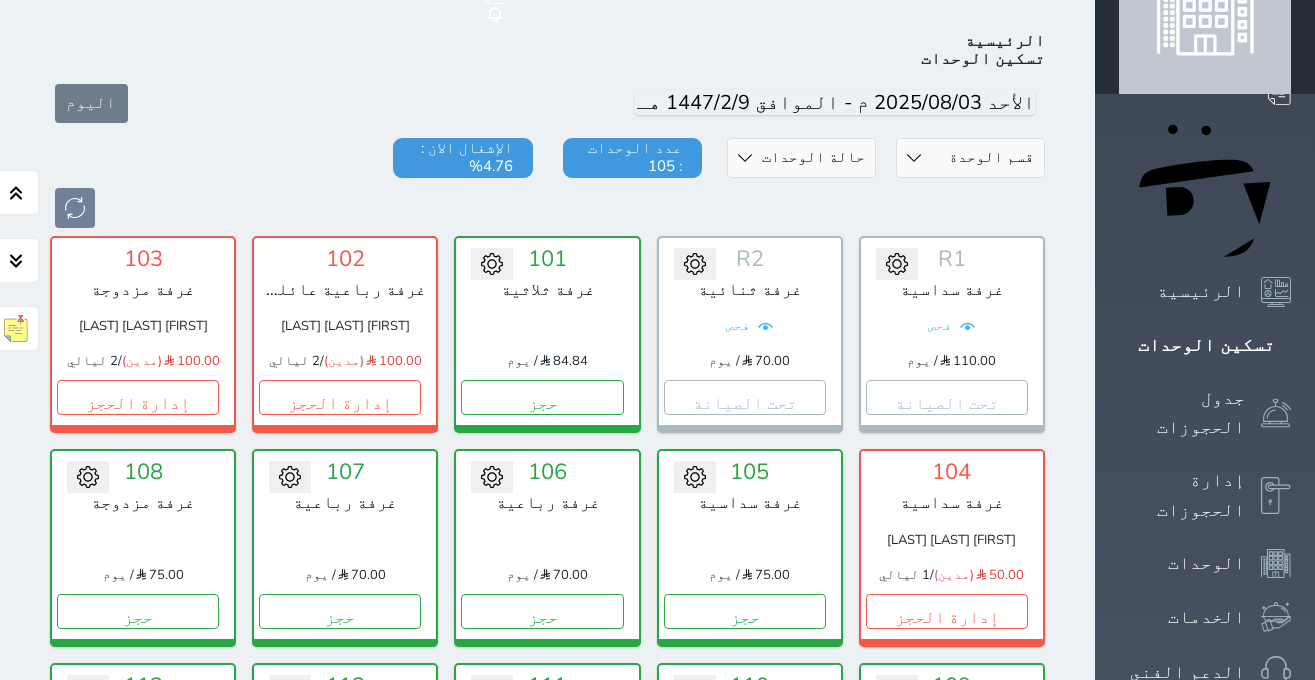 scroll, scrollTop: 78, scrollLeft: 0, axis: vertical 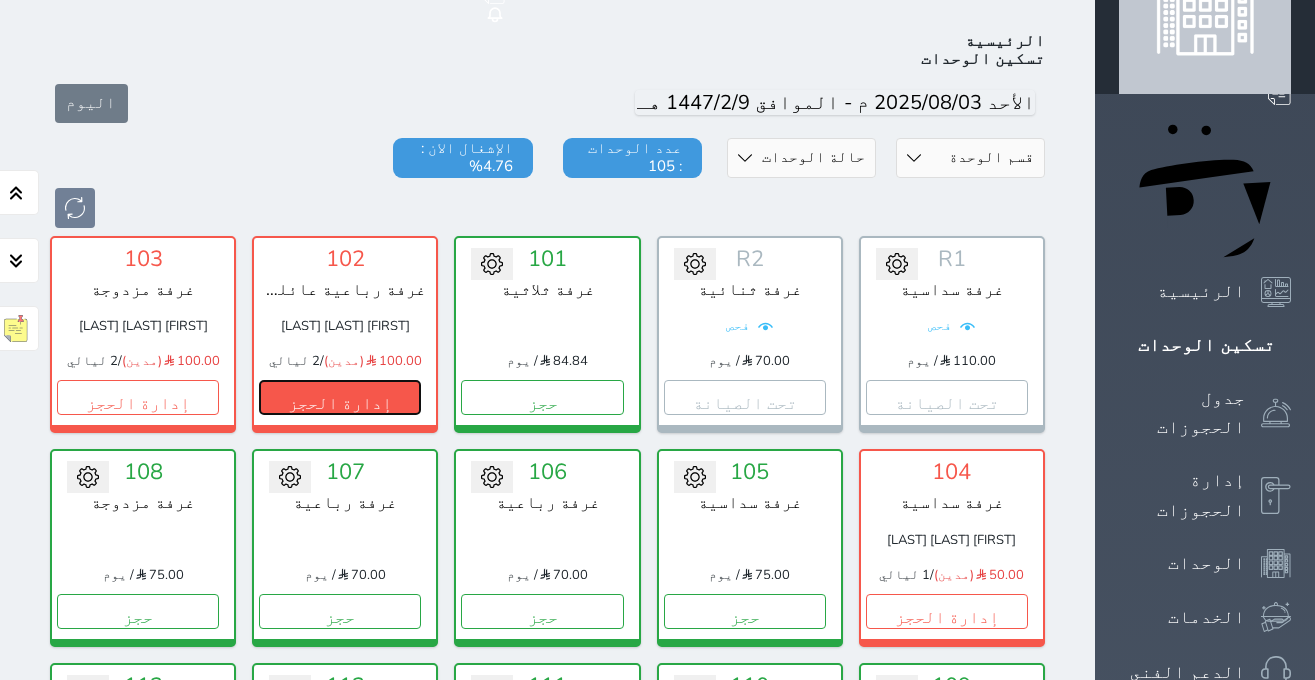 click on "إدارة الحجز" at bounding box center (340, 397) 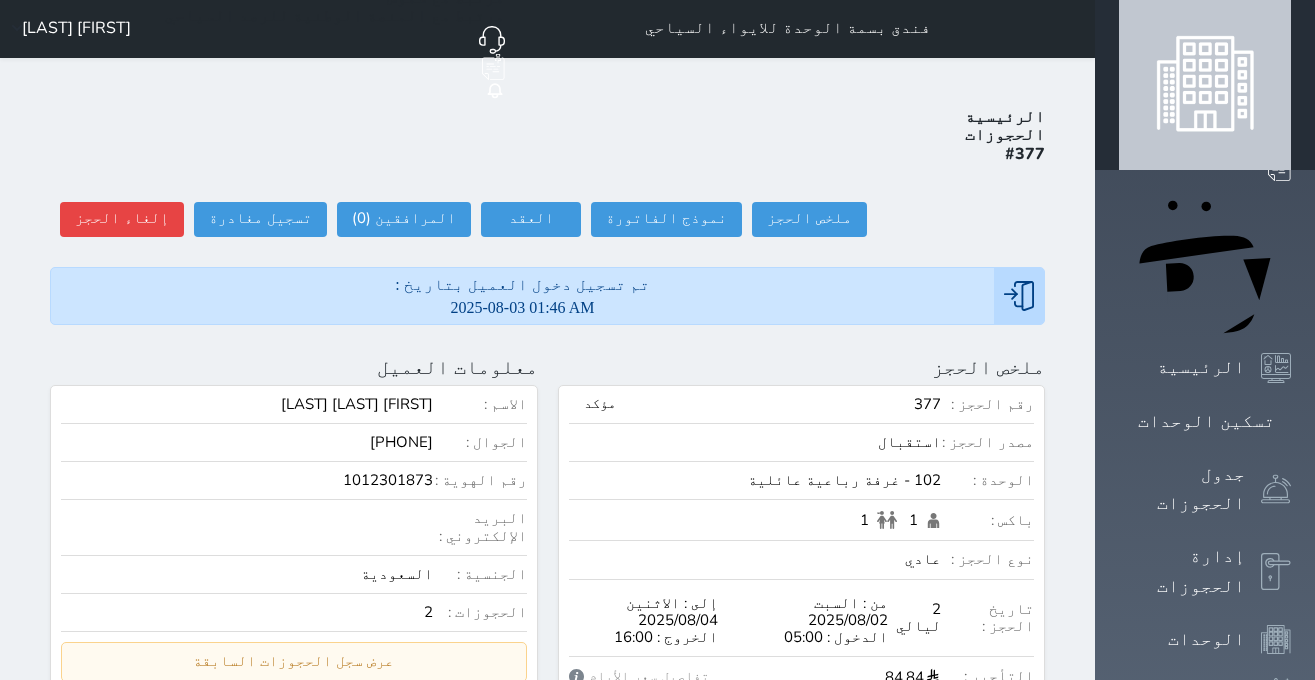 scroll, scrollTop: 0, scrollLeft: 0, axis: both 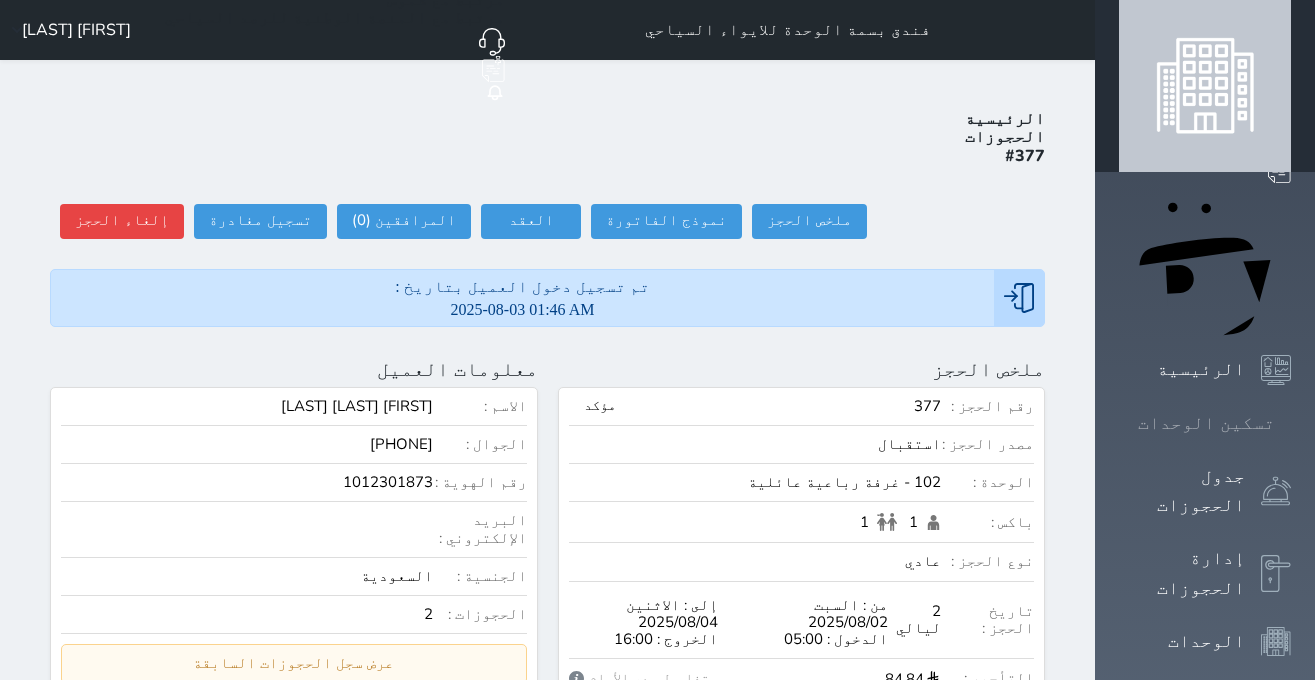 click at bounding box center [1291, 423] 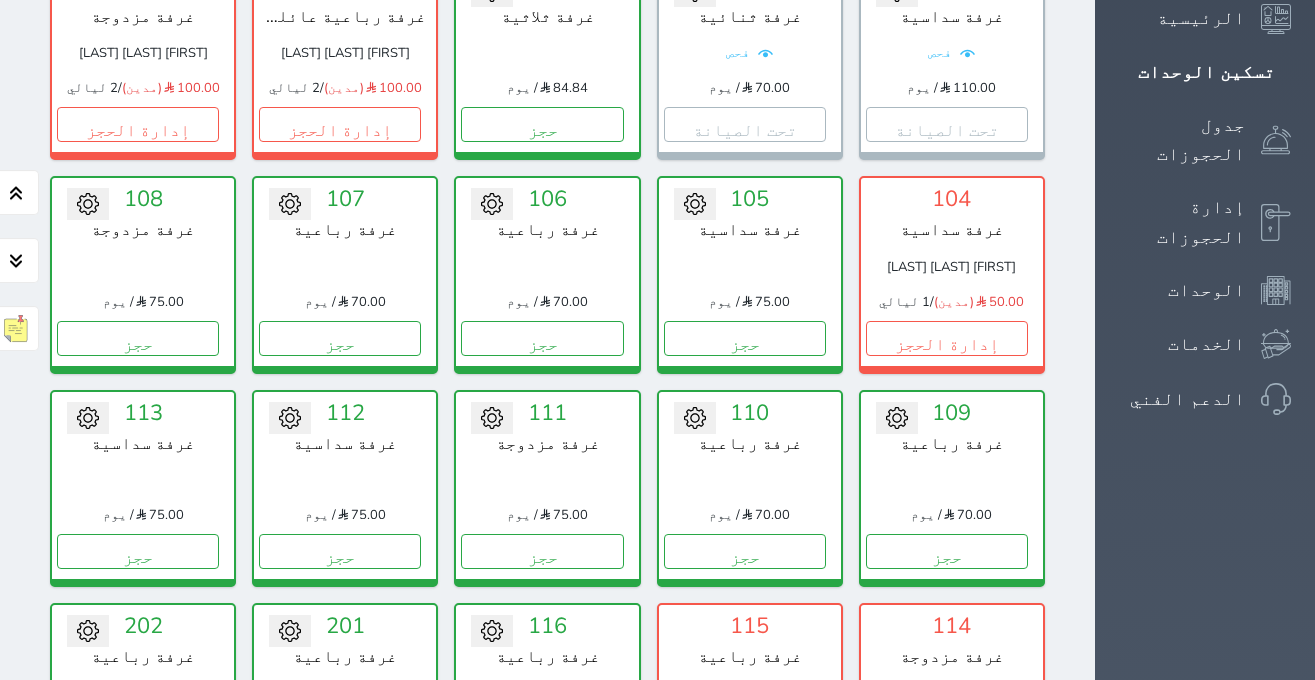 scroll, scrollTop: 456, scrollLeft: 0, axis: vertical 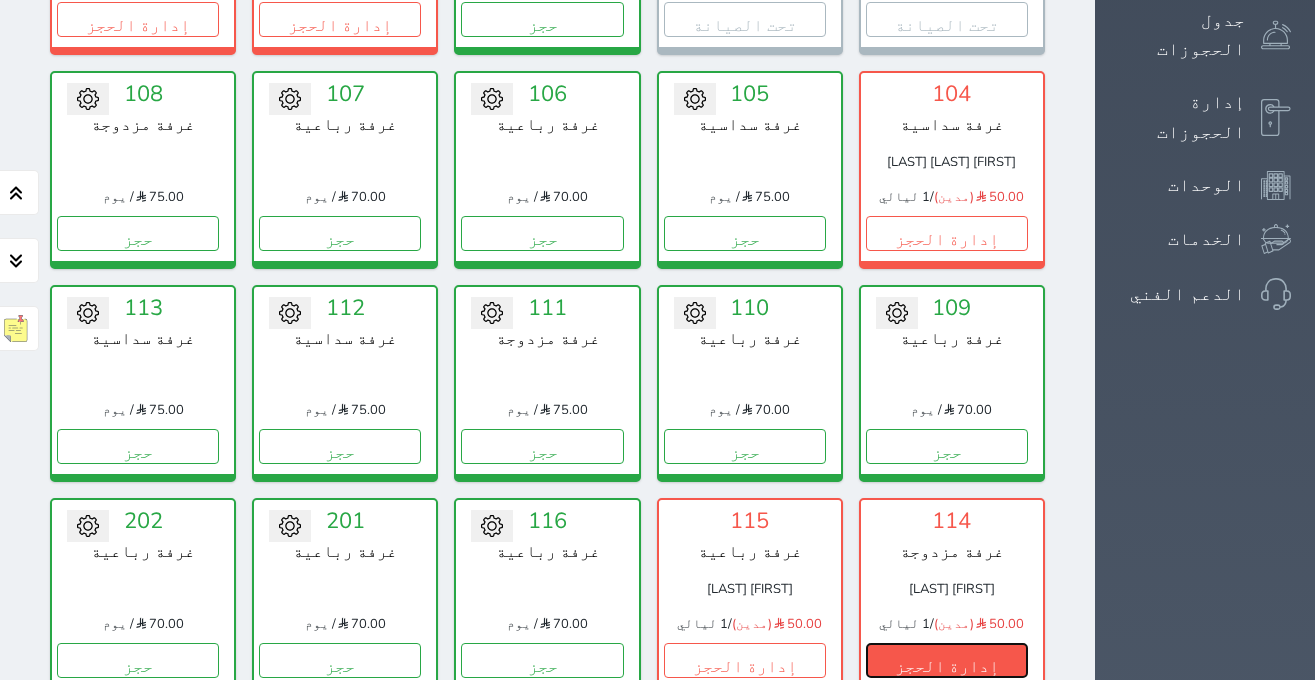 click on "إدارة الحجز" at bounding box center [947, 660] 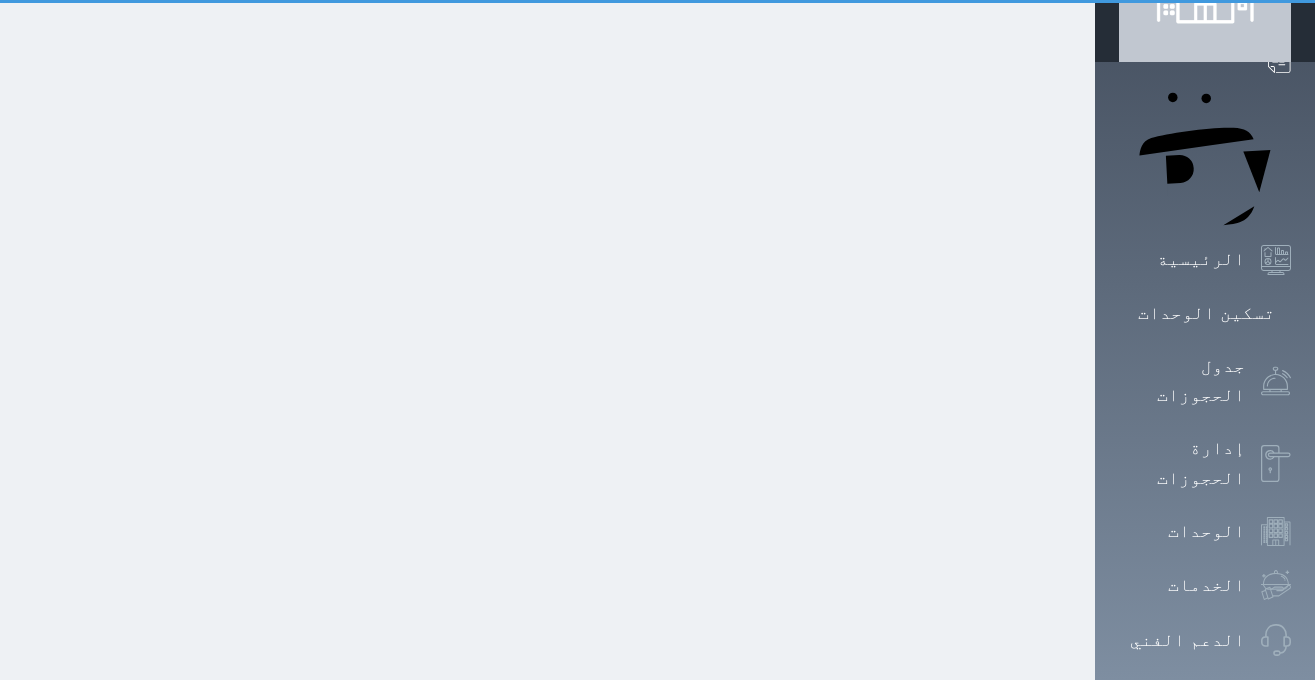scroll, scrollTop: 0, scrollLeft: 0, axis: both 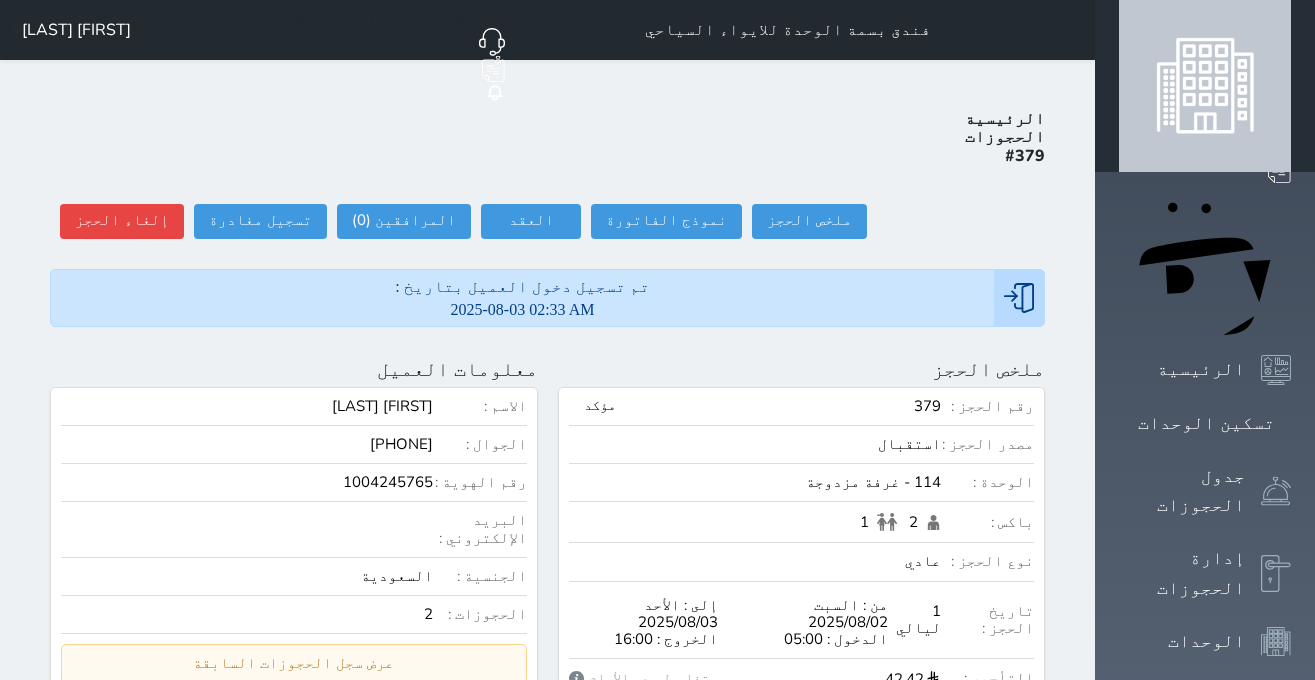 select 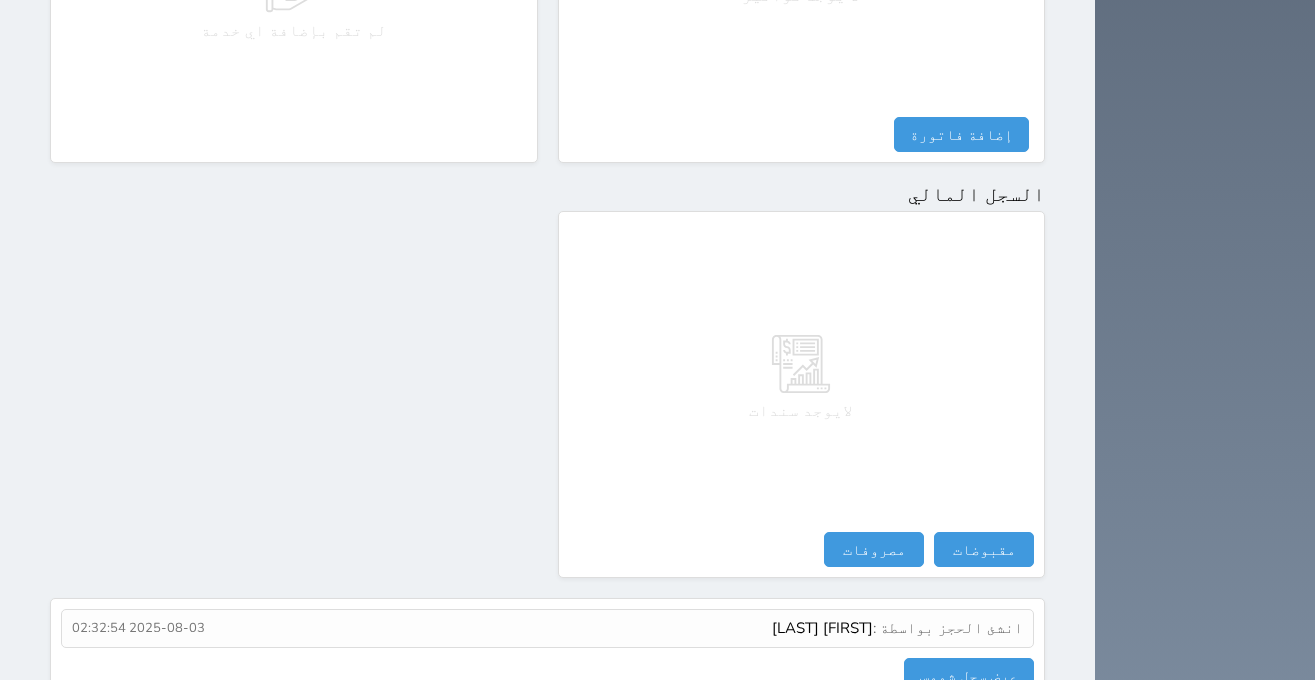 scroll, scrollTop: 1100, scrollLeft: 0, axis: vertical 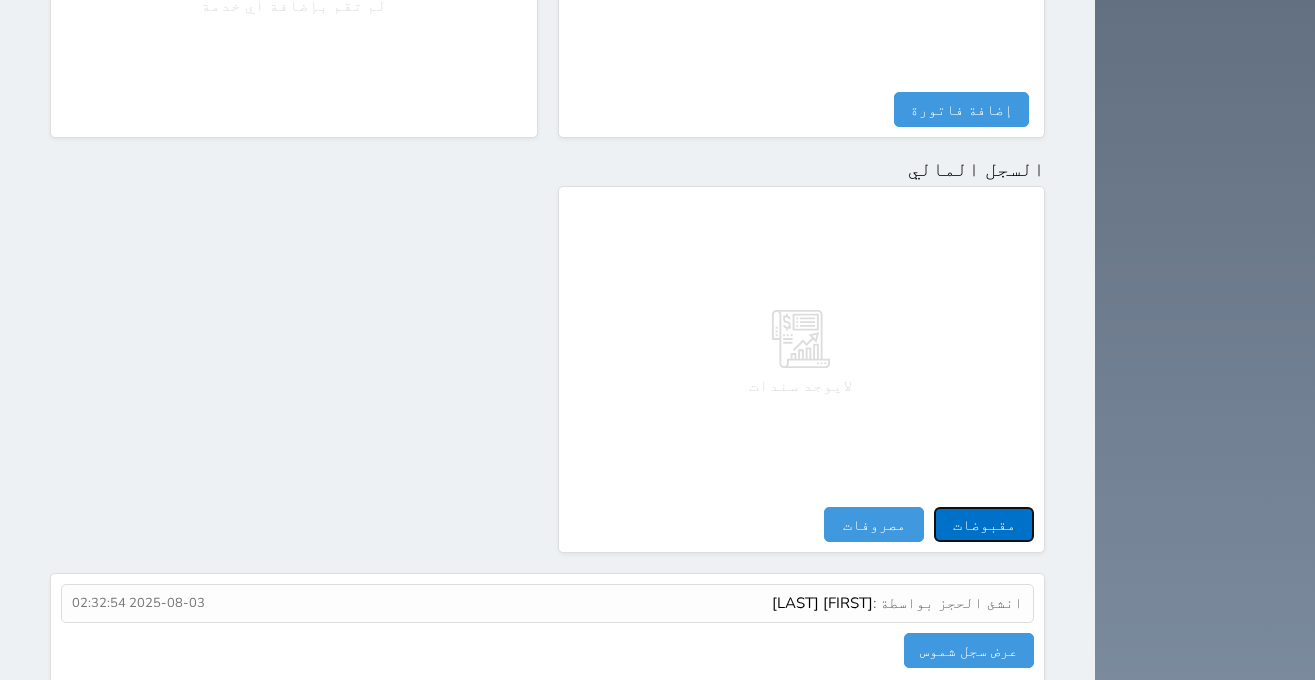 click on "مقبوضات" at bounding box center (984, 524) 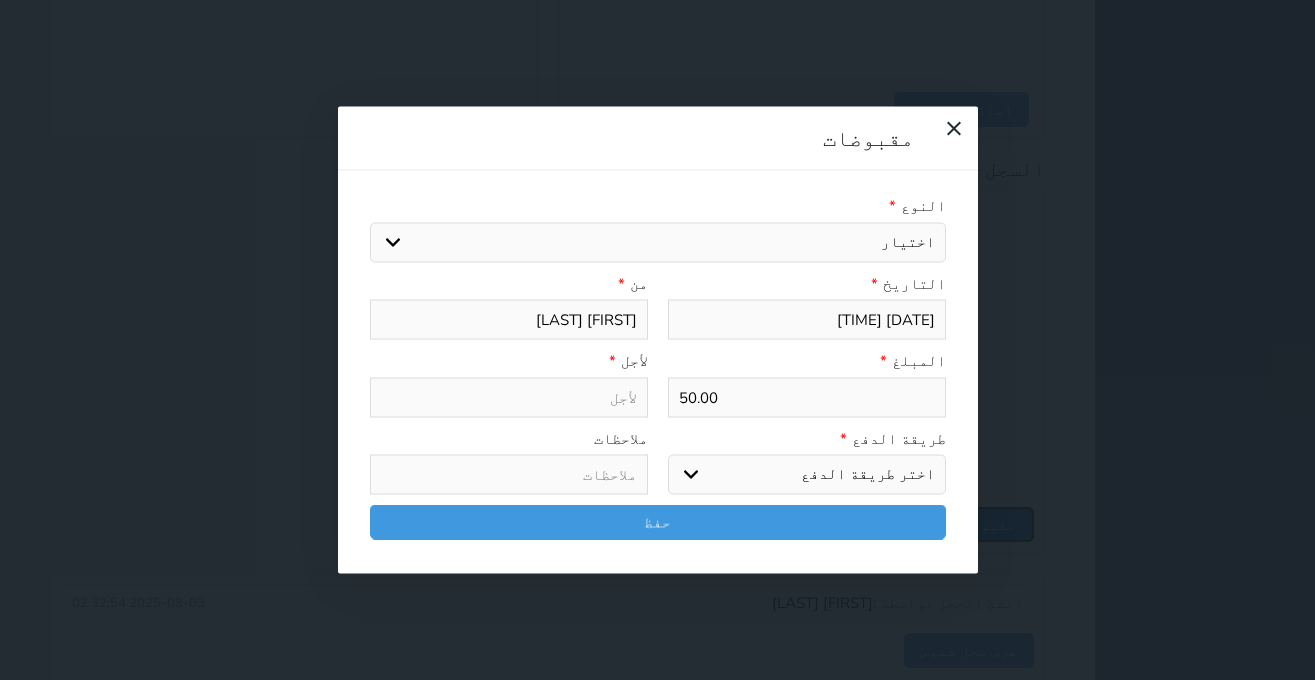 select 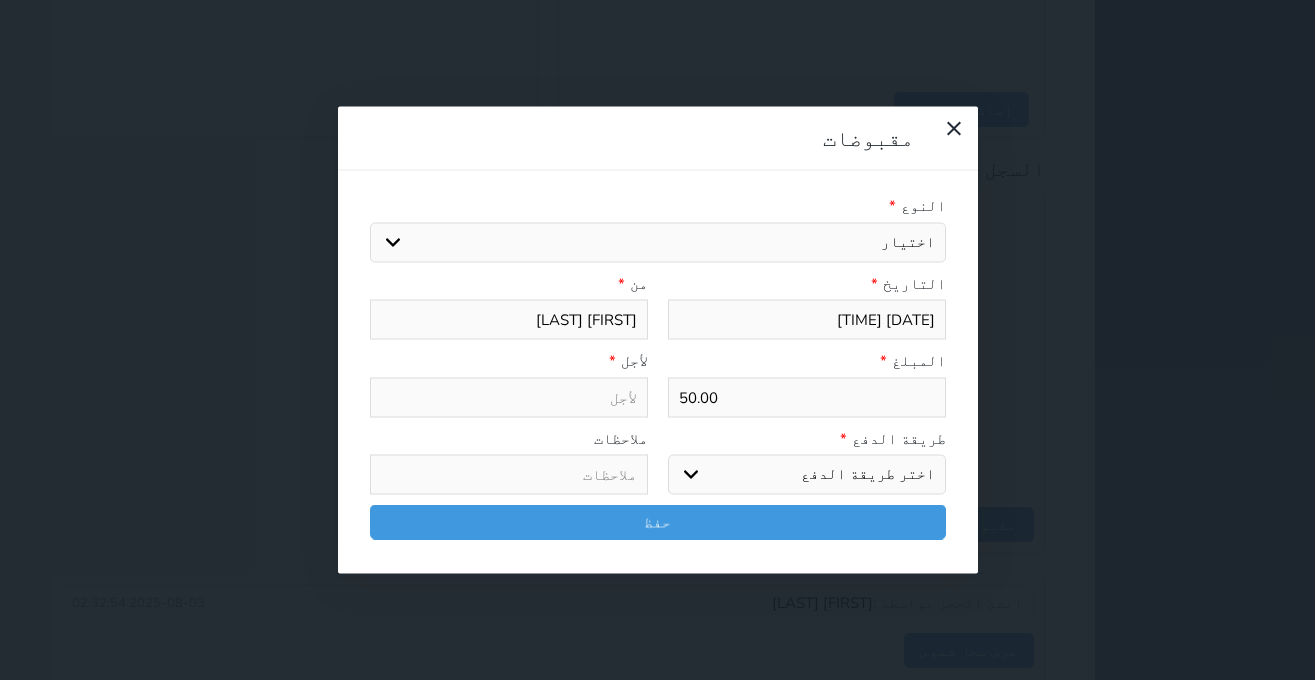 click on "اختيار   مقبوضات عامة قيمة إيجار فواتير تامين عربون لا ينطبق آخر مغسلة واي فاي - الإنترنت مواقف السيارات طعام الأغذية والمشروبات مشروبات المشروبات الباردة المشروبات الساخنة الإفطار غداء عشاء مخبز و كعك حمام سباحة الصالة الرياضية سبا و خدمات الجمال اختيار وإسقاط (خدمات النقل) ميني بار كابل - تلفزيون سرير إضافي تصفيف الشعر التسوق خدمات الجولات السياحية المنظمة خدمات الدليل السياحي" at bounding box center (658, 242) 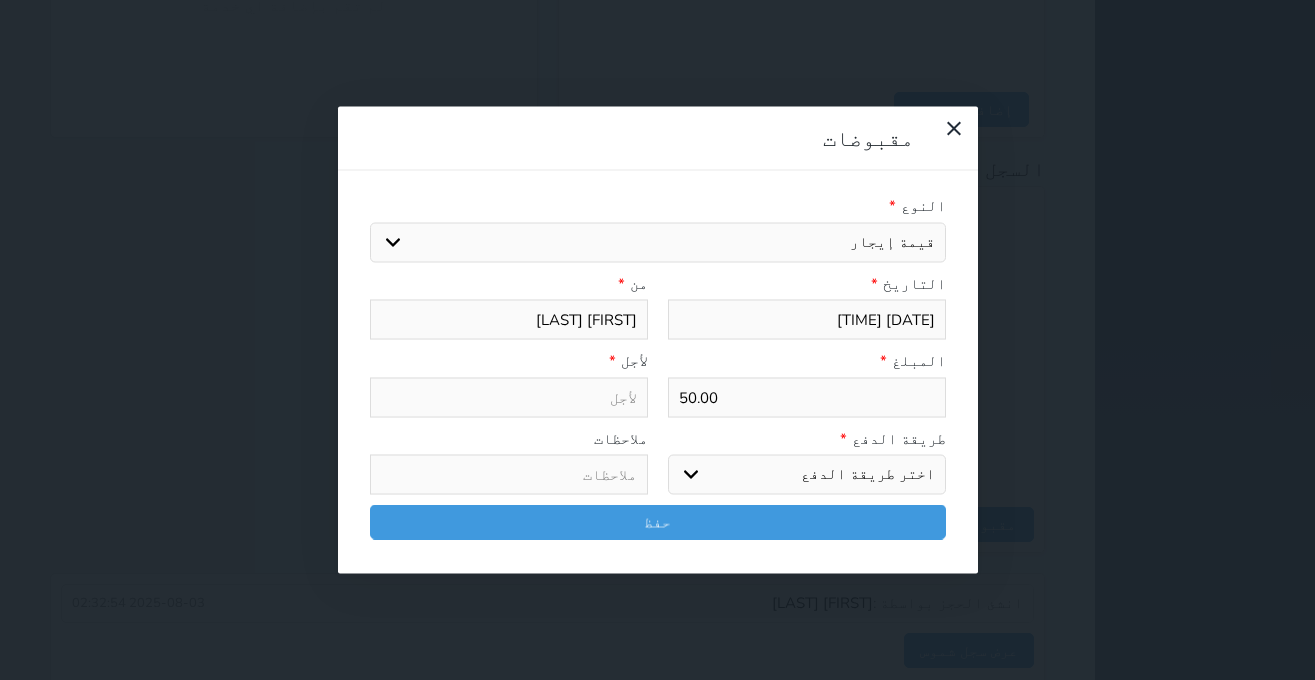 click on "قيمة إيجار" at bounding box center [0, 0] 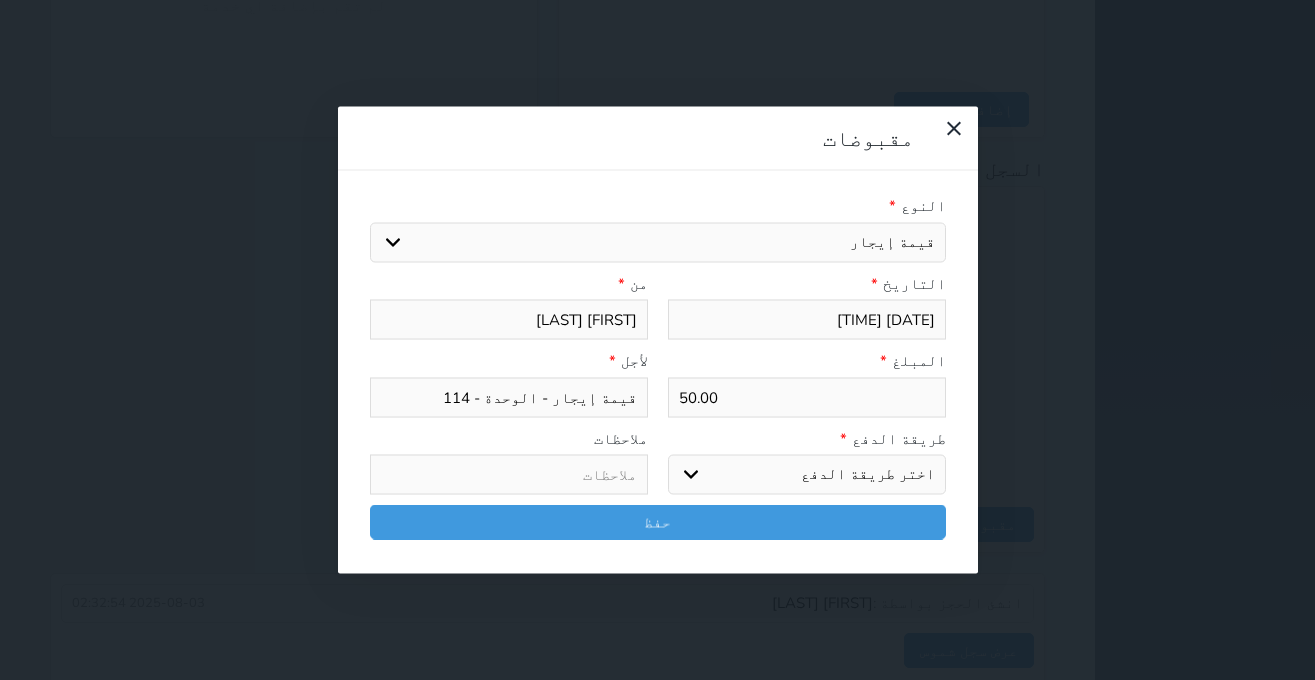 click on "اختر طريقة الدفع   دفع نقدى   تحويل بنكى   مدى   بطاقة ائتمان   آجل" at bounding box center (807, 475) 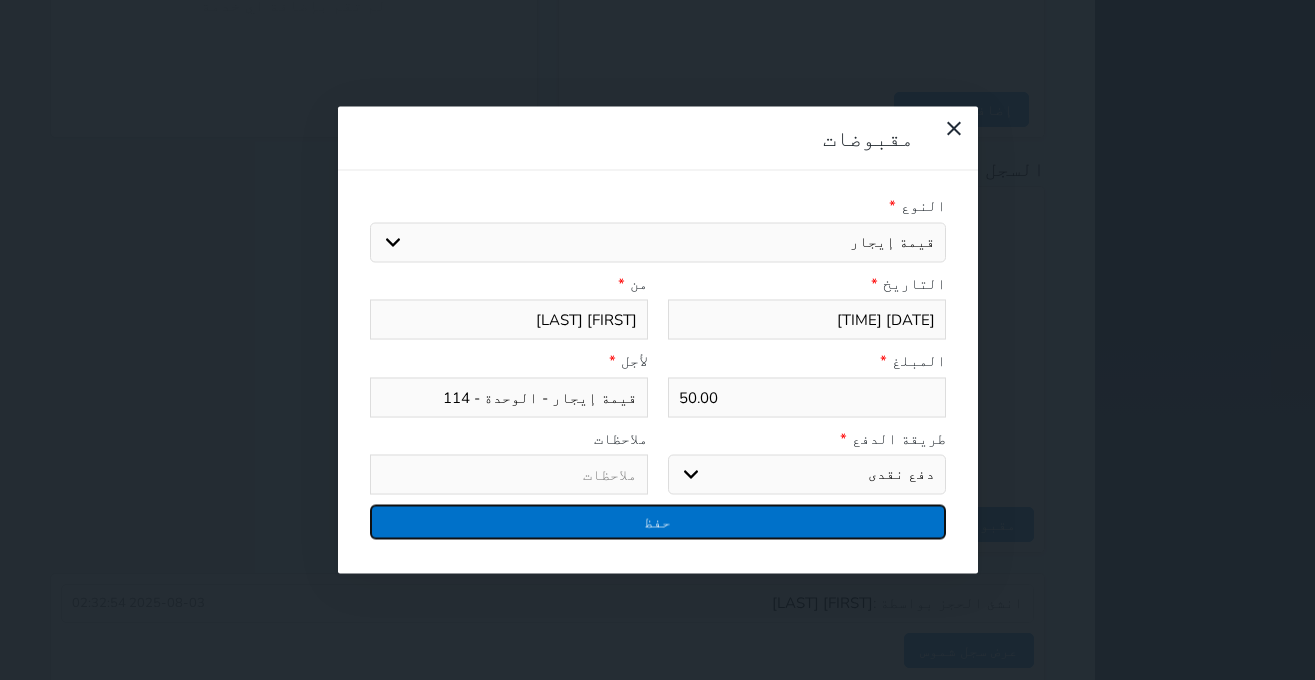 click on "حفظ" at bounding box center (658, 522) 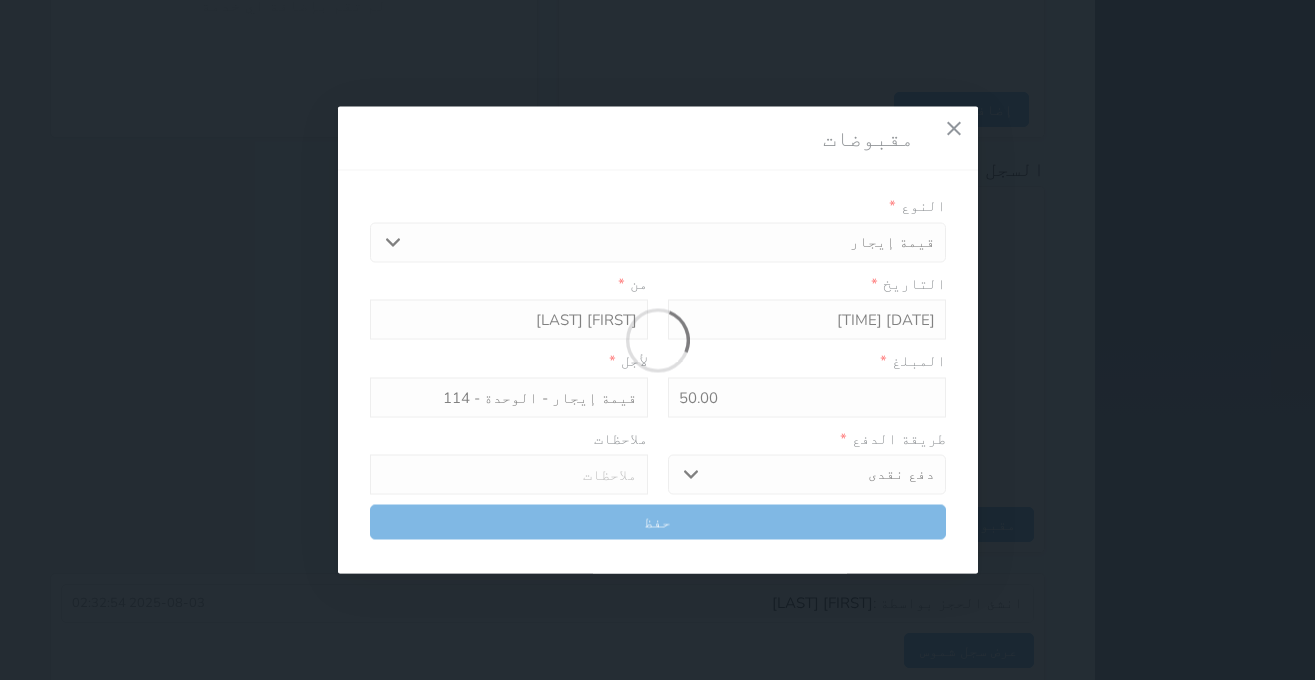 select 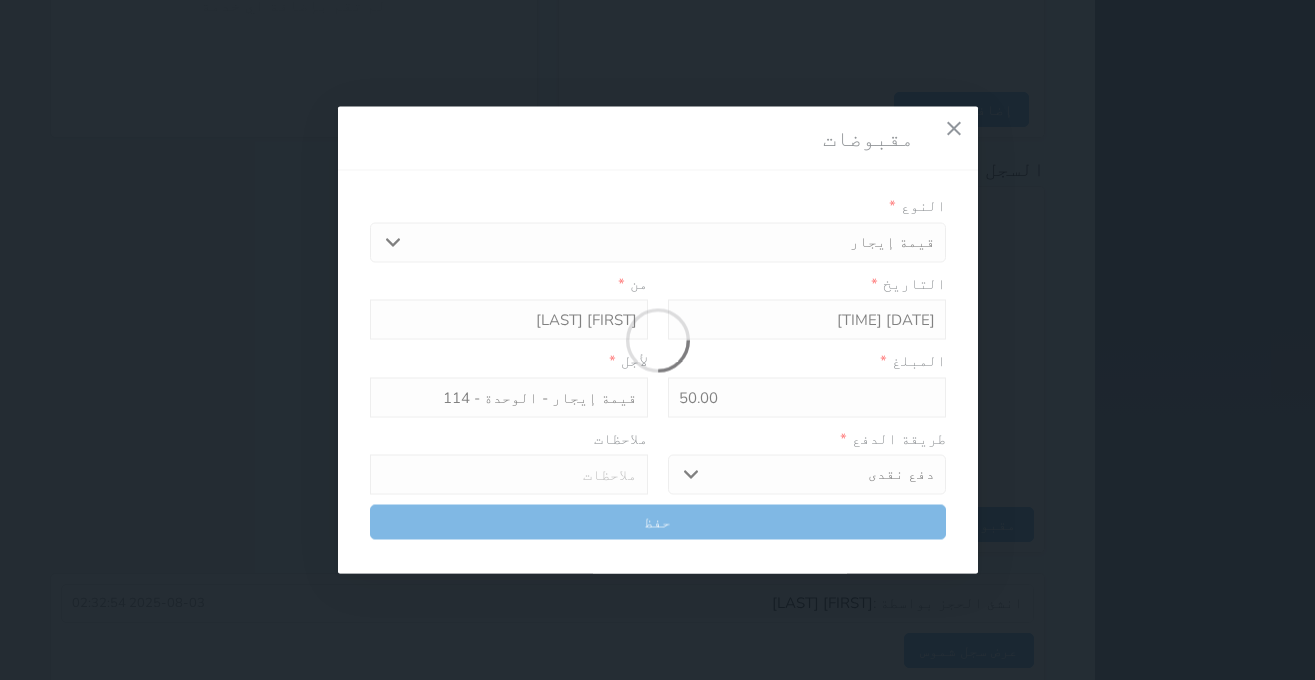 type 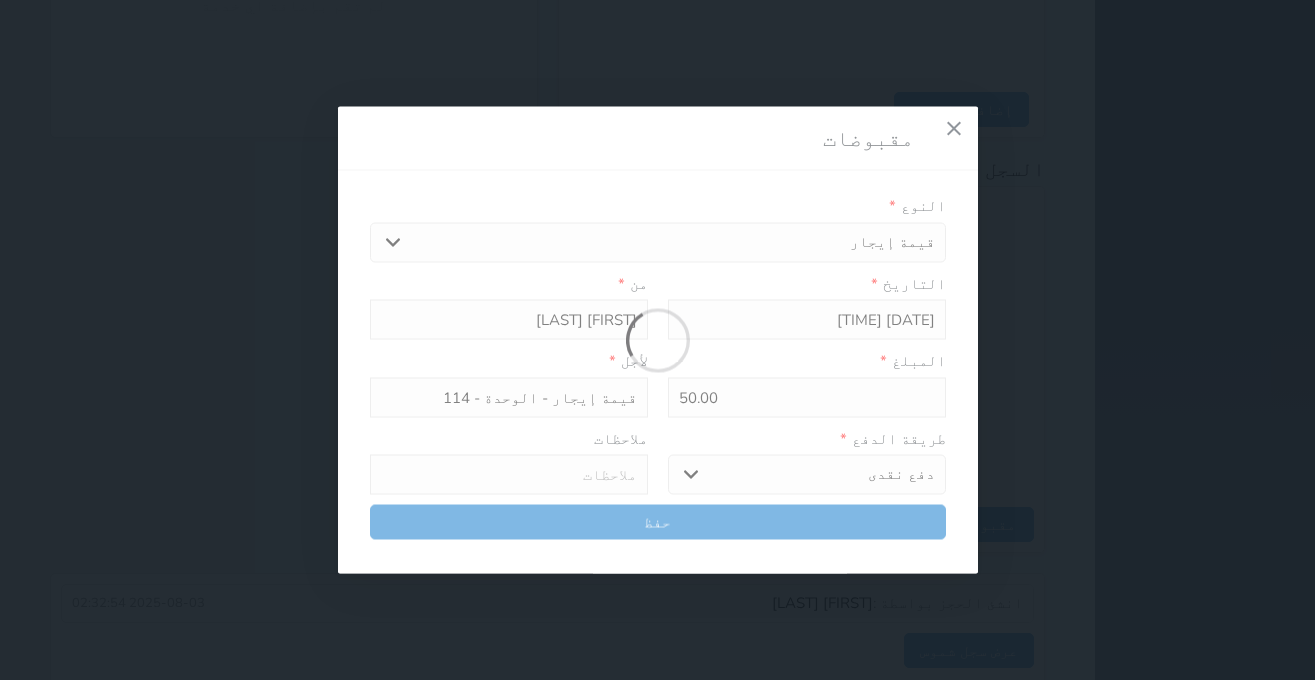 type on "0" 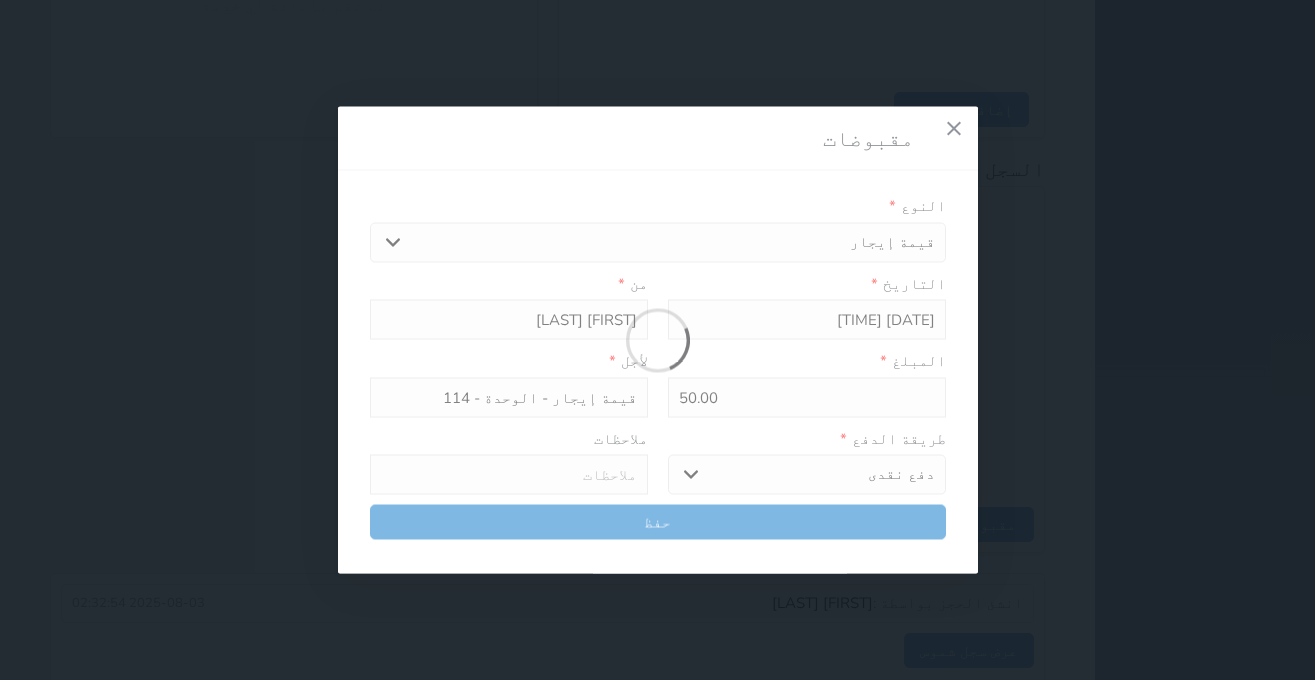 select 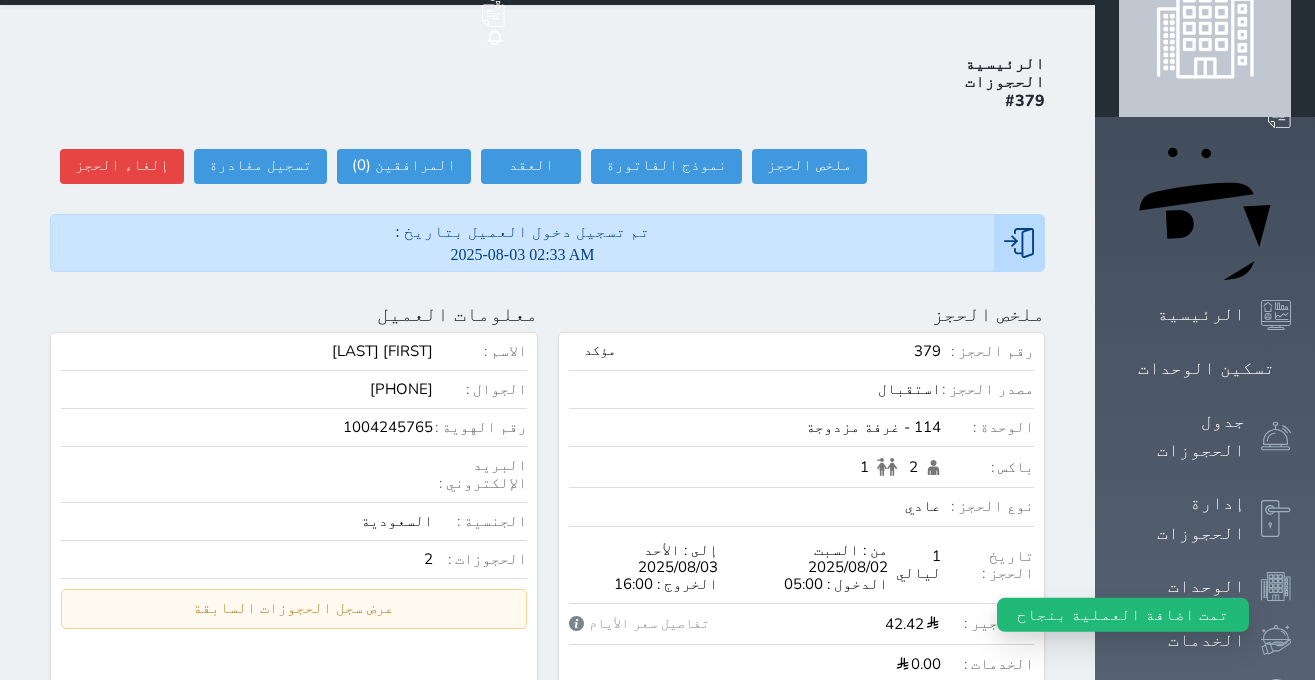 scroll, scrollTop: 0, scrollLeft: 0, axis: both 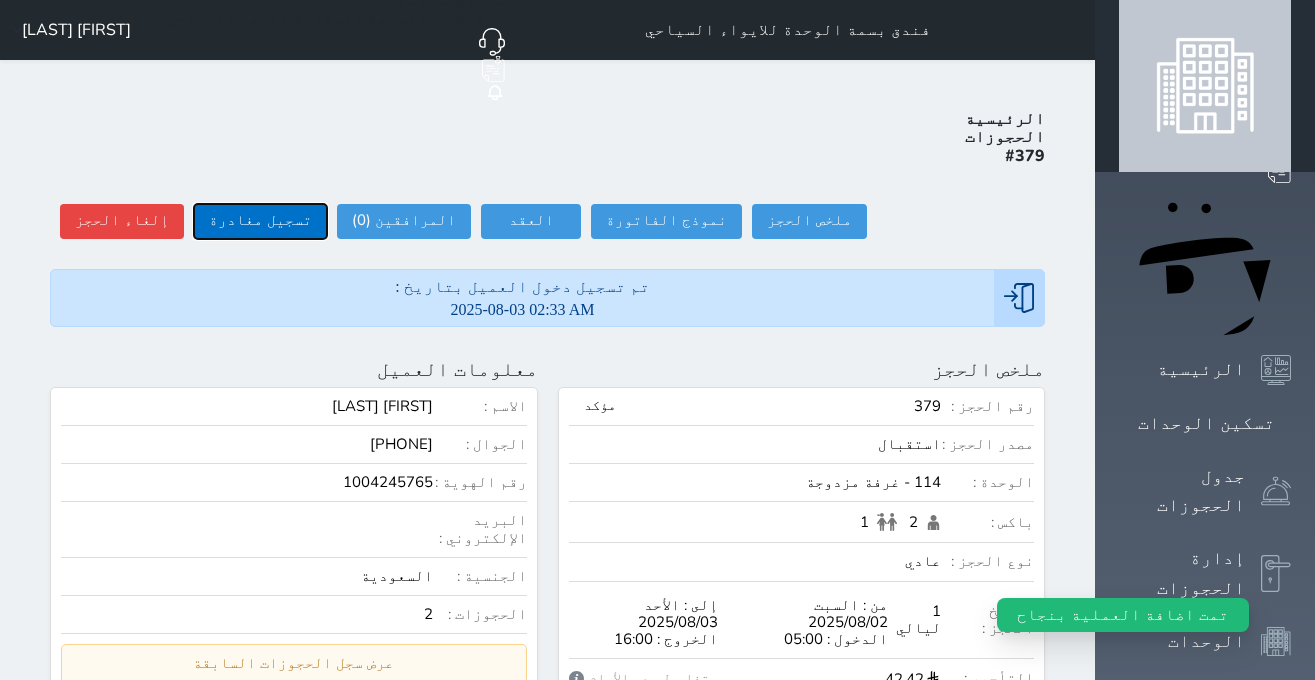 click on "تسجيل مغادرة" at bounding box center [260, 221] 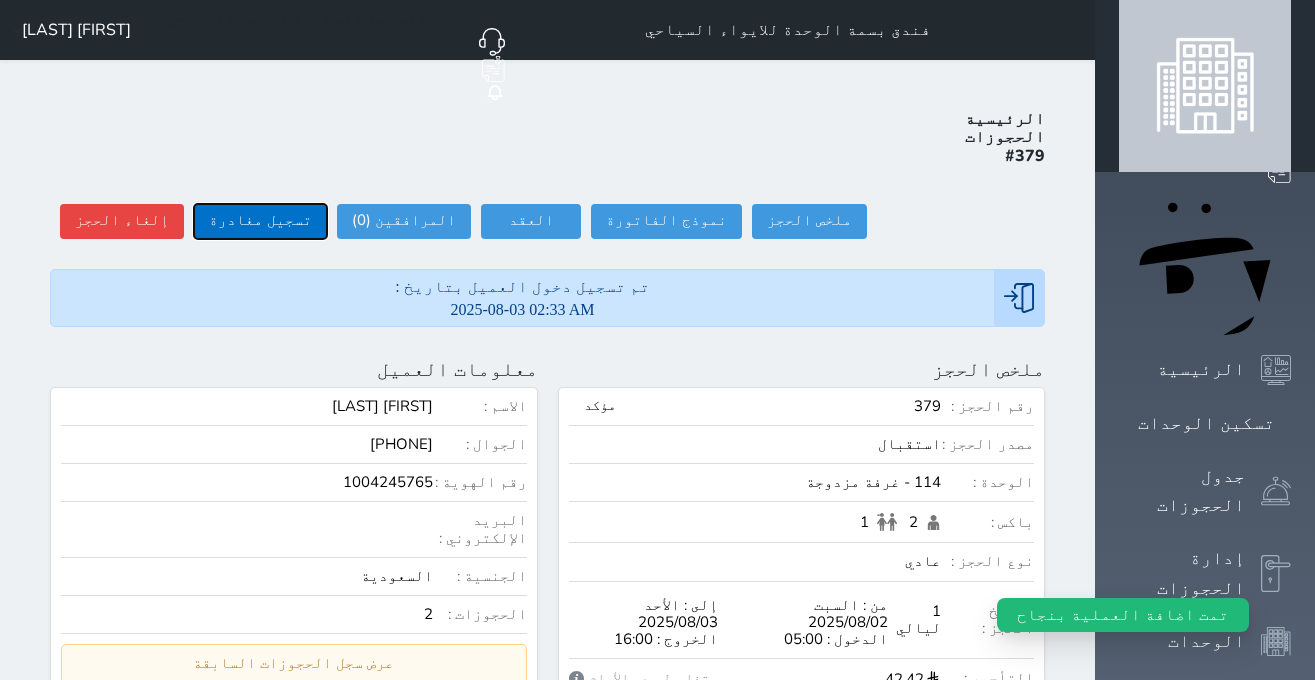 type on "13:09" 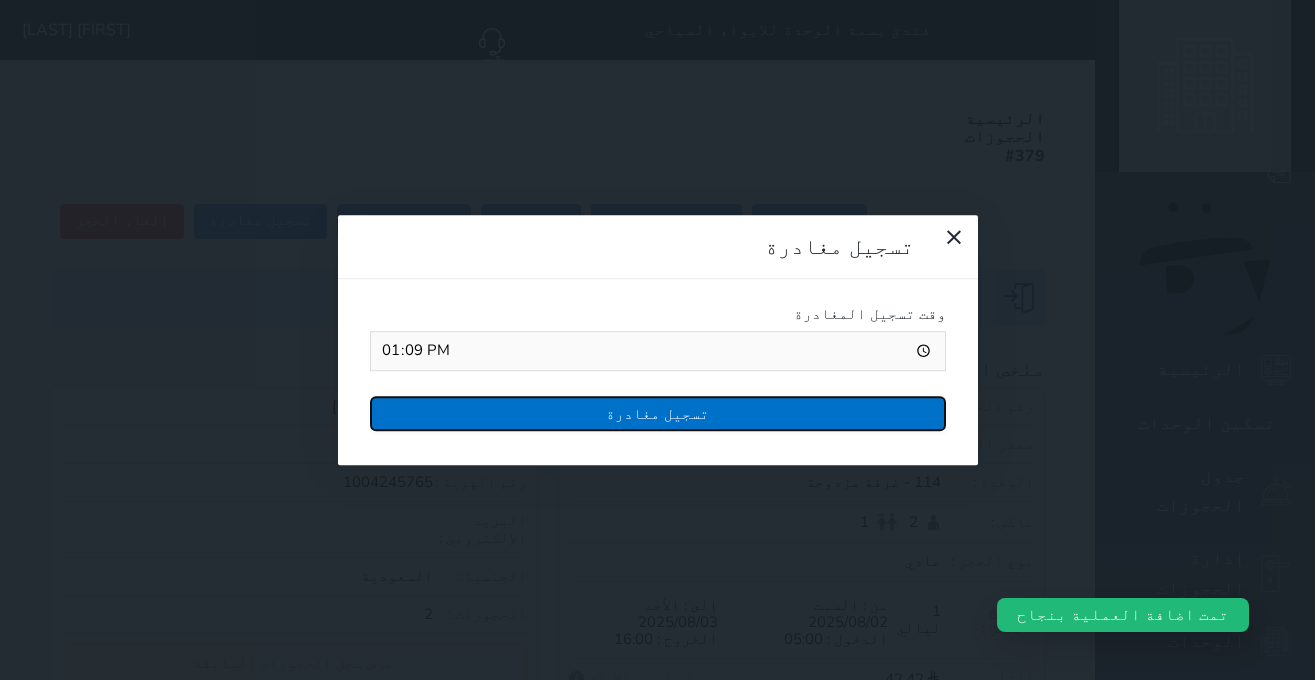 click on "تسجيل مغادرة" at bounding box center (658, 413) 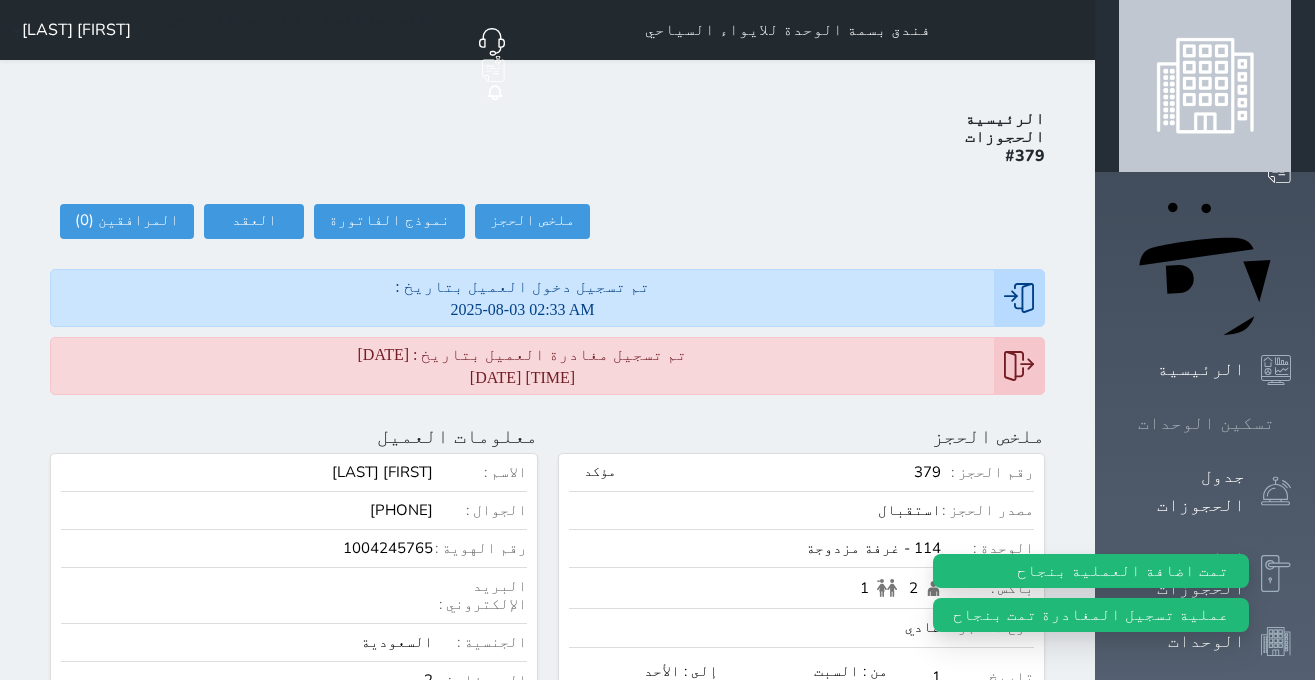click on "تسكين الوحدات" at bounding box center (1206, 423) 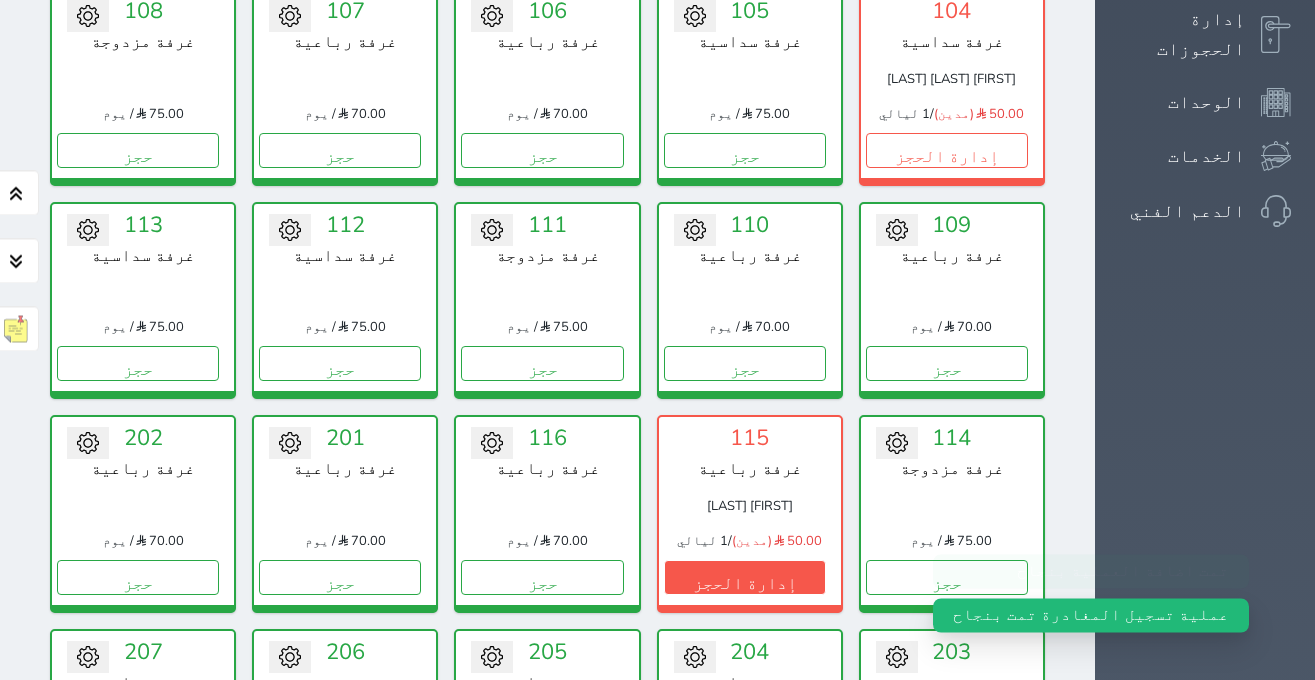 scroll, scrollTop: 582, scrollLeft: 0, axis: vertical 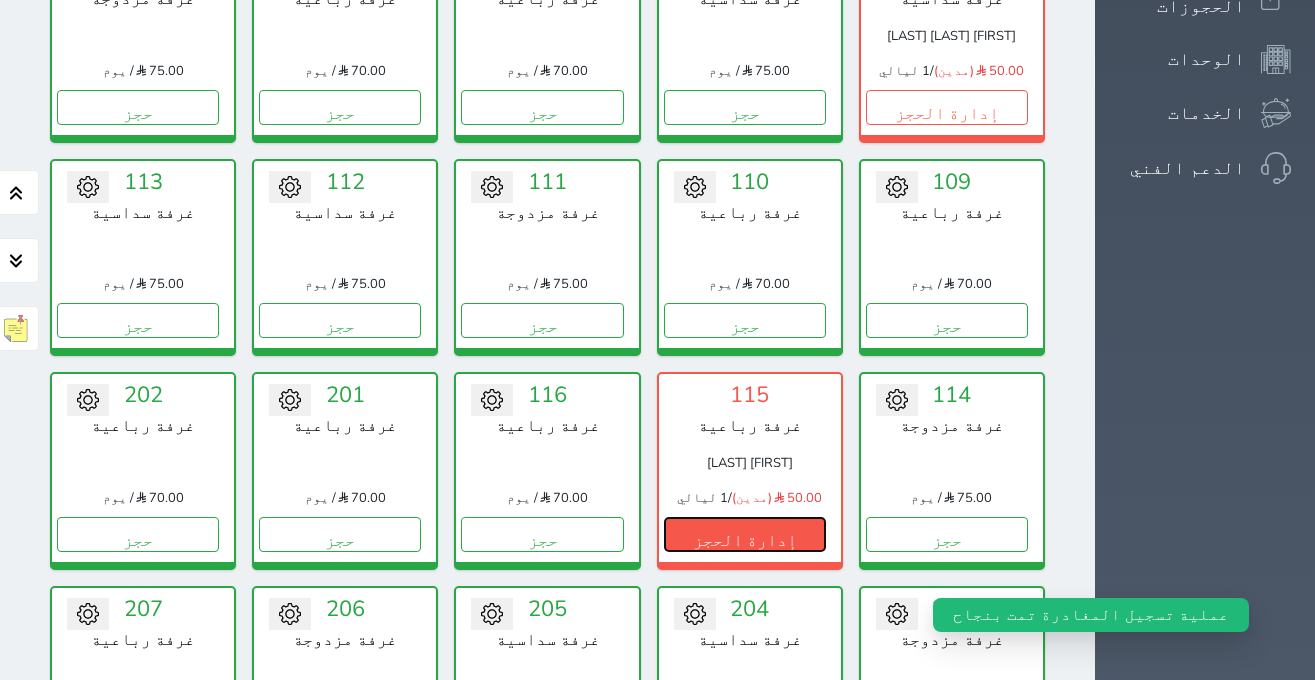 click on "إدارة الحجز" at bounding box center (745, 534) 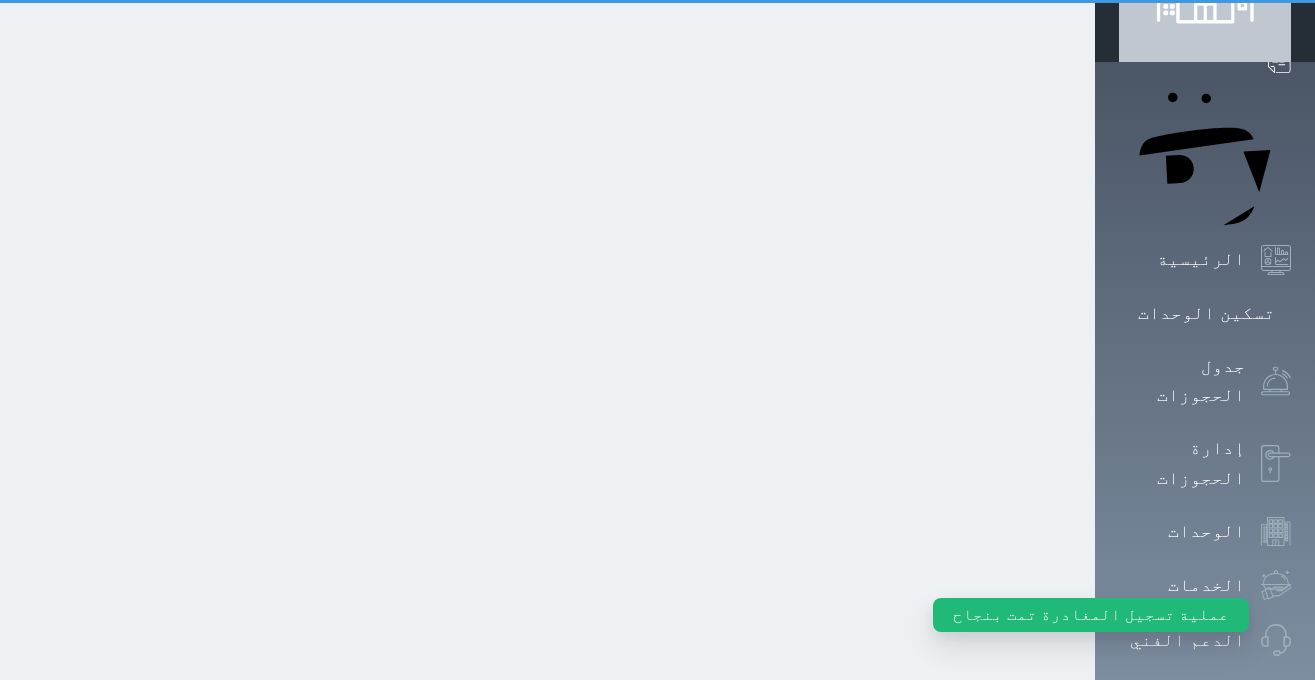 scroll, scrollTop: 0, scrollLeft: 0, axis: both 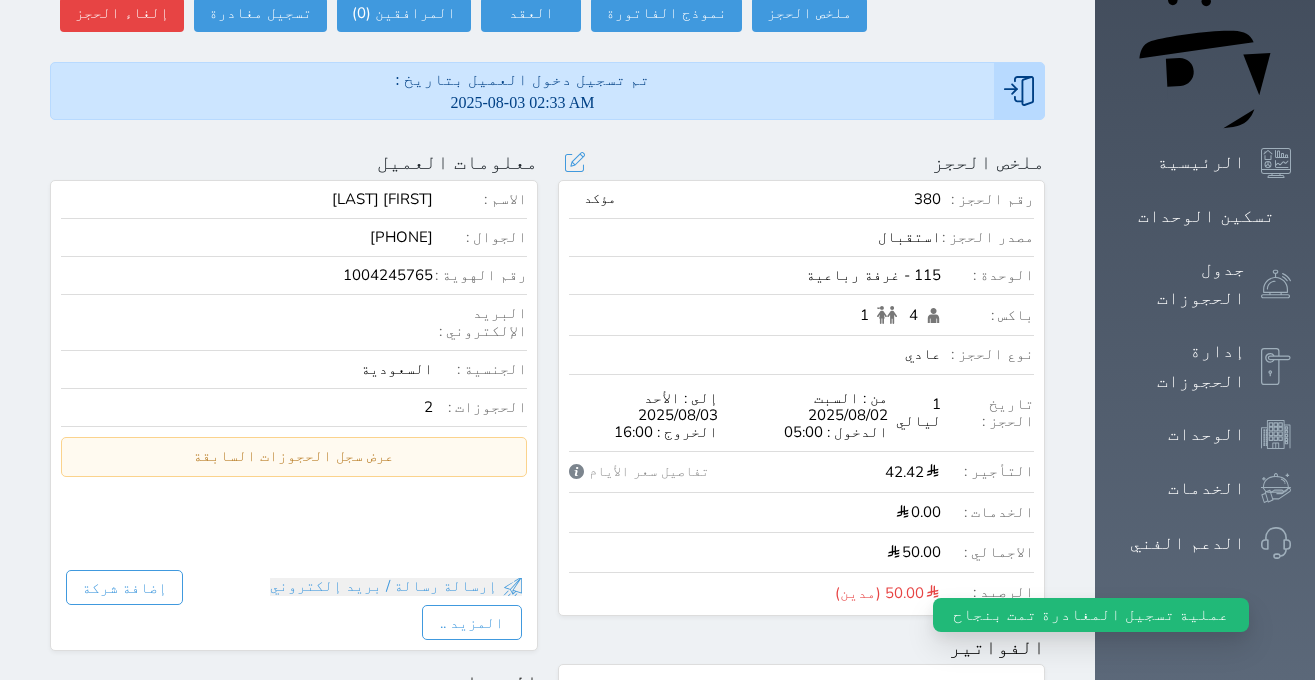 select 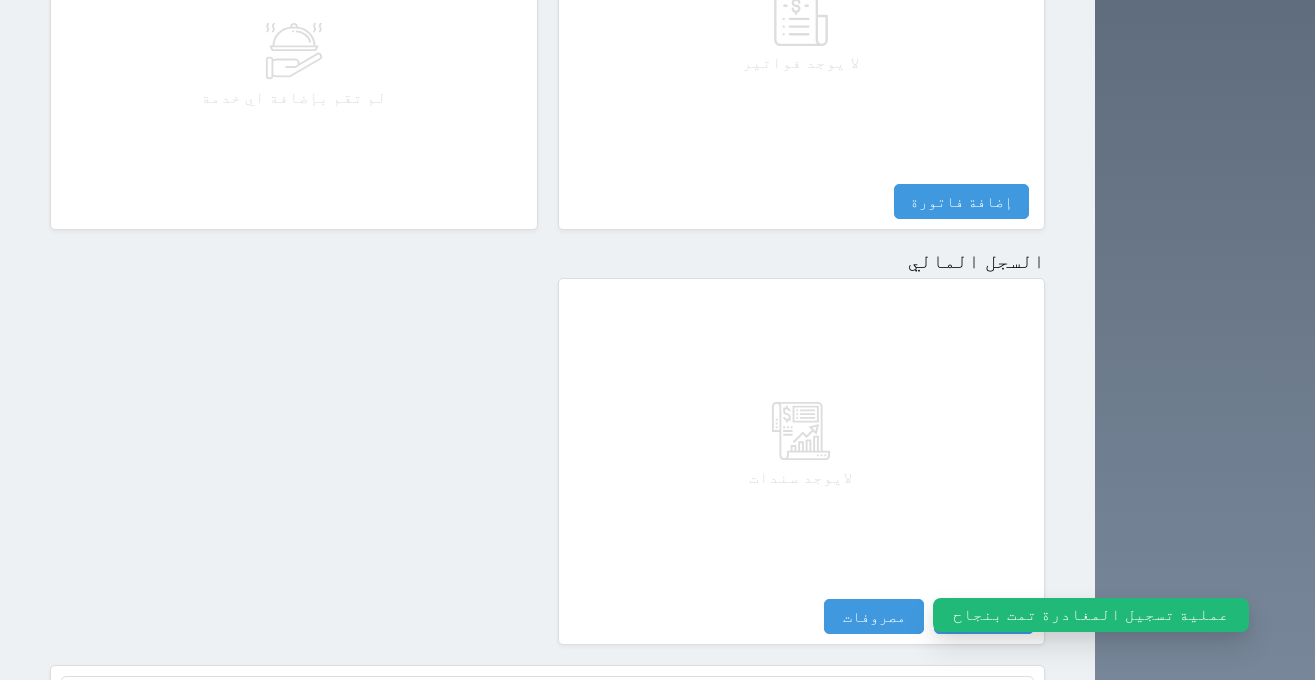 scroll, scrollTop: 1100, scrollLeft: 0, axis: vertical 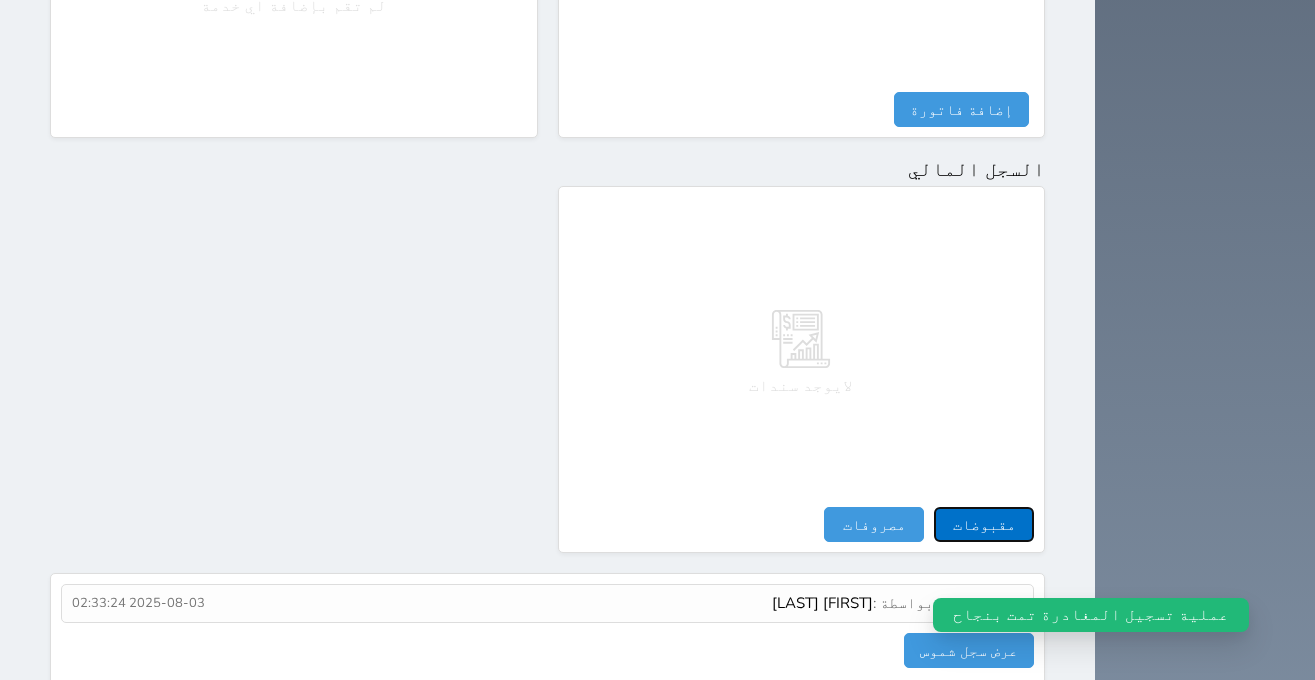 click on "مقبوضات" at bounding box center [984, 524] 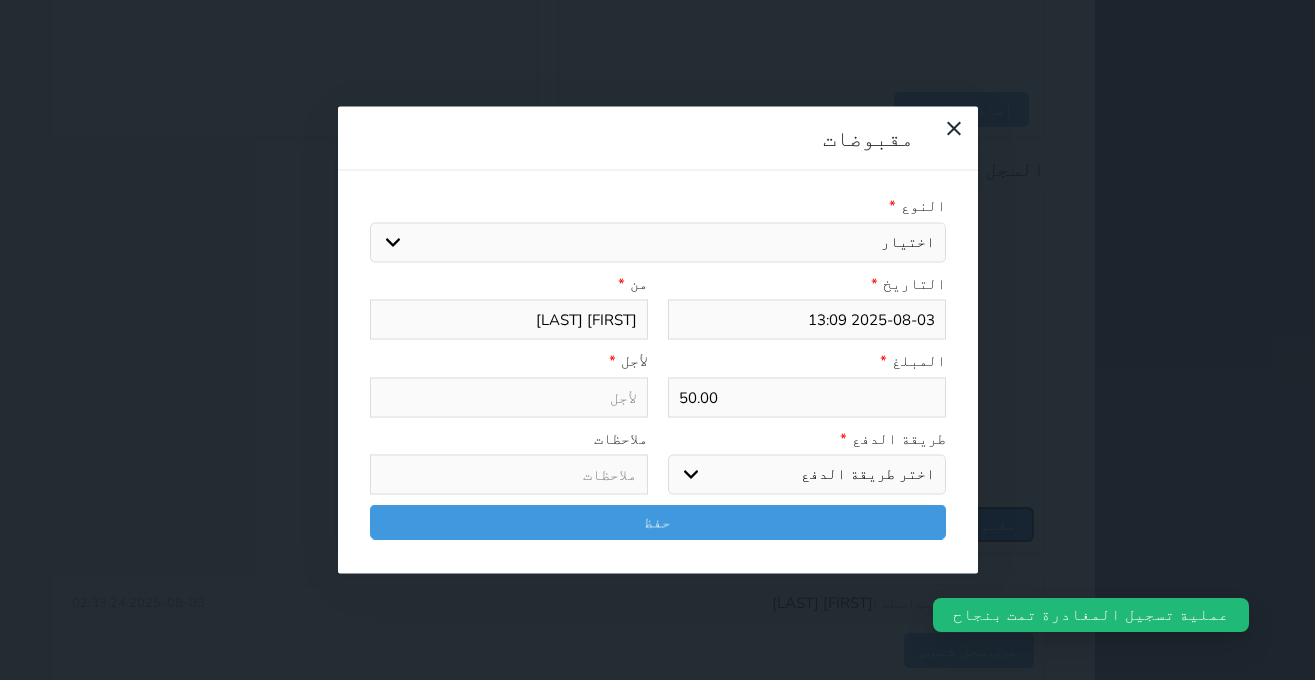 select 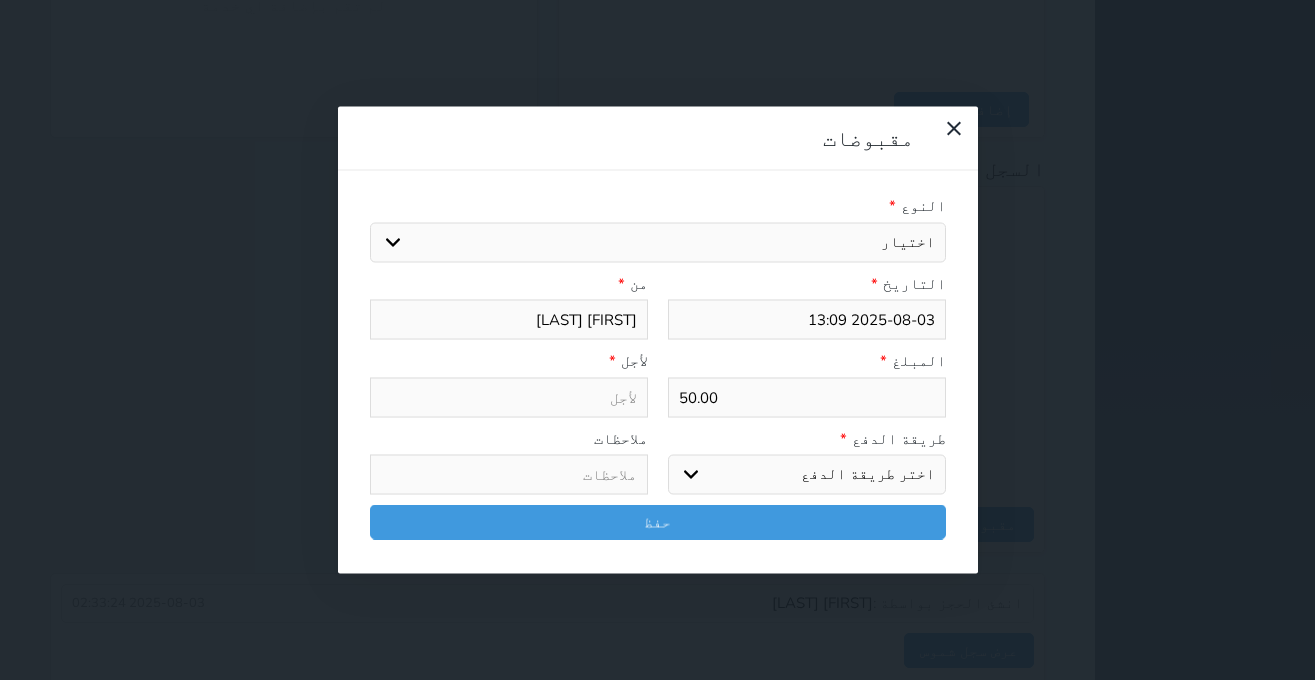 click on "اختيار   مقبوضات عامة قيمة إيجار فواتير تامين عربون لا ينطبق آخر مغسلة واي فاي - الإنترنت مواقف السيارات طعام الأغذية والمشروبات مشروبات المشروبات الباردة المشروبات الساخنة الإفطار غداء عشاء مخبز و كعك حمام سباحة الصالة الرياضية سبا و خدمات الجمال اختيار وإسقاط (خدمات النقل) ميني بار كابل - تلفزيون سرير إضافي تصفيف الشعر التسوق خدمات الجولات السياحية المنظمة خدمات الدليل السياحي" at bounding box center [658, 242] 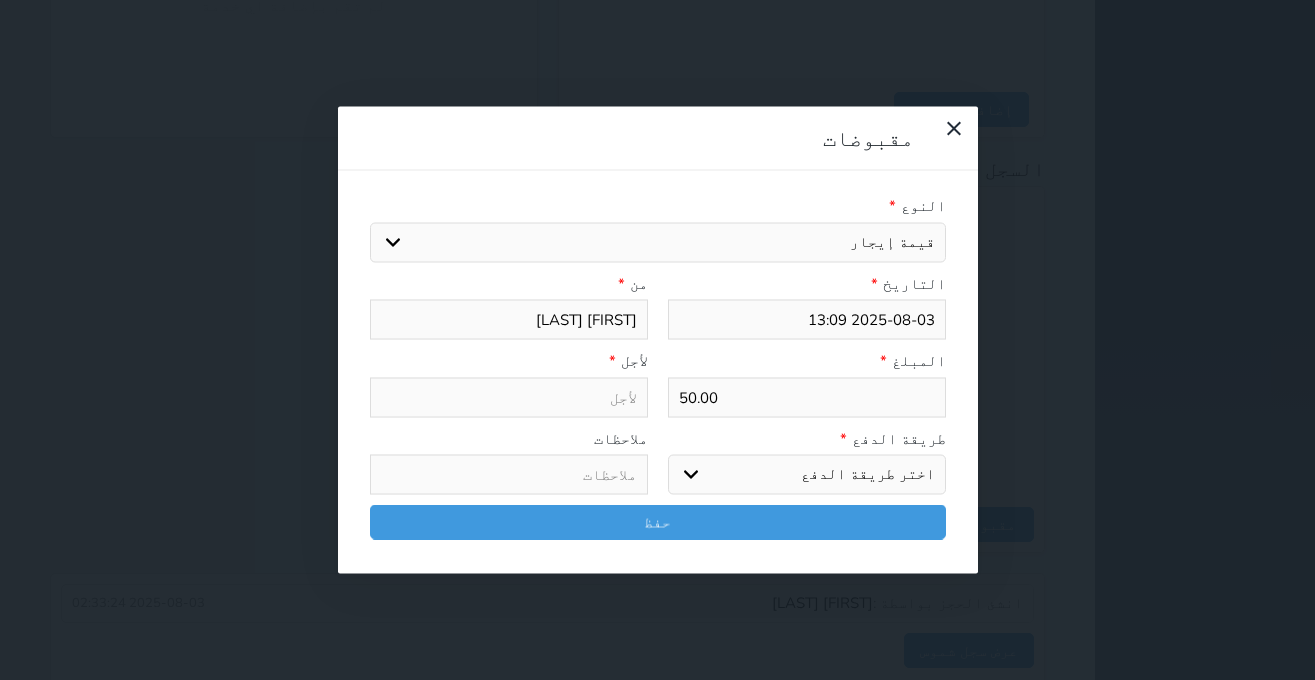 select 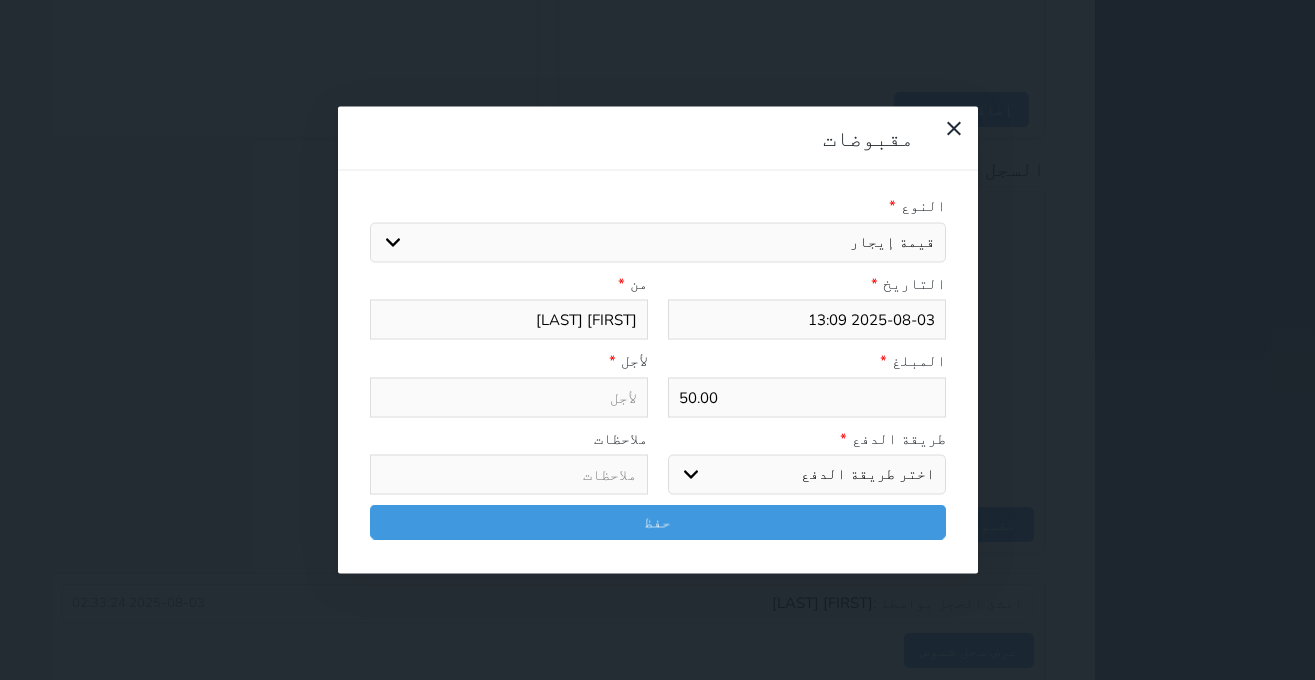type on "قيمة إيجار - الوحدة - 115" 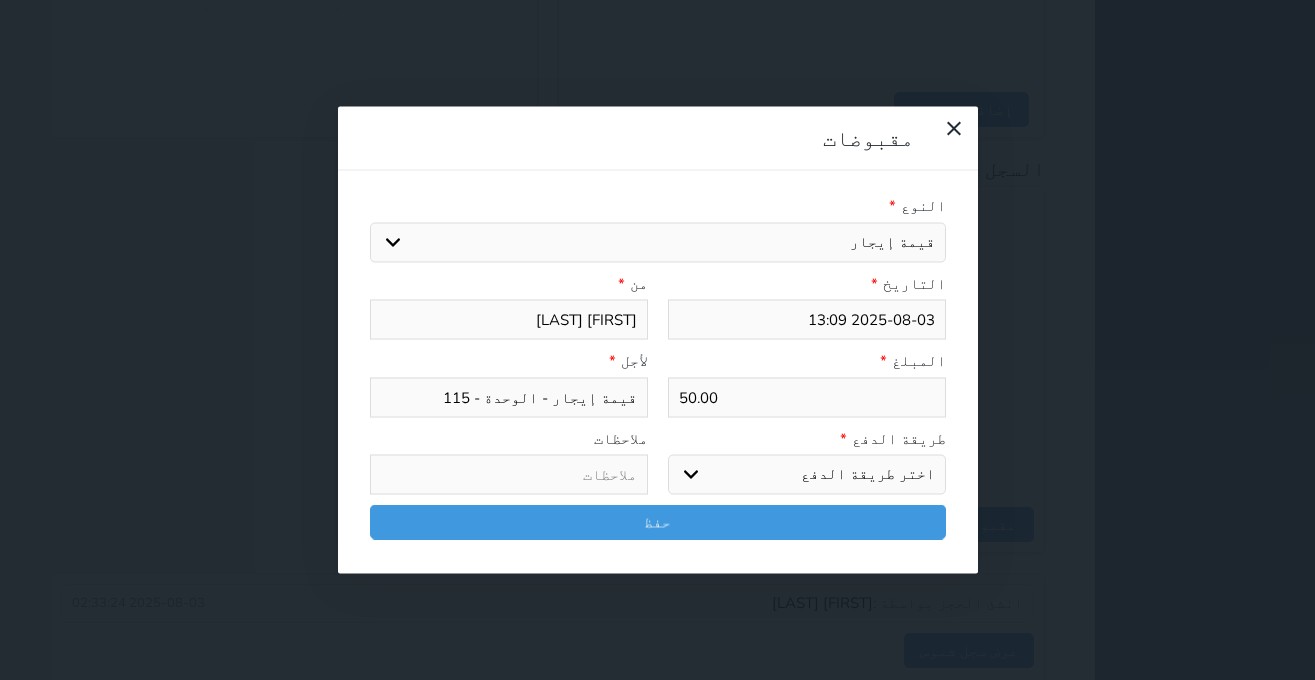 click on "اختر طريقة الدفع   دفع نقدى   تحويل بنكى   مدى   بطاقة ائتمان   آجل" at bounding box center [807, 475] 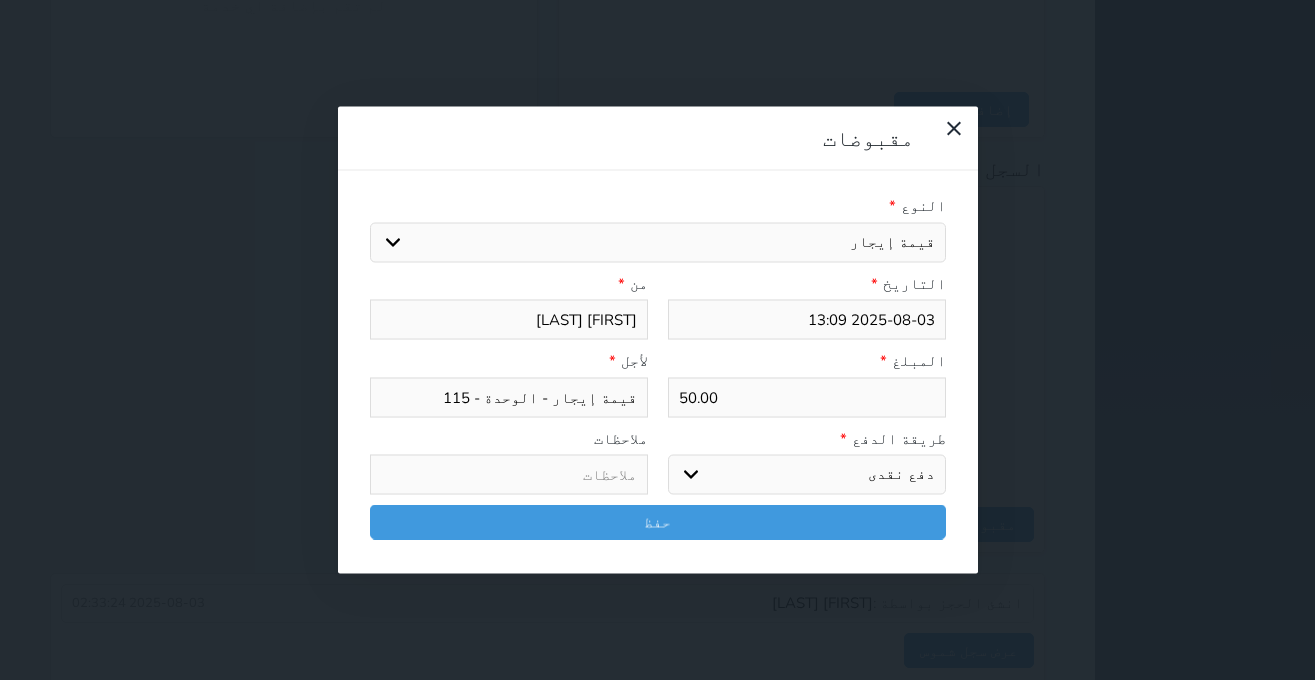 click on "دفع نقدى" at bounding box center (0, 0) 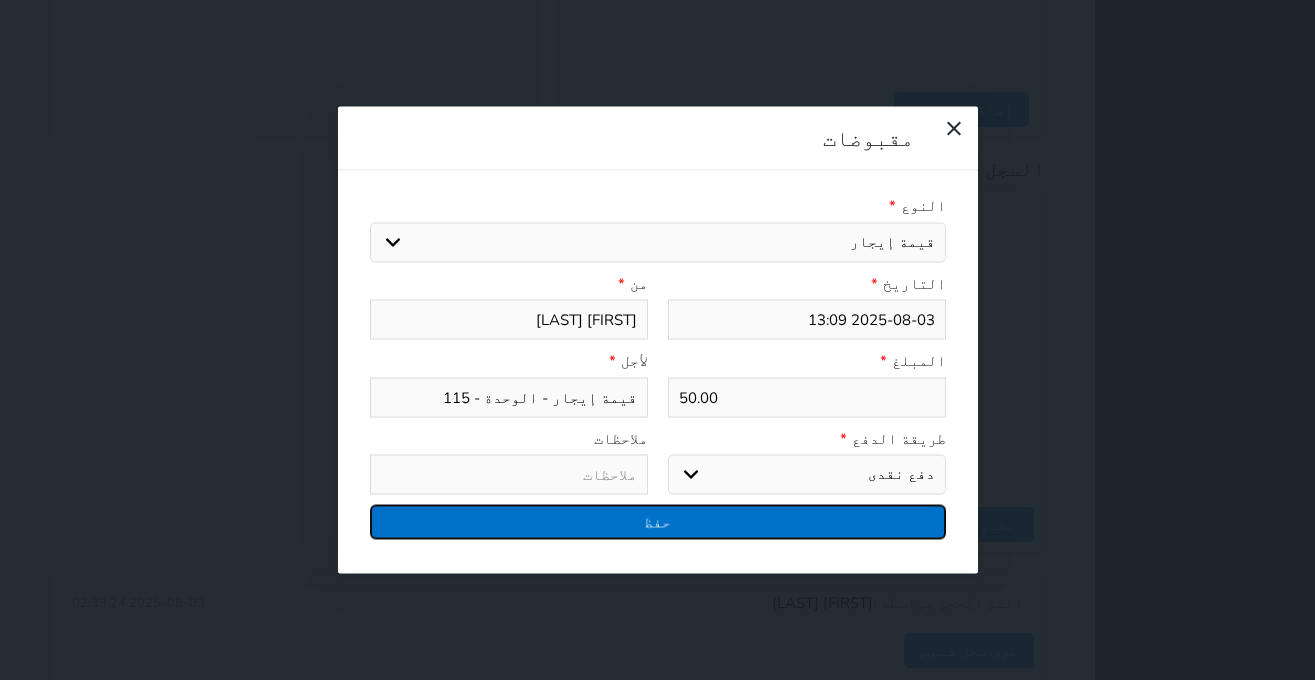 click on "حفظ" at bounding box center [658, 522] 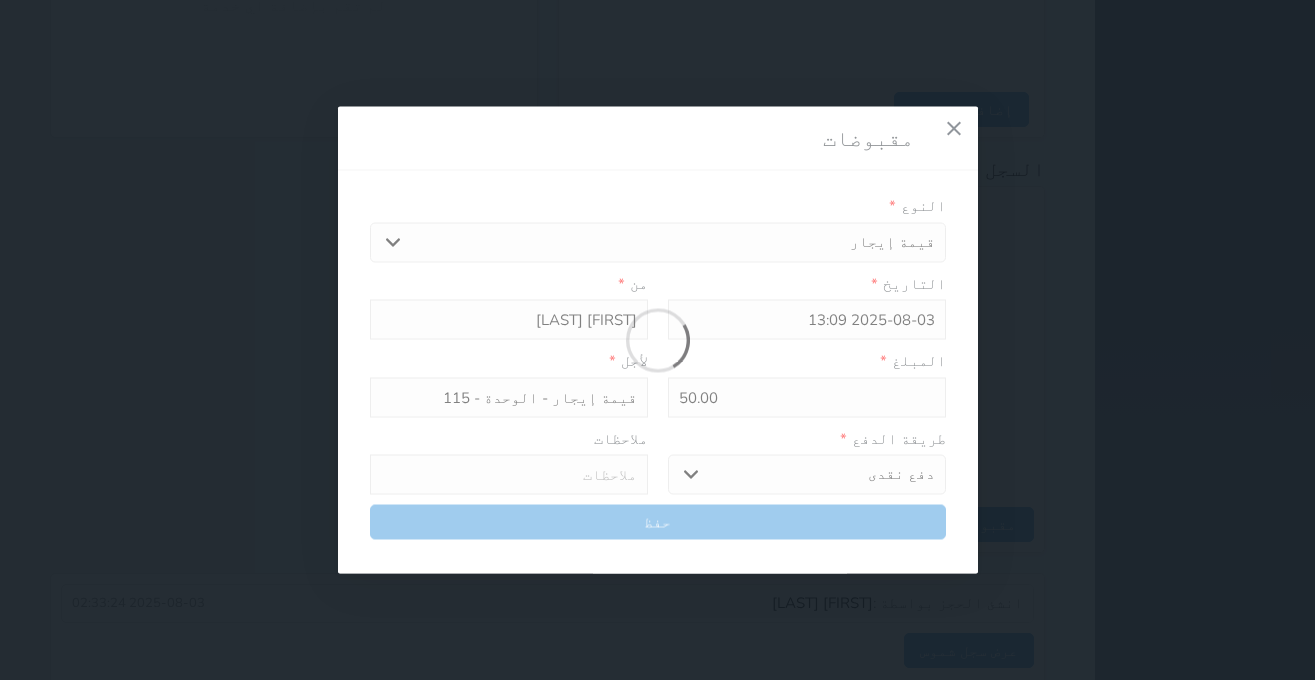 select 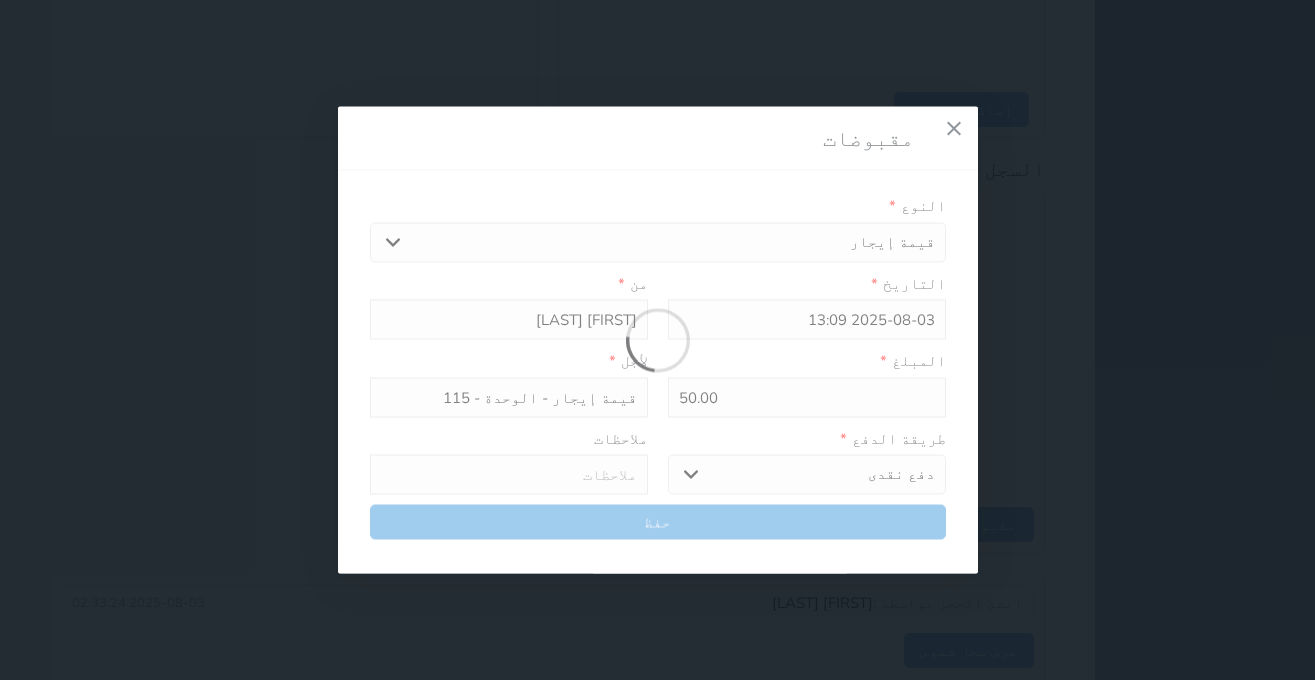 type 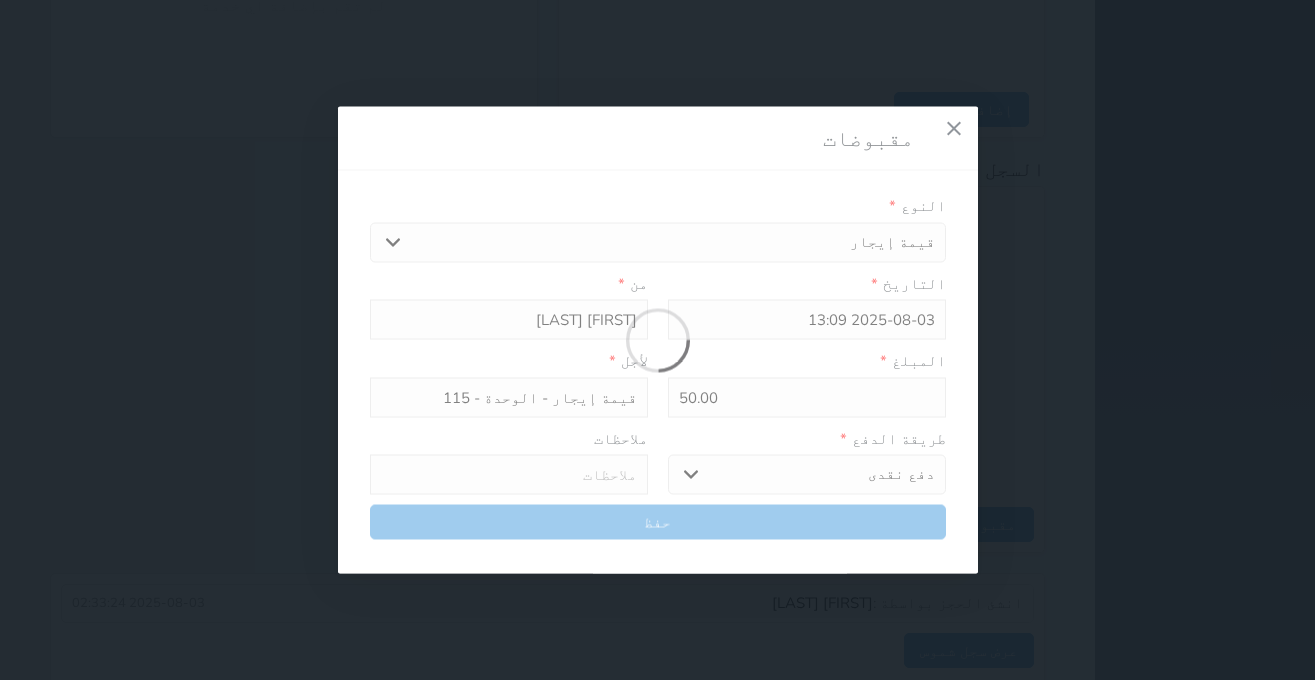 type on "0" 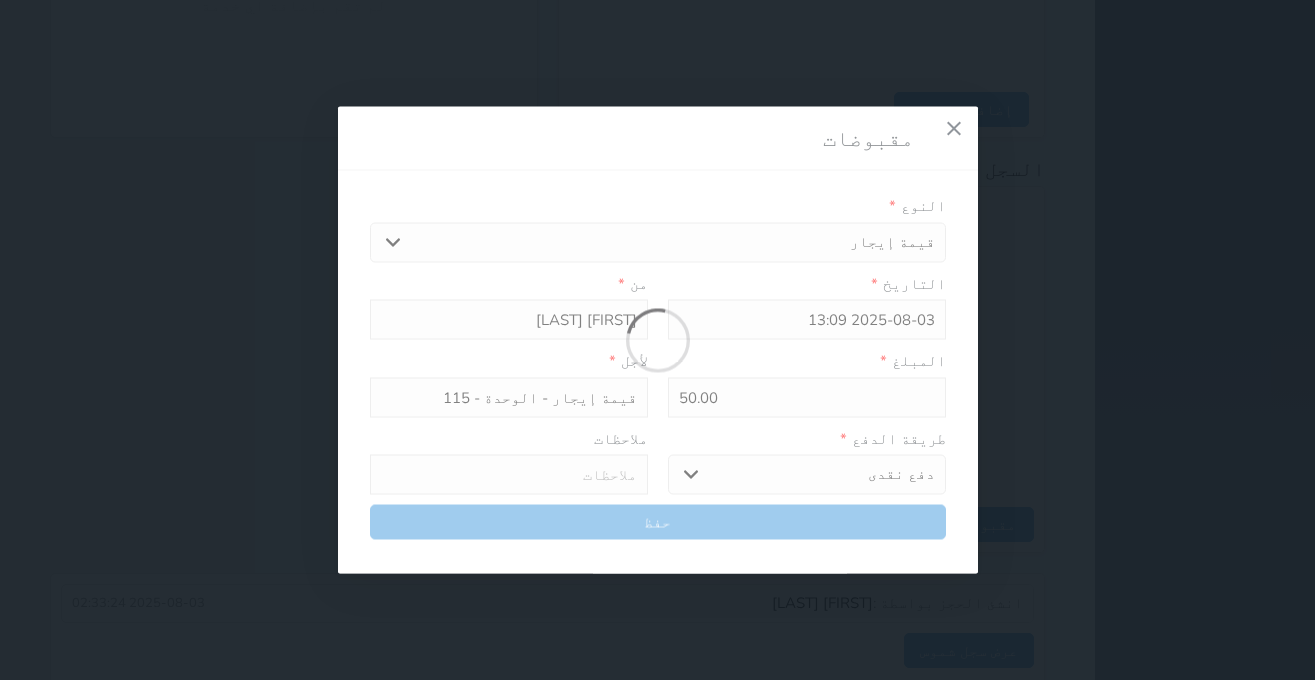 select 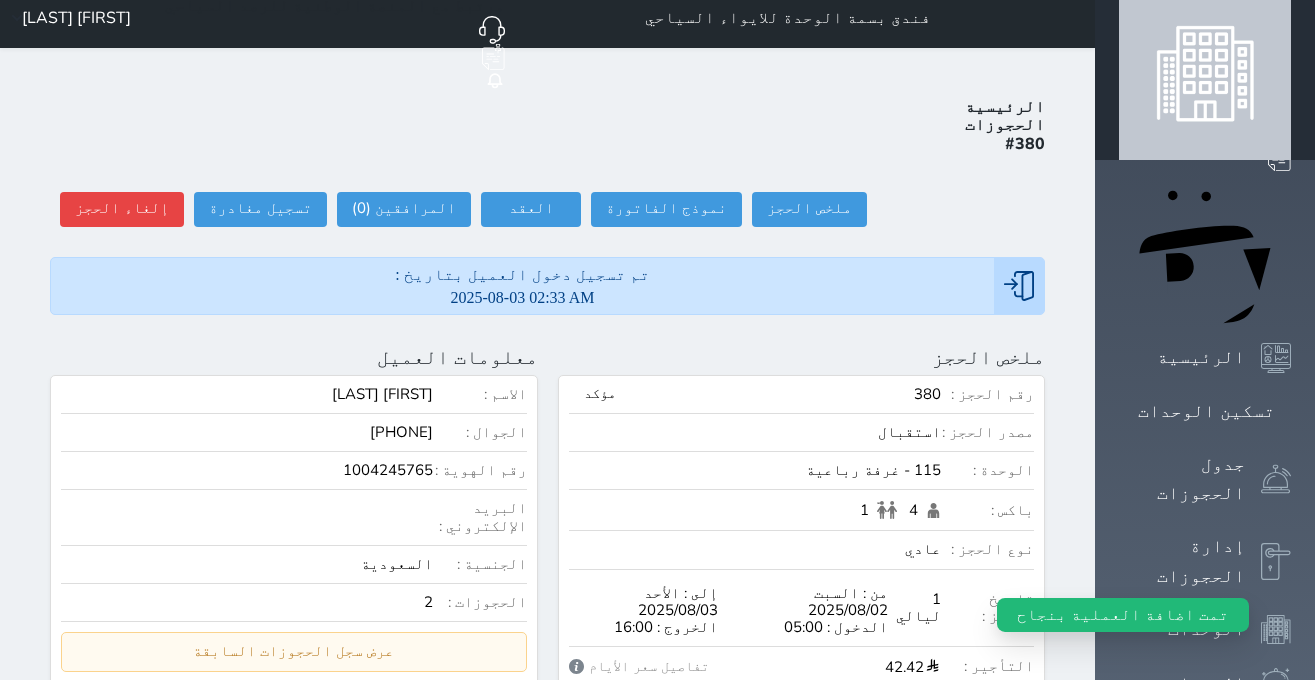 scroll, scrollTop: 0, scrollLeft: 0, axis: both 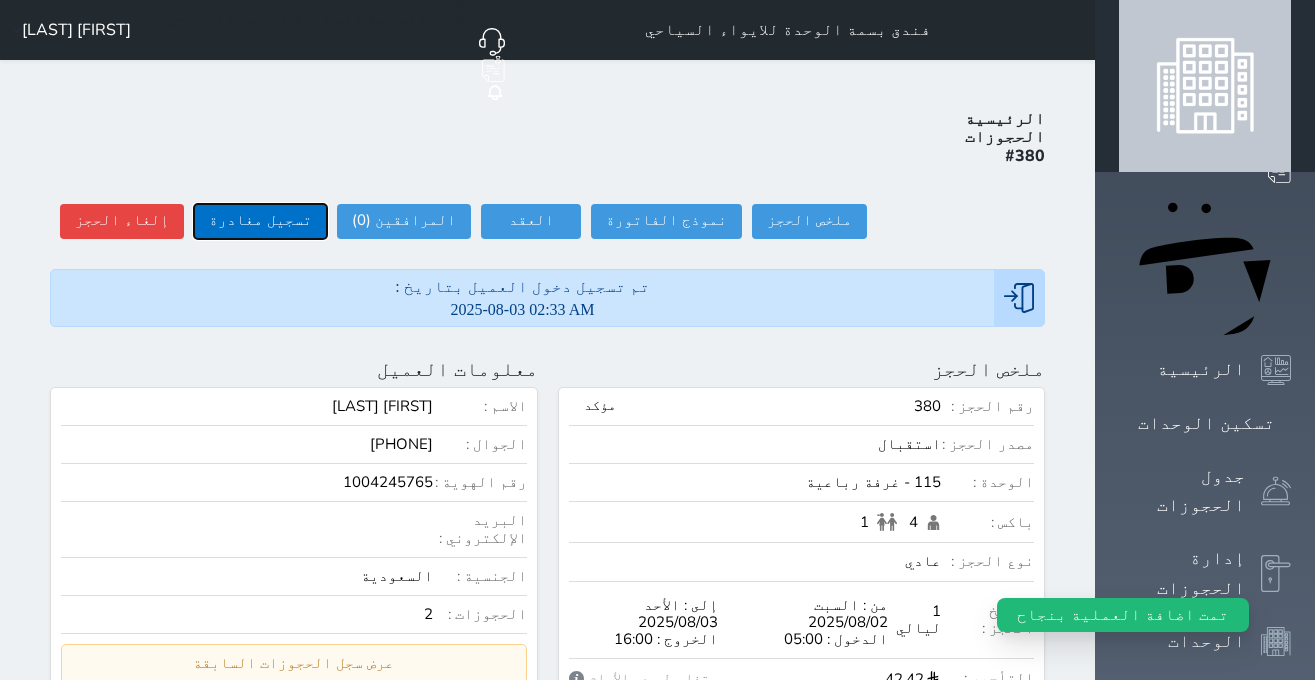 click on "تسجيل مغادرة" at bounding box center [260, 221] 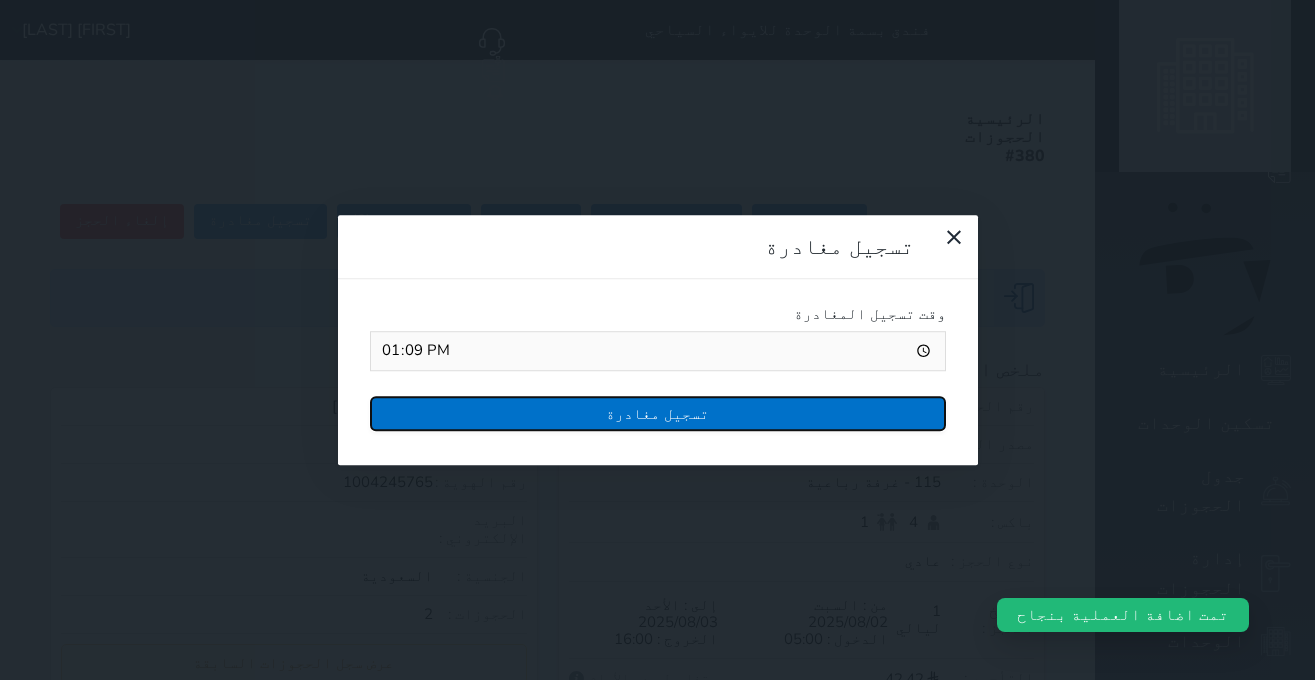 click on "تسجيل مغادرة" at bounding box center (658, 413) 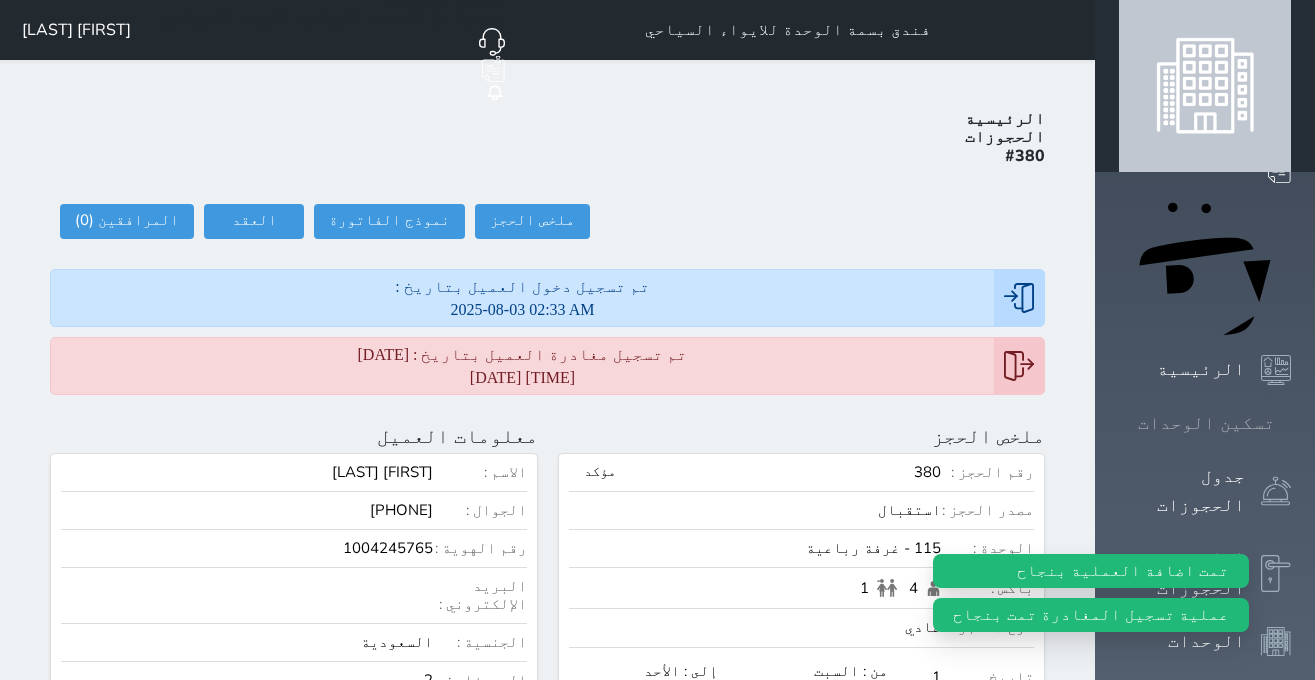 click on "تسكين الوحدات" at bounding box center [1205, 423] 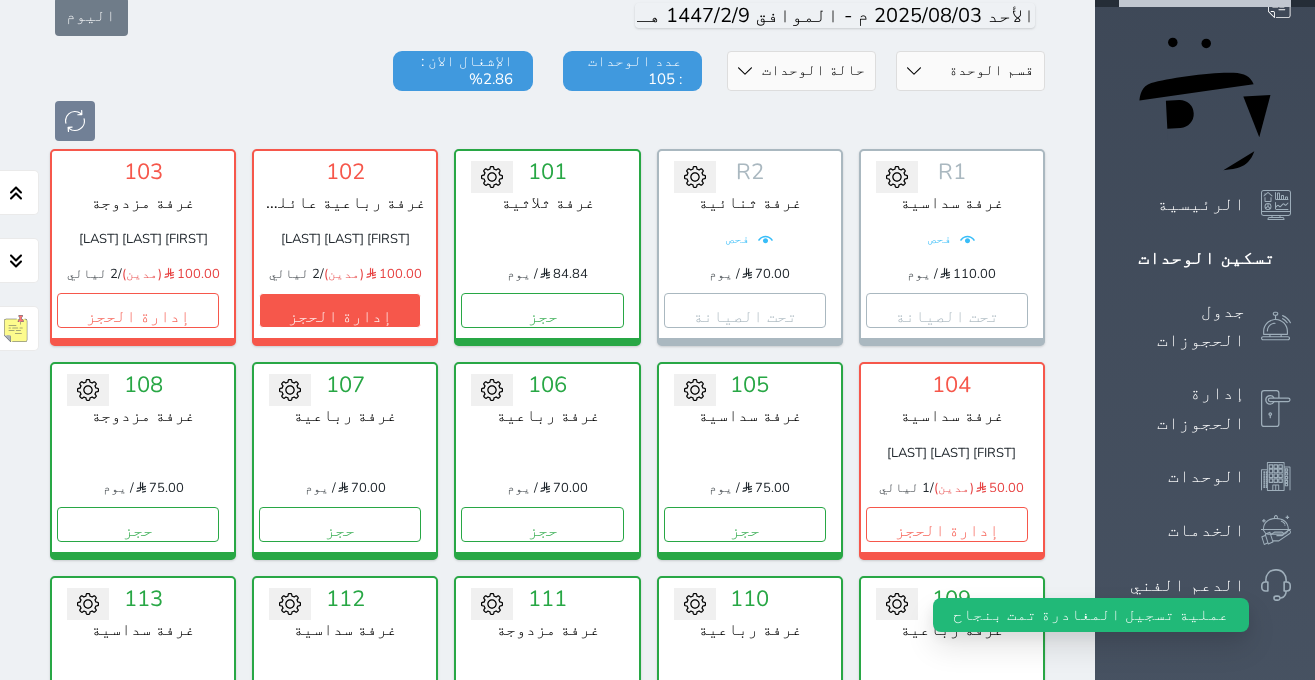 scroll, scrollTop: 204, scrollLeft: 0, axis: vertical 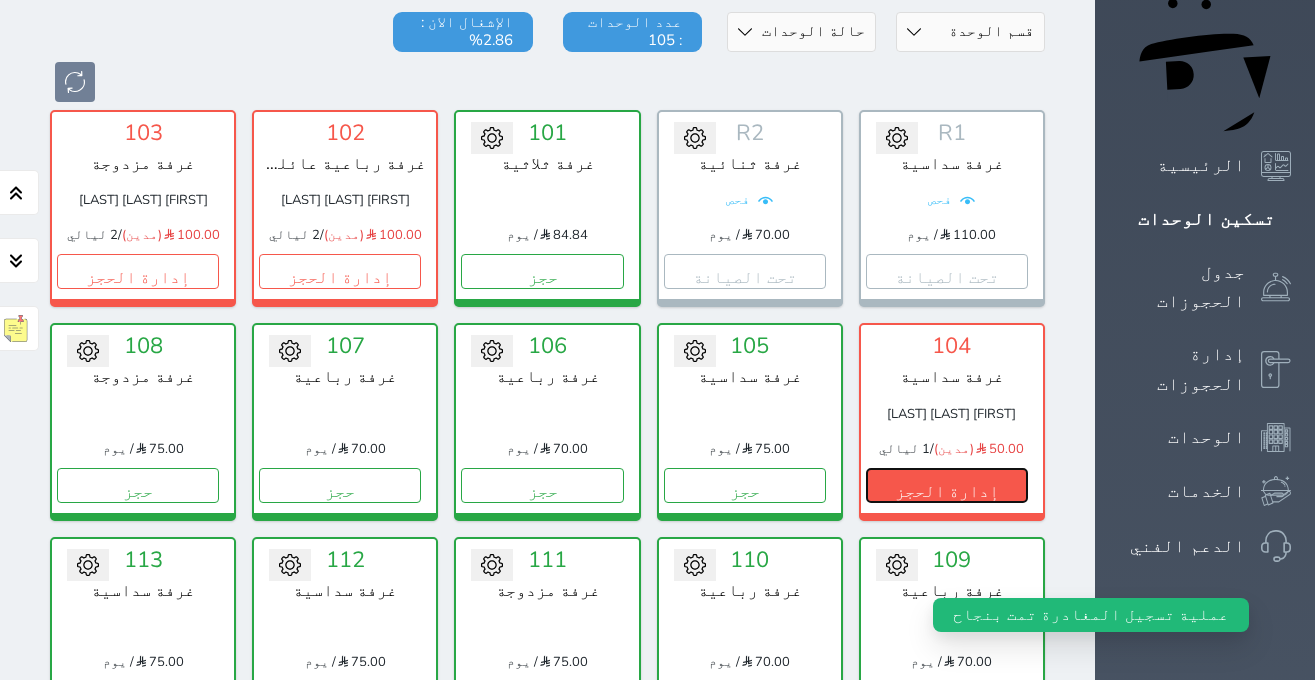 click on "إدارة الحجز" at bounding box center [947, 485] 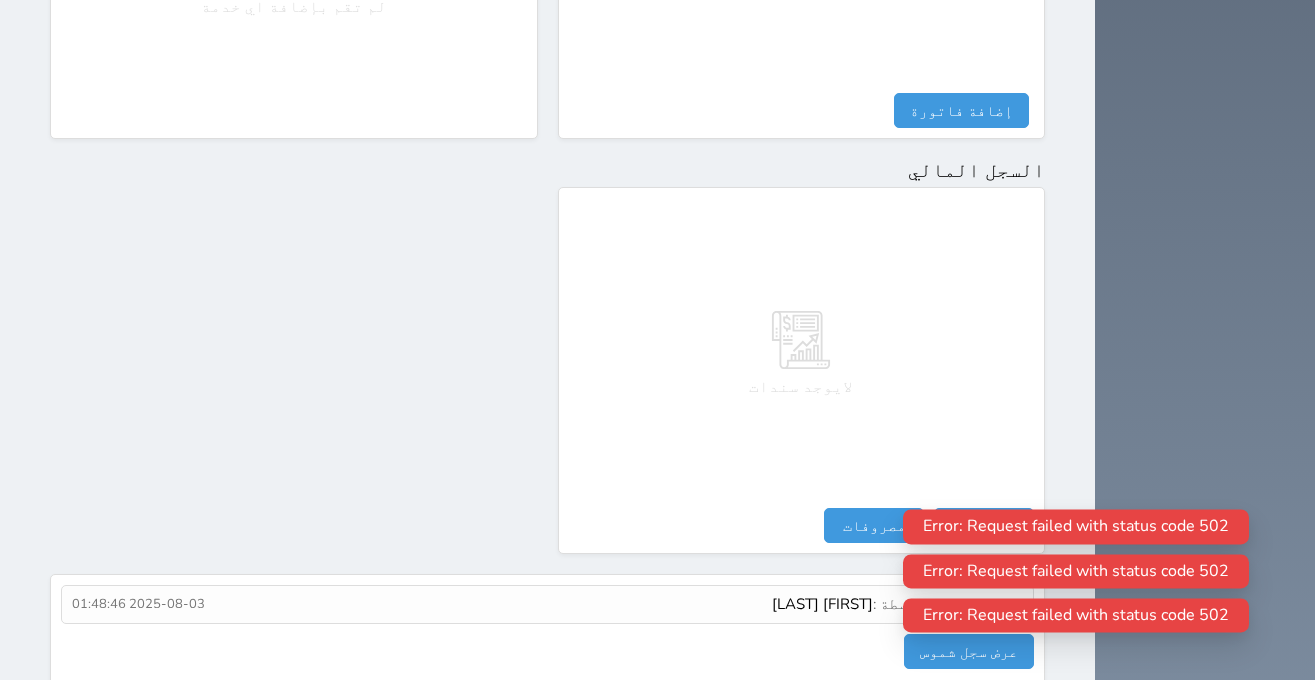 scroll, scrollTop: 1100, scrollLeft: 0, axis: vertical 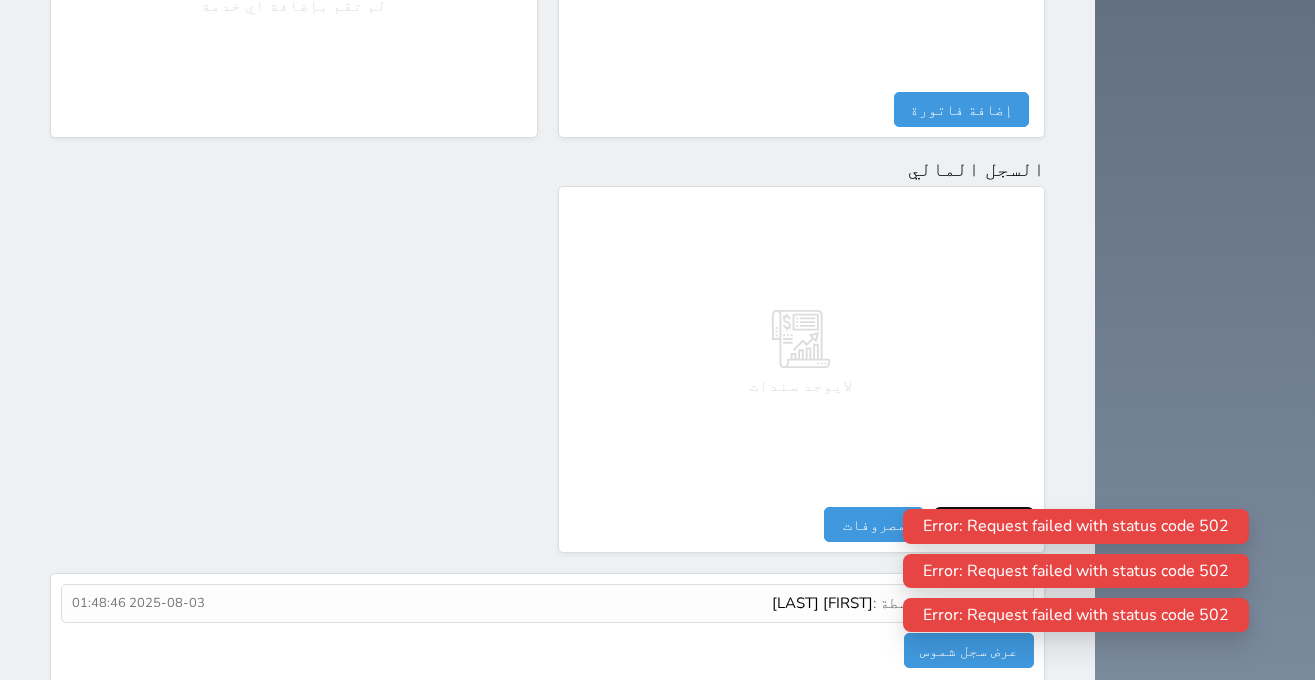 click on "مقبوضات" at bounding box center [984, 524] 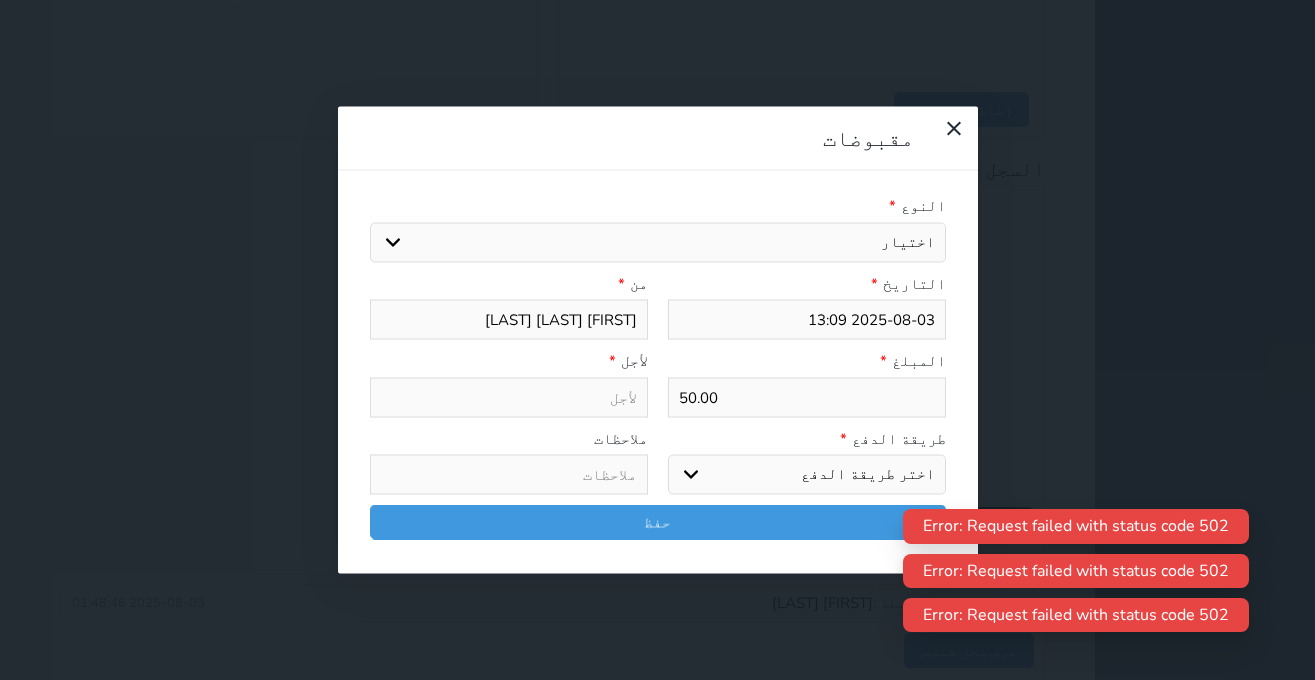 select 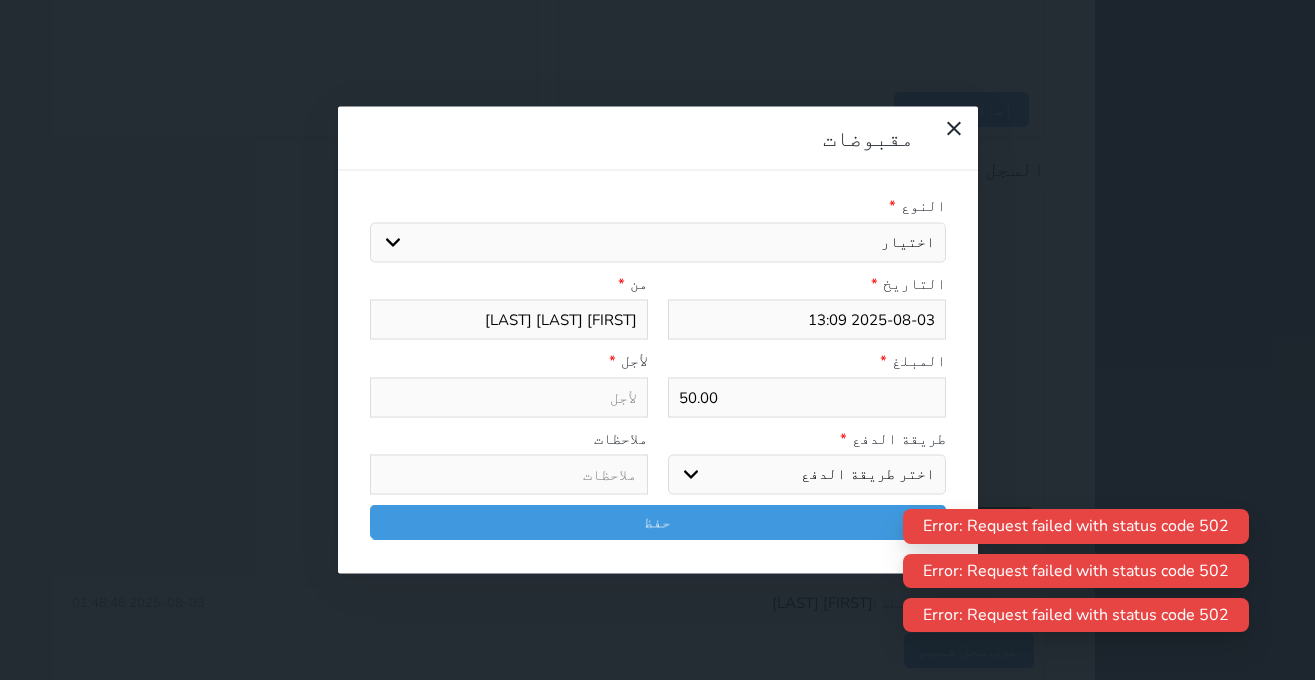 select 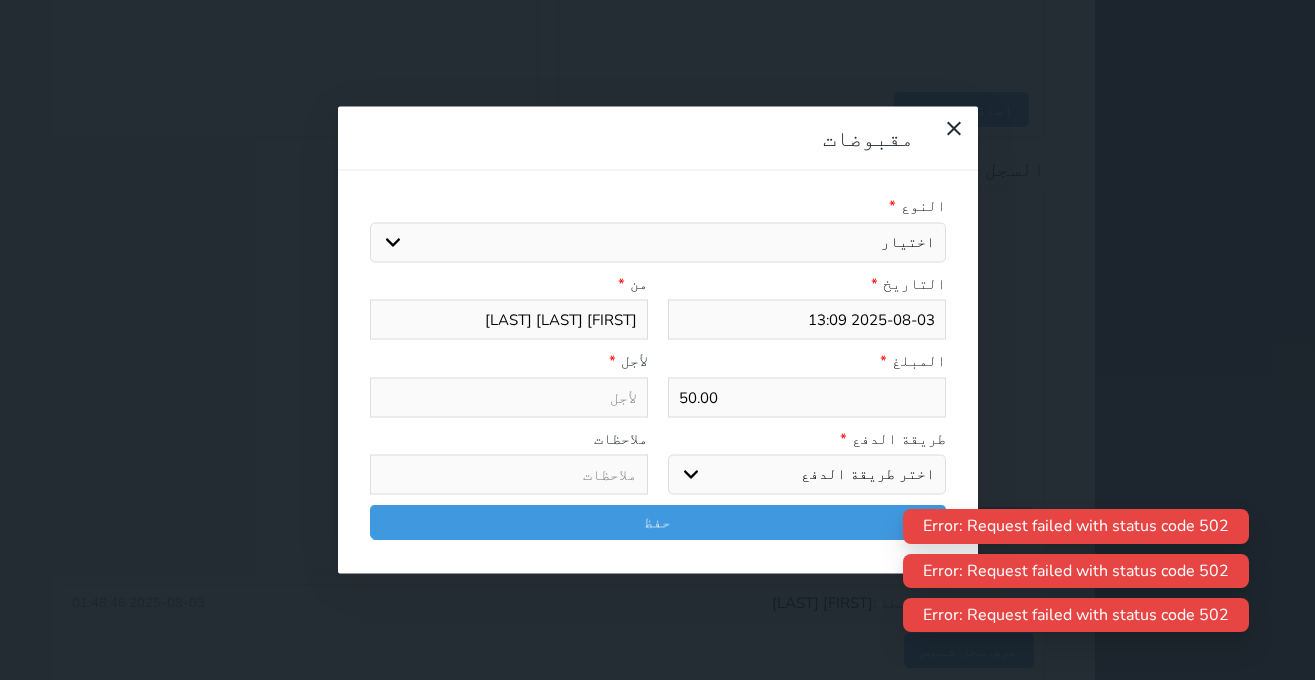 click on "اختيار   مقبوضات عامة قيمة إيجار فواتير تامين عربون لا ينطبق آخر مغسلة واي فاي - الإنترنت مواقف السيارات طعام الأغذية والمشروبات مشروبات المشروبات الباردة المشروبات الساخنة الإفطار غداء عشاء مخبز و كعك حمام سباحة الصالة الرياضية سبا و خدمات الجمال اختيار وإسقاط (خدمات النقل) ميني بار كابل - تلفزيون سرير إضافي تصفيف الشعر التسوق خدمات الجولات السياحية المنظمة خدمات الدليل السياحي" at bounding box center [658, 242] 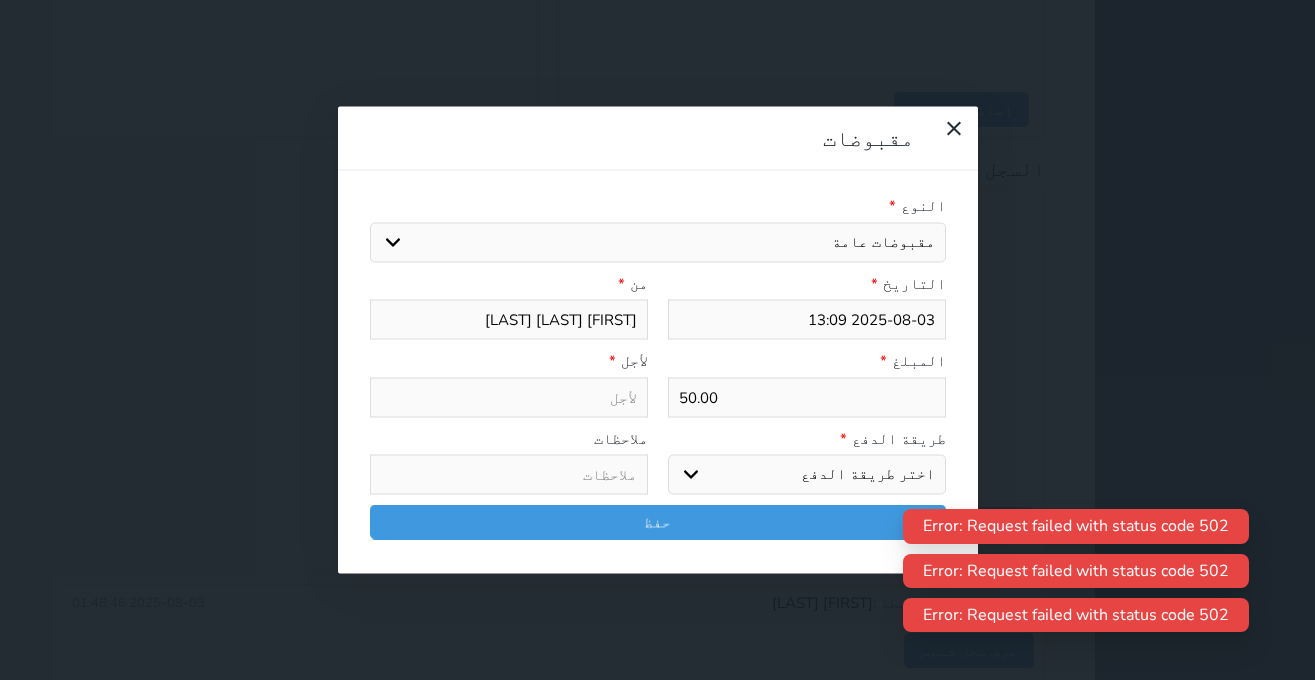 select 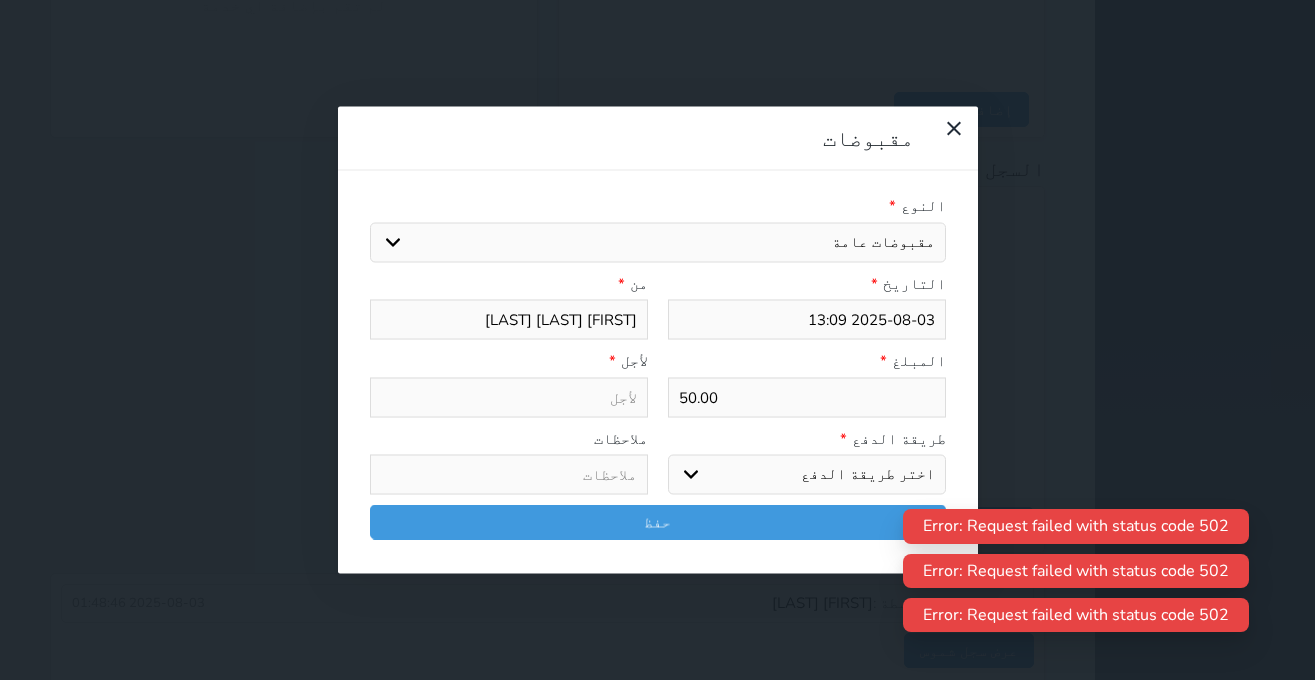 type on "مقبوضات عامة - الوحدة - 104" 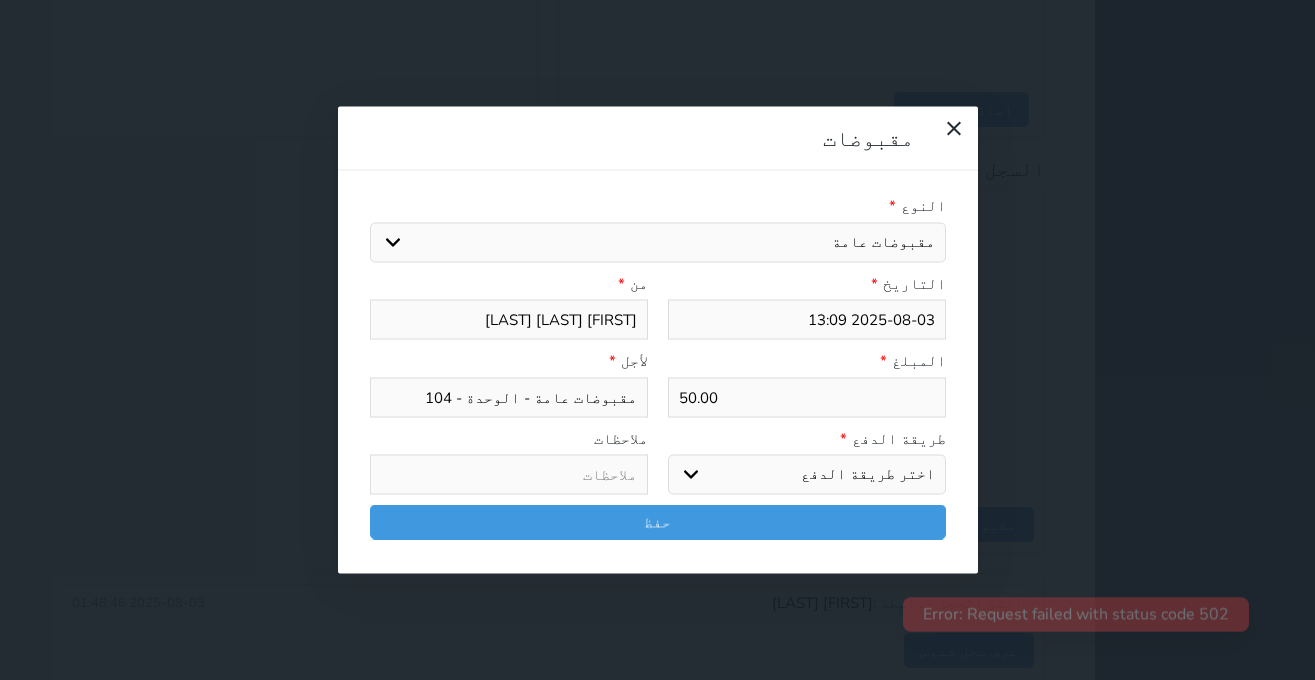 click on "اختيار   مقبوضات عامة قيمة إيجار فواتير تامين عربون لا ينطبق آخر مغسلة واي فاي - الإنترنت مواقف السيارات طعام الأغذية والمشروبات مشروبات المشروبات الباردة المشروبات الساخنة الإفطار غداء عشاء مخبز و كعك حمام سباحة الصالة الرياضية سبا و خدمات الجمال اختيار وإسقاط (خدمات النقل) ميني بار كابل - تلفزيون سرير إضافي تصفيف الشعر التسوق خدمات الجولات السياحية المنظمة خدمات الدليل السياحي" at bounding box center [658, 242] 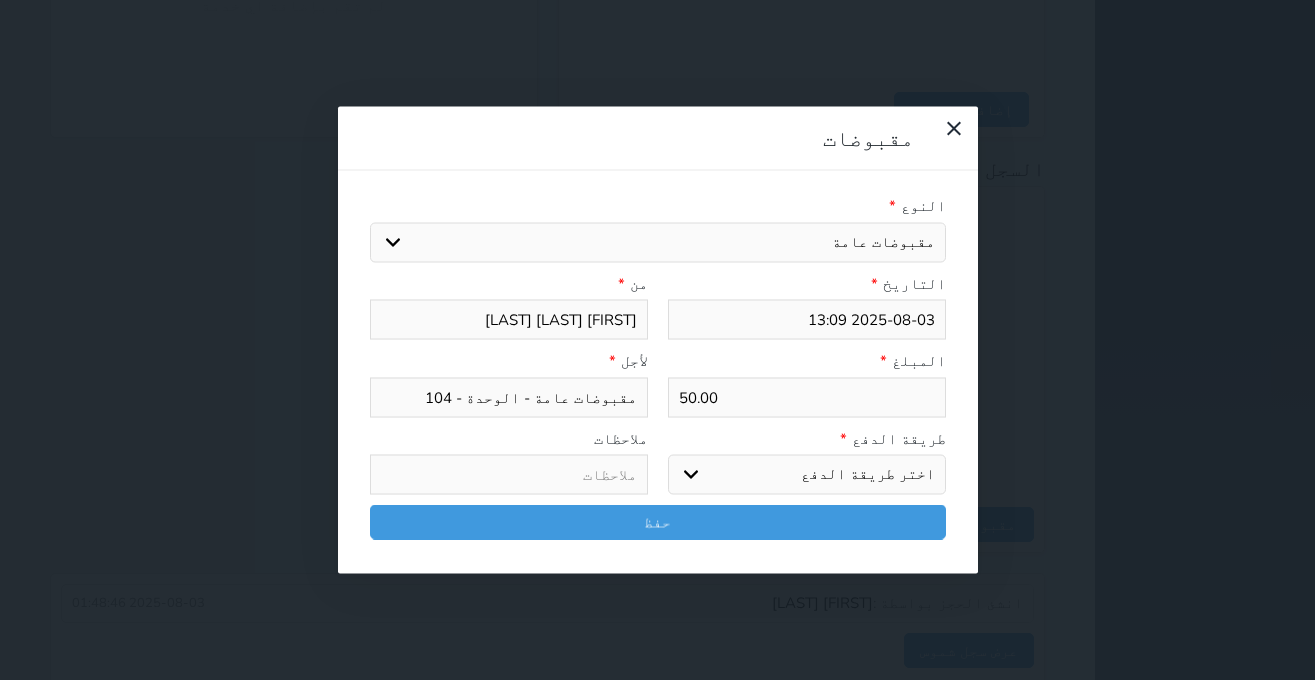 select on "158710" 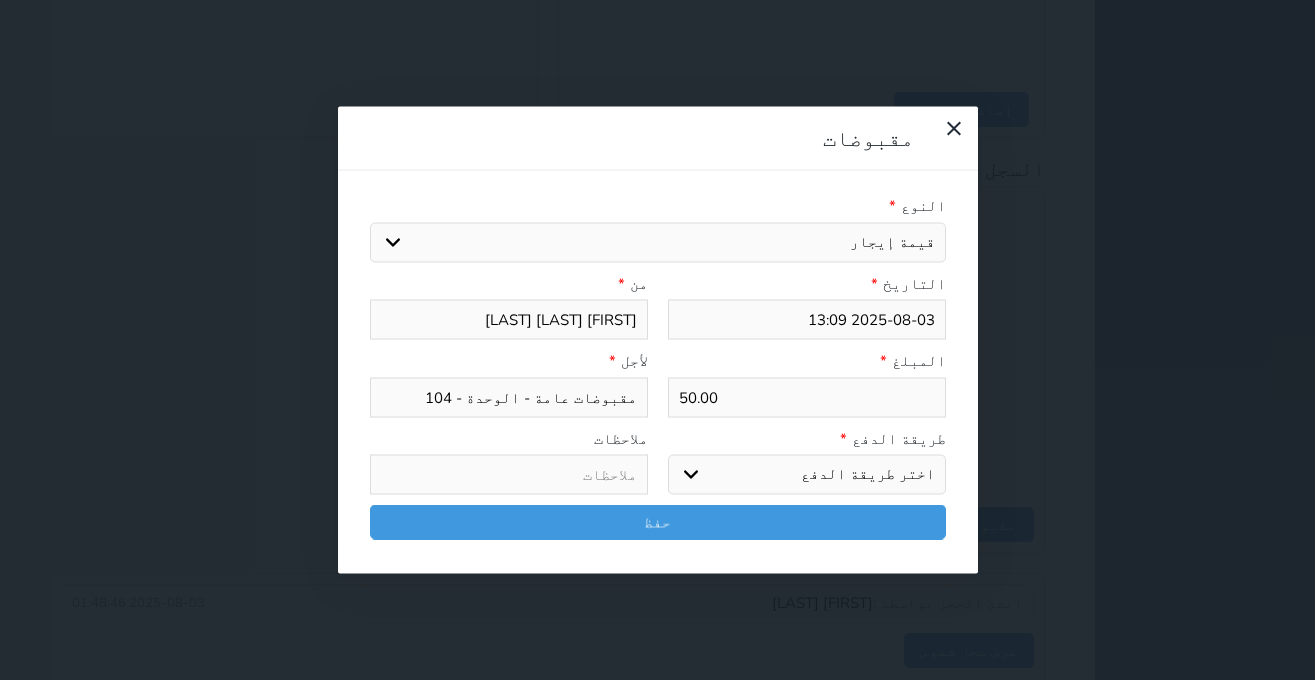 select 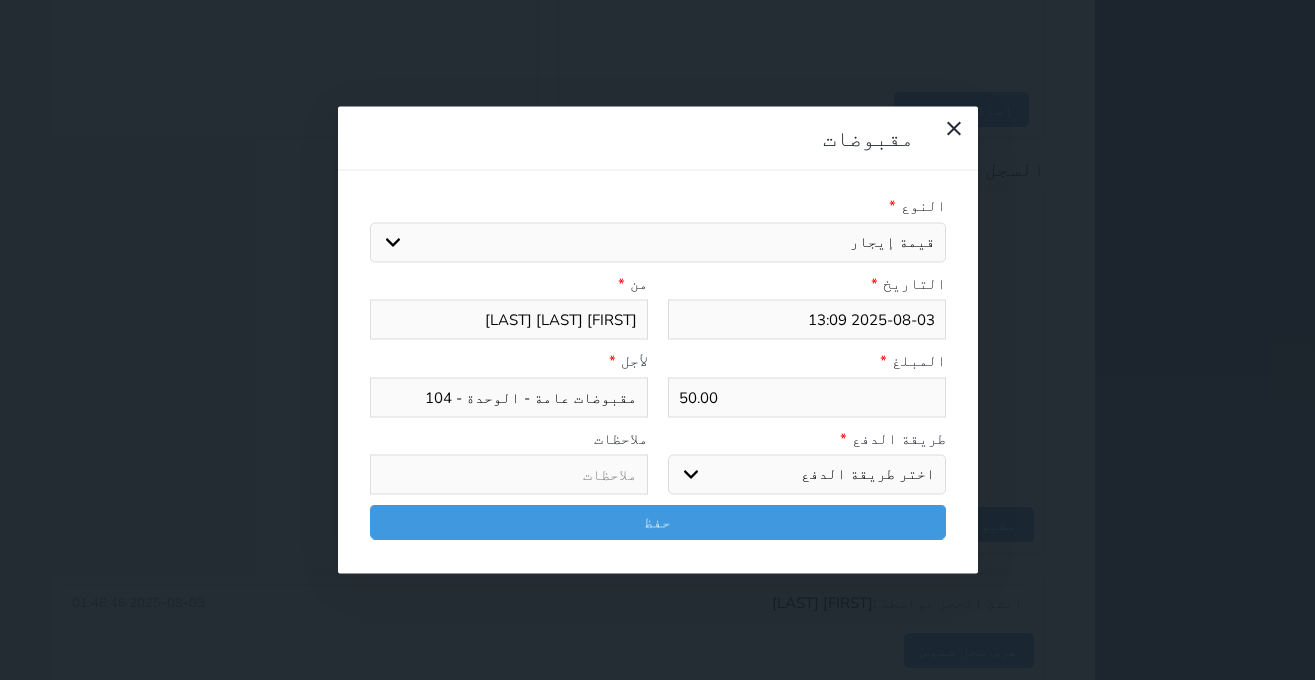 type on "قيمة إيجار - الوحدة - 104" 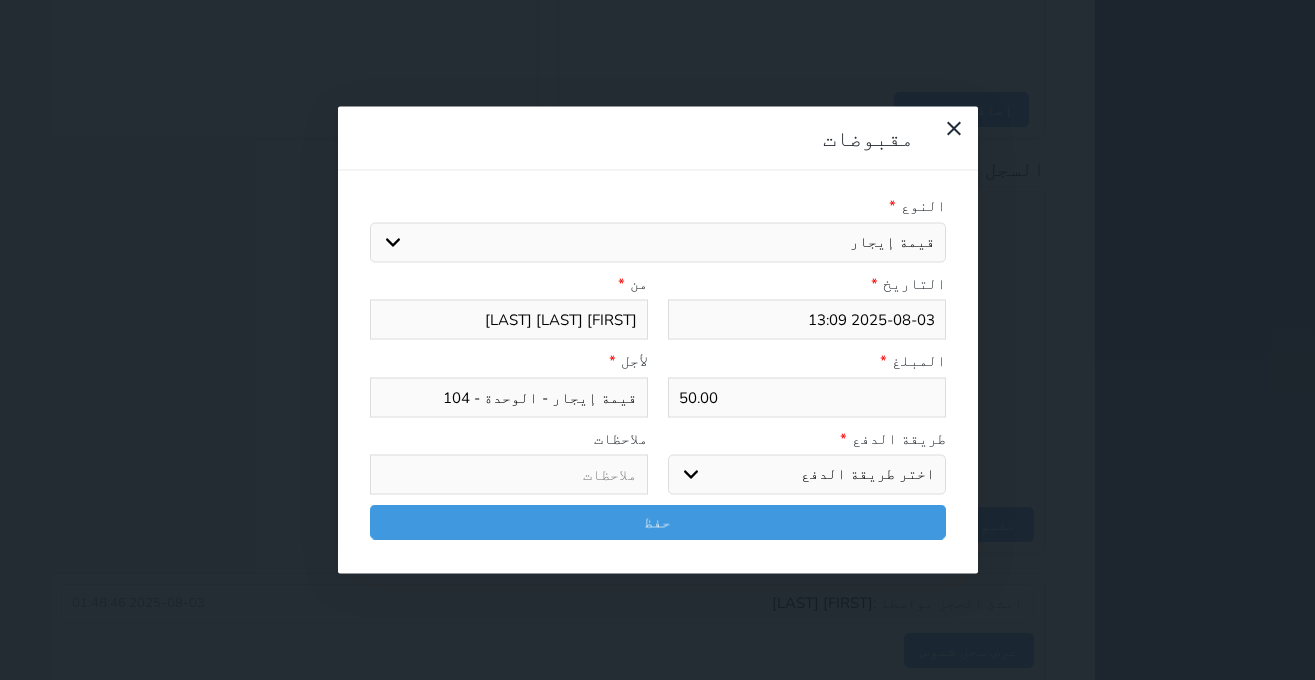 click on "اختر طريقة الدفع   دفع نقدى   تحويل بنكى   مدى   بطاقة ائتمان   آجل" at bounding box center (807, 475) 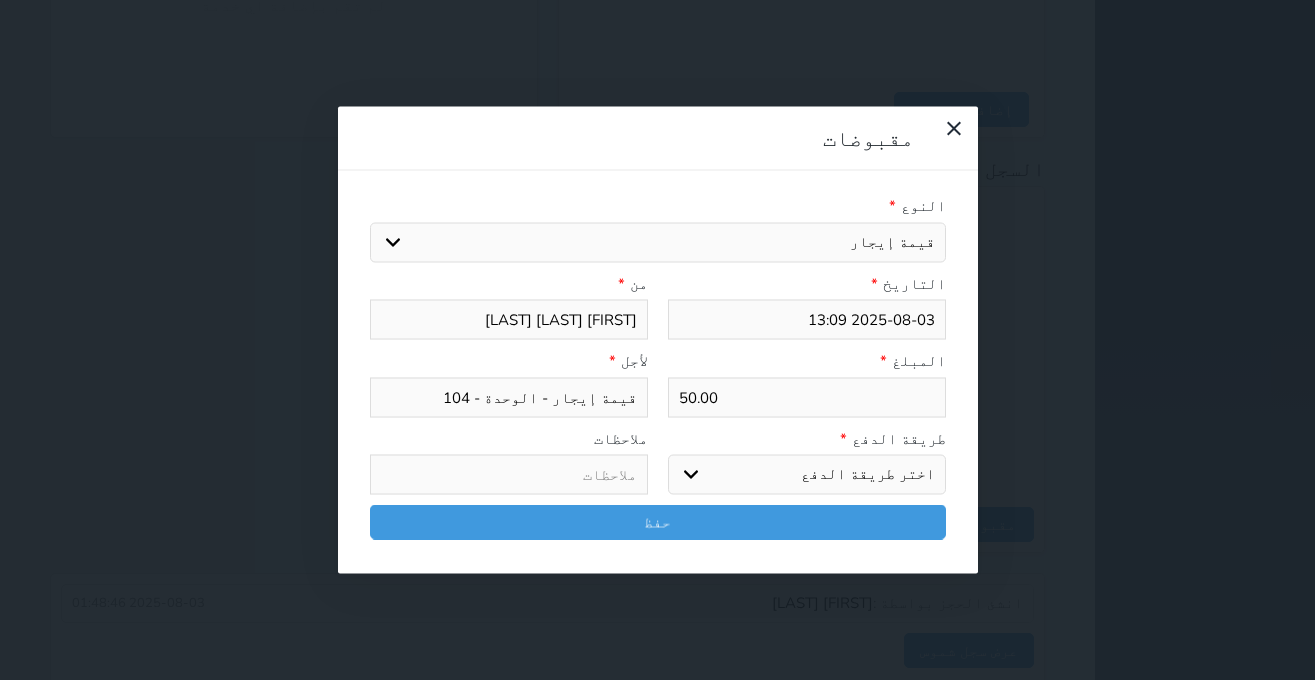 select on "bank-transfer" 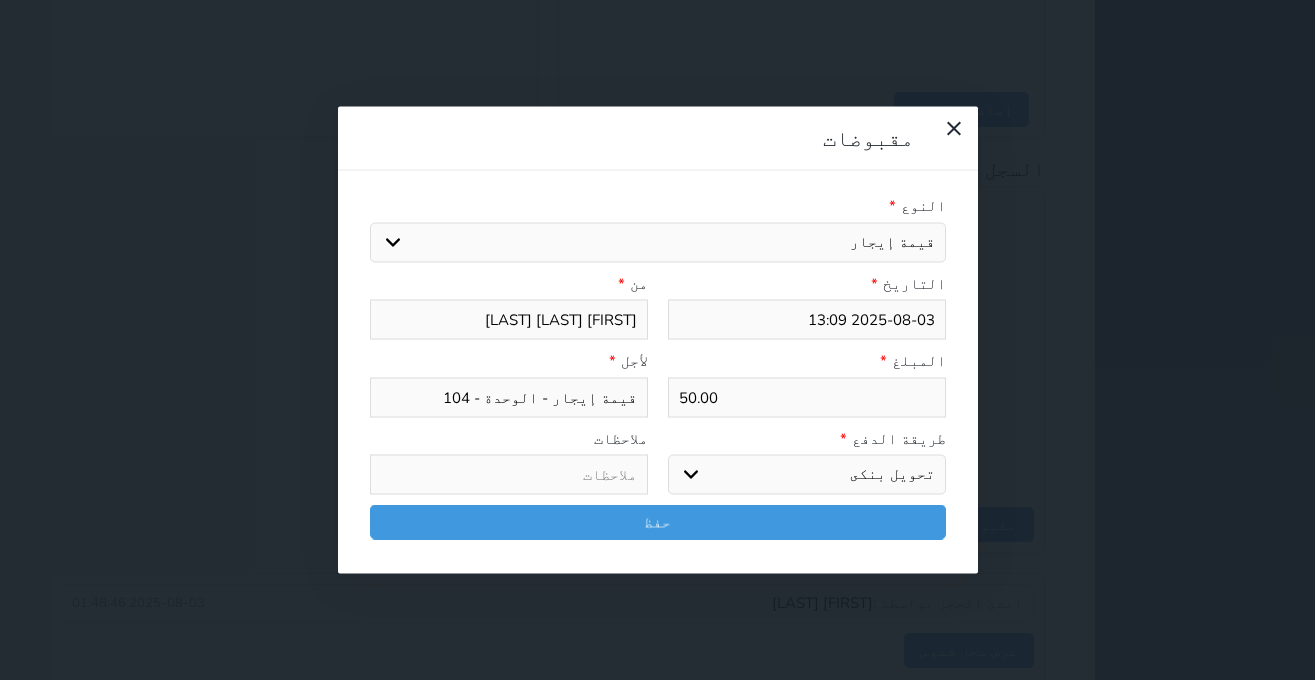 click on "تحويل بنكى" at bounding box center (0, 0) 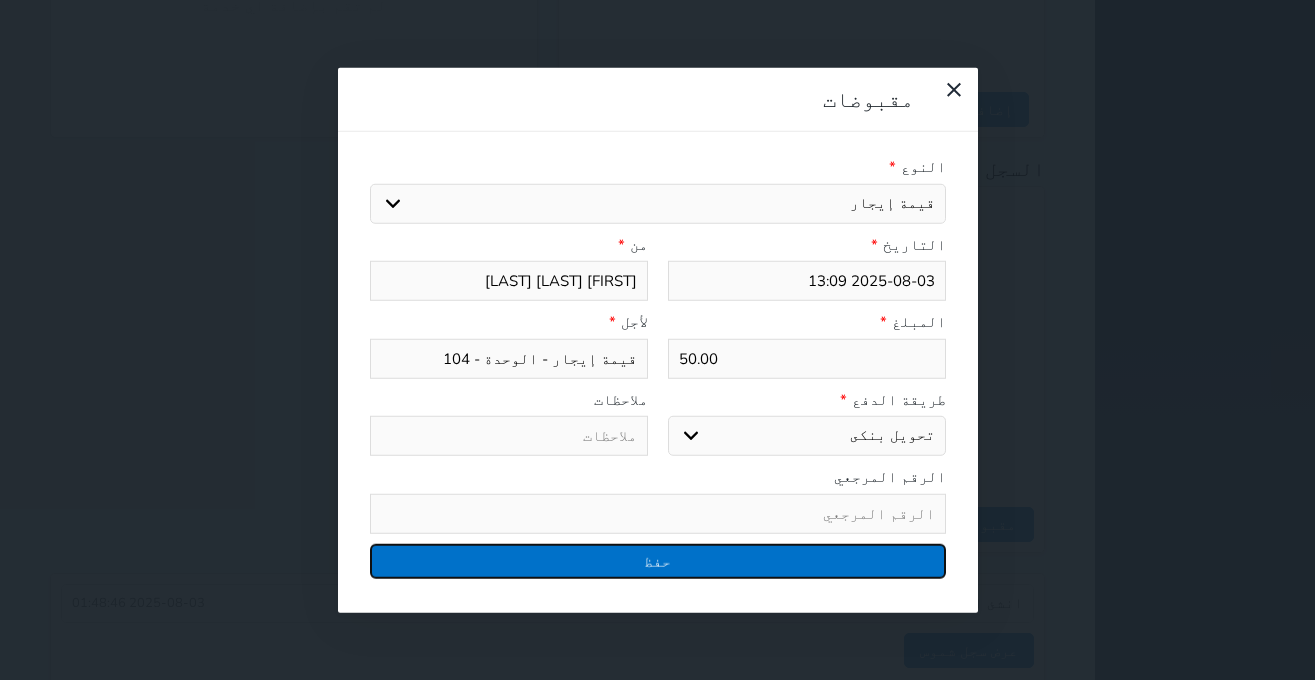 click on "حفظ" at bounding box center [658, 560] 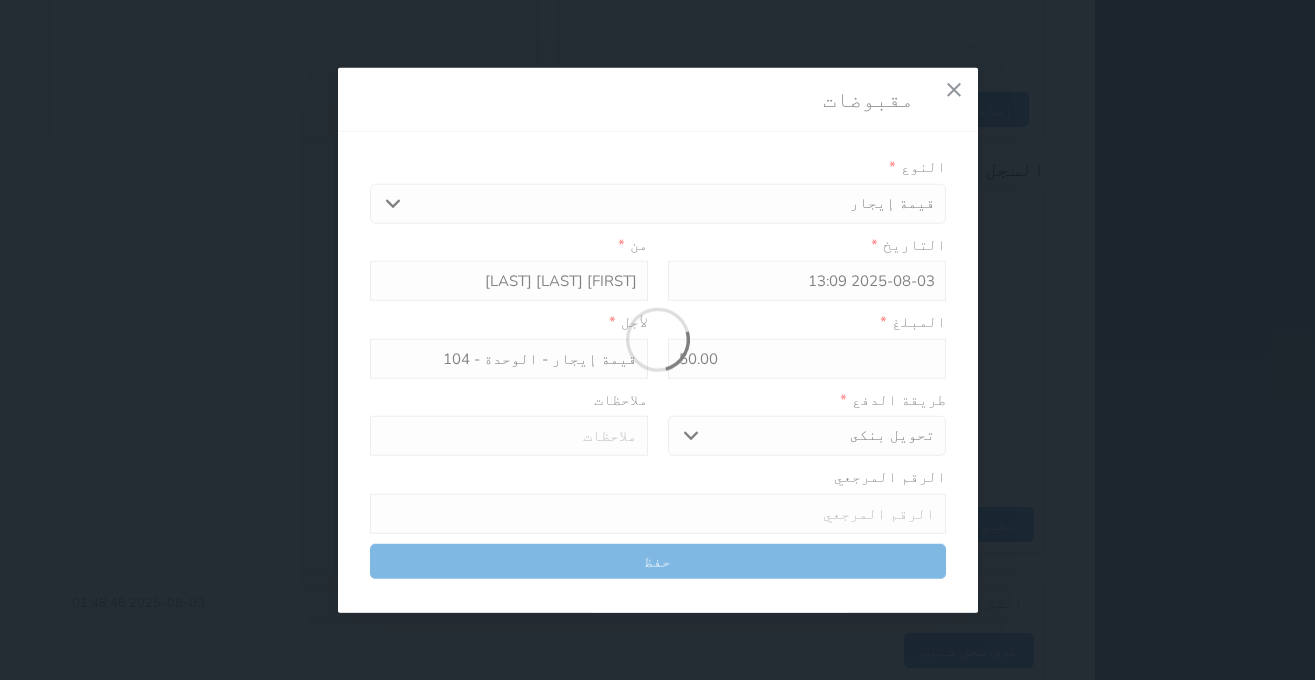 select 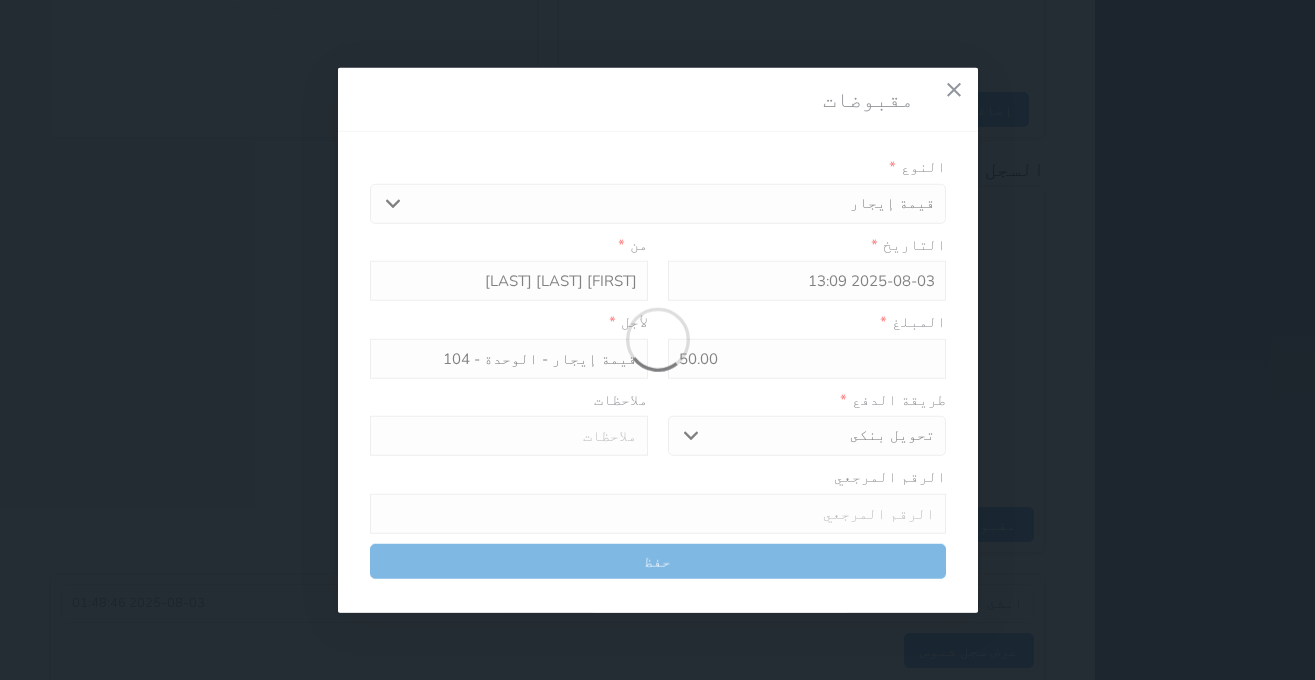 type 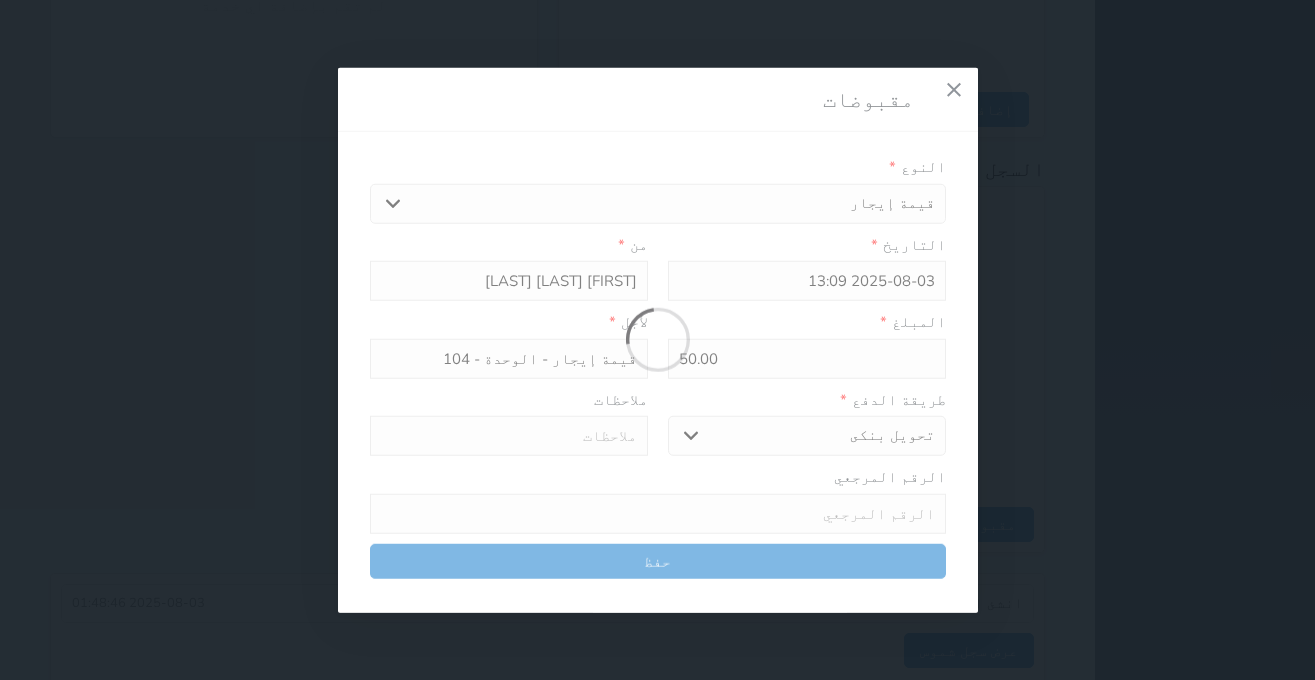 type on "0" 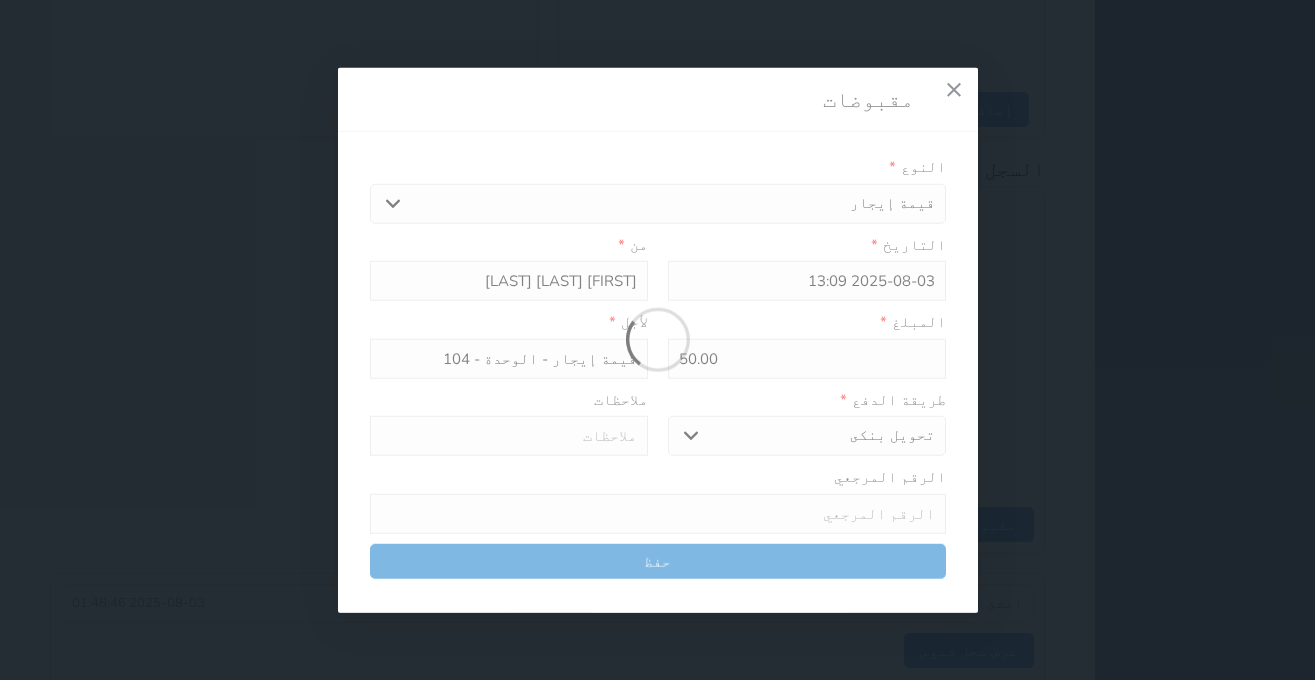 select 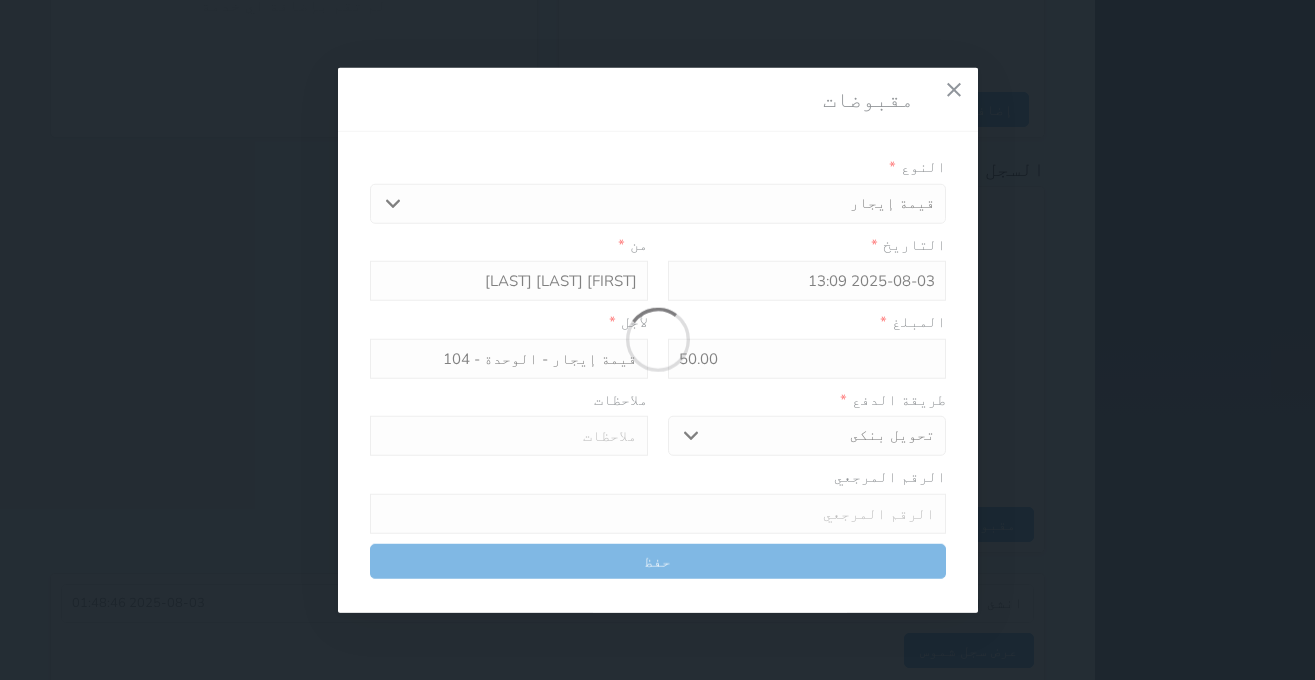 type on "0" 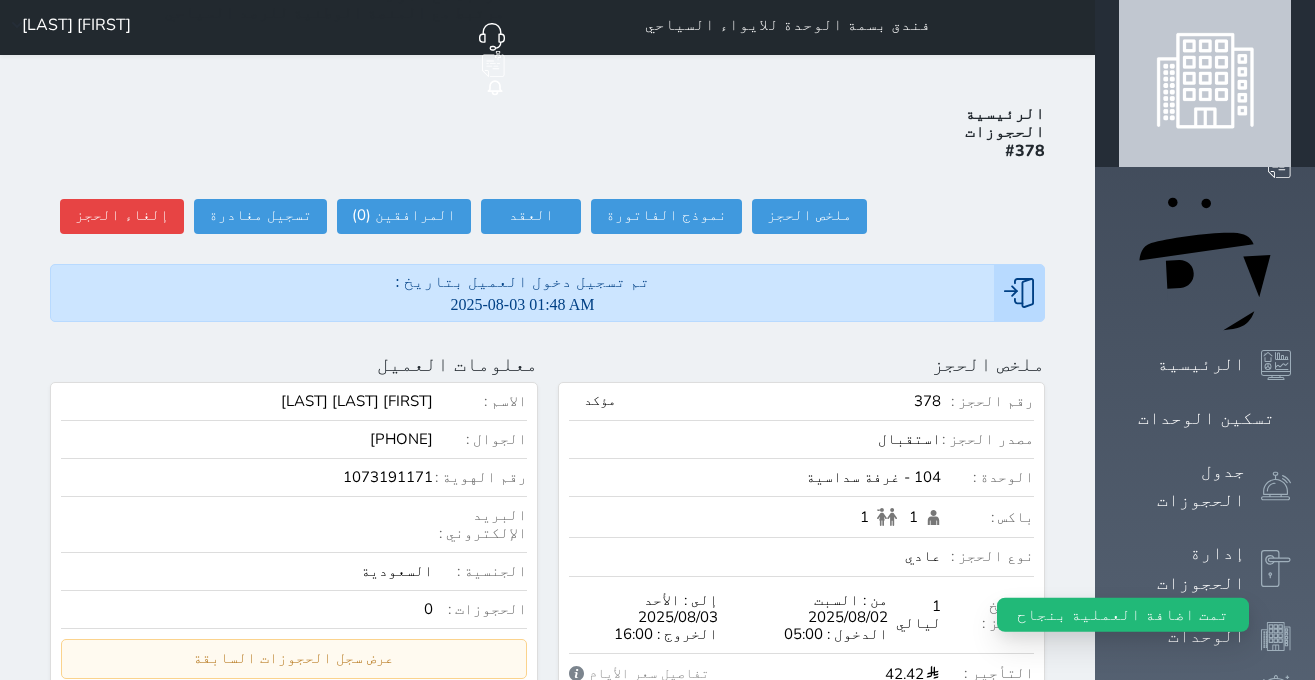 scroll, scrollTop: 0, scrollLeft: 0, axis: both 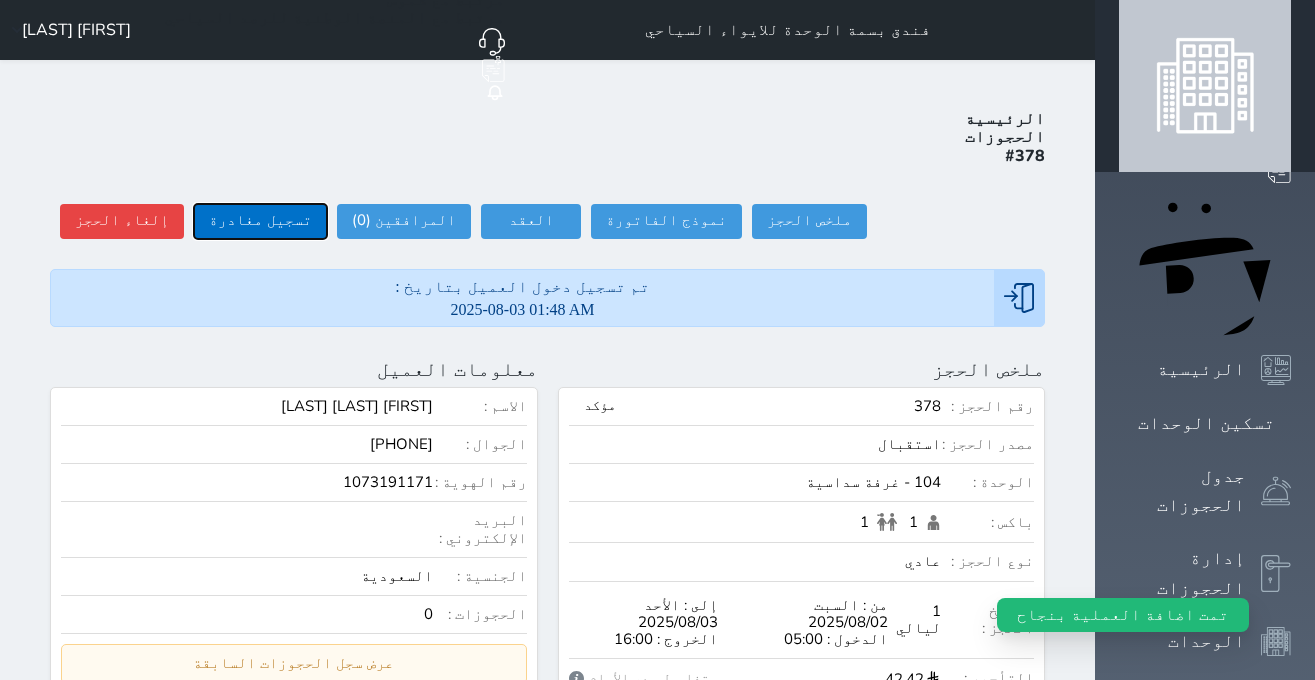 click on "تسجيل مغادرة" at bounding box center (260, 221) 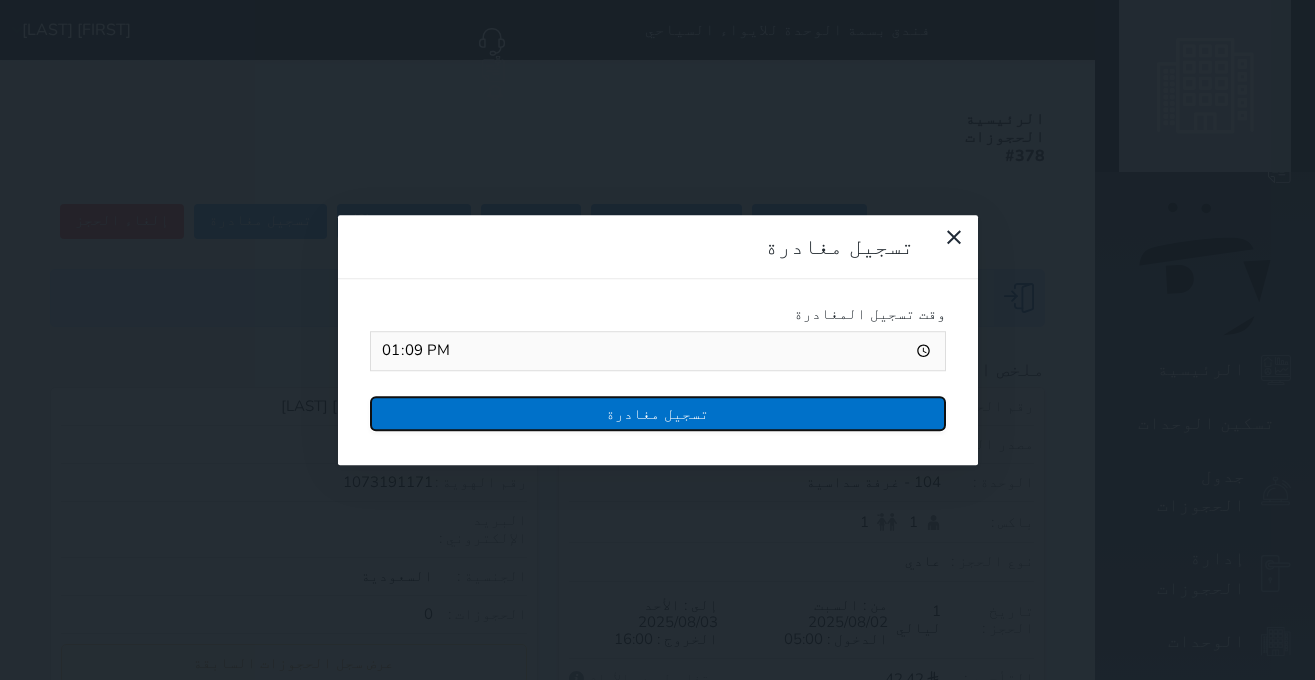click on "تسجيل مغادرة" at bounding box center (658, 413) 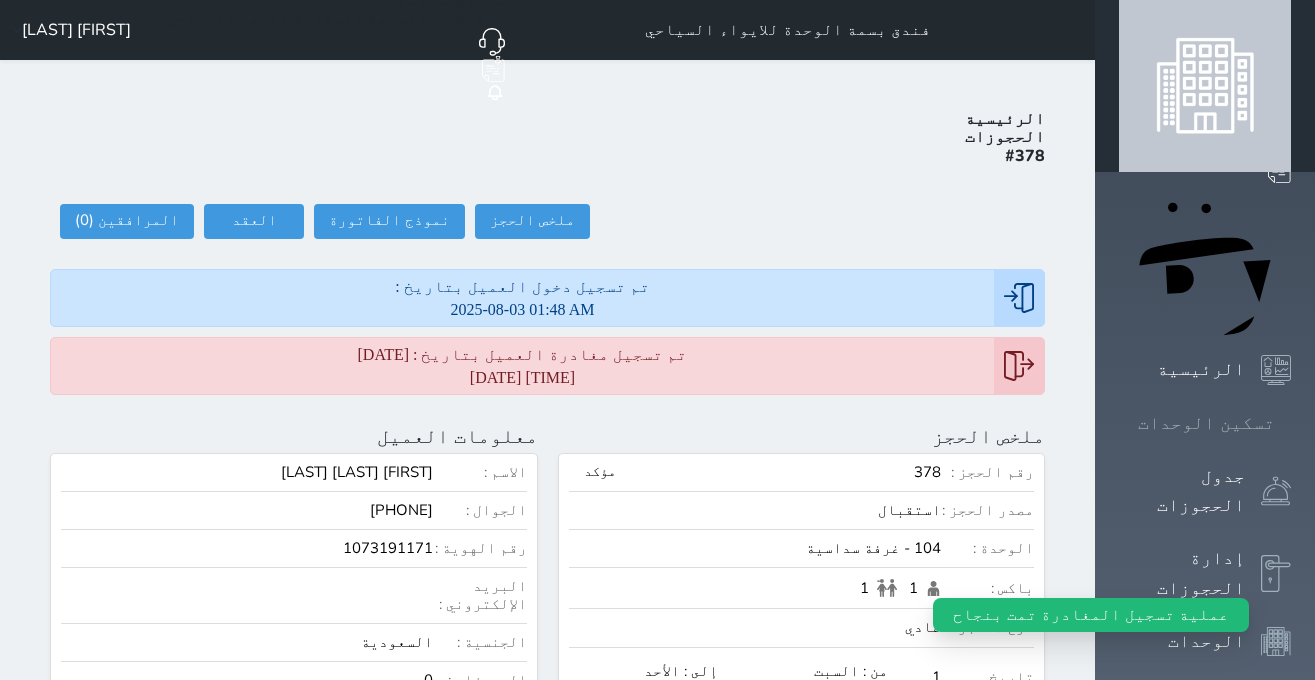 click 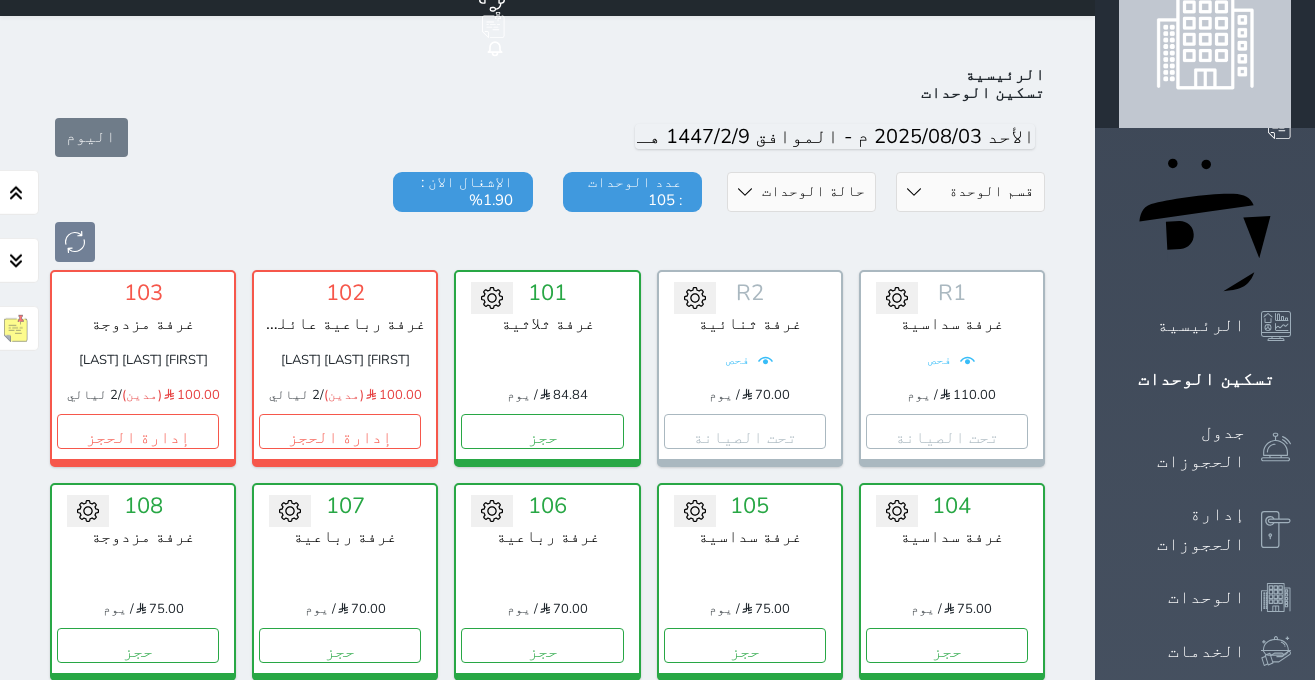 scroll, scrollTop: 0, scrollLeft: 0, axis: both 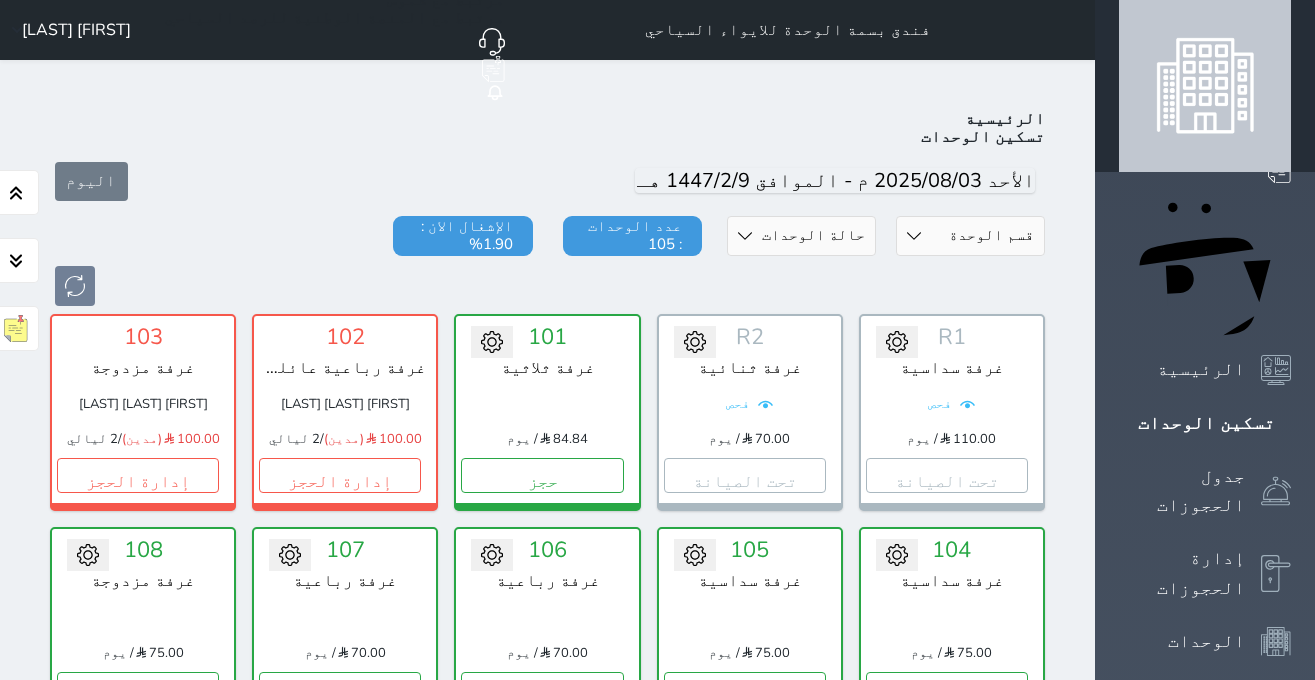 click on "الإشغال الان : 1.90%" at bounding box center [462, 236] 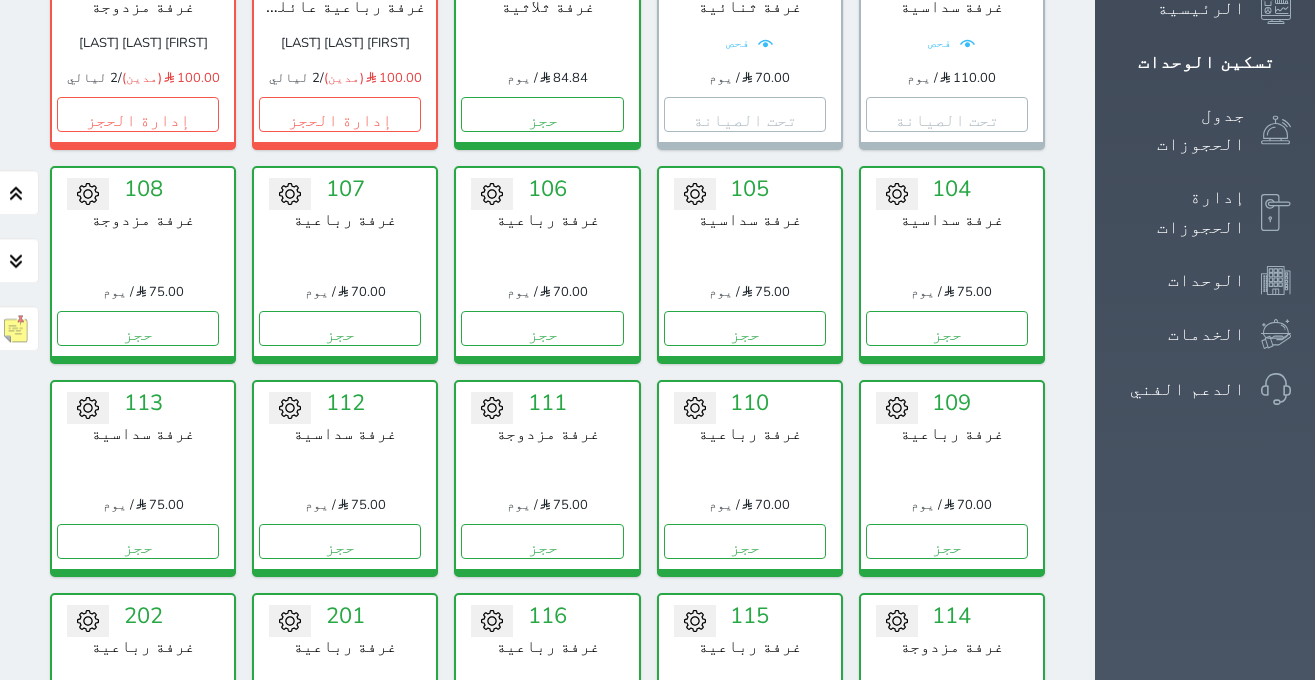 scroll, scrollTop: 378, scrollLeft: 0, axis: vertical 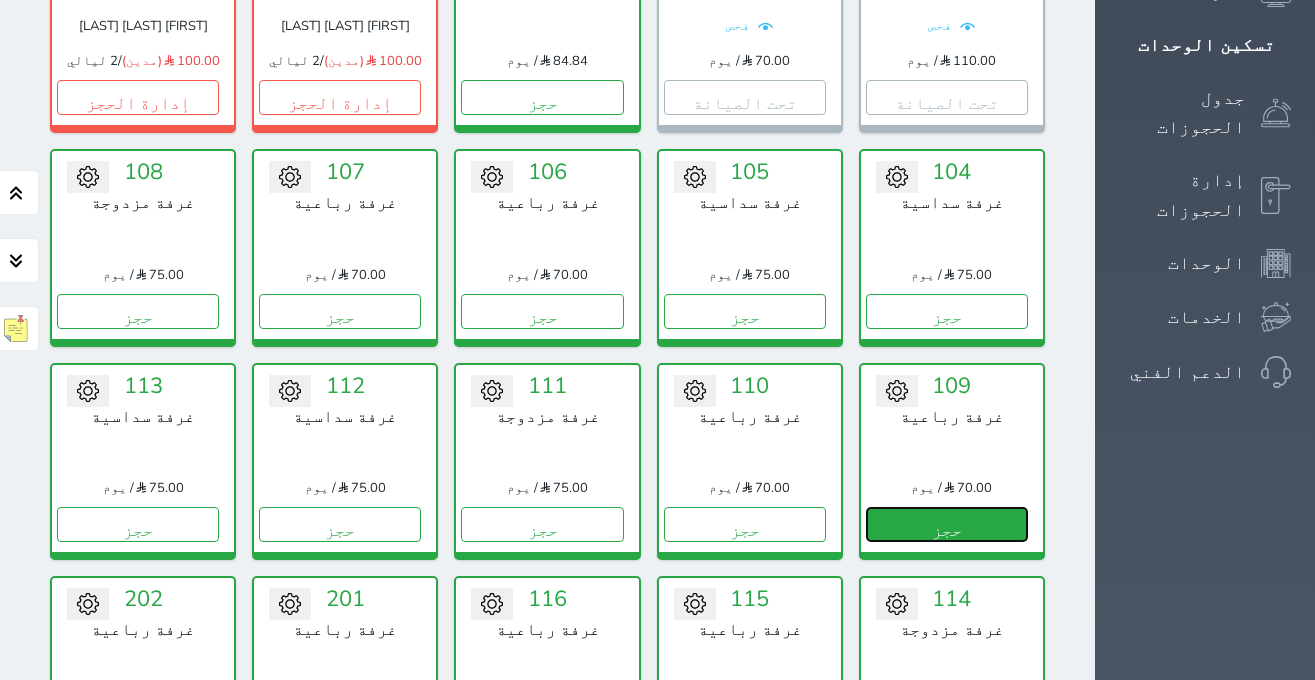 click on "حجز" at bounding box center [947, 524] 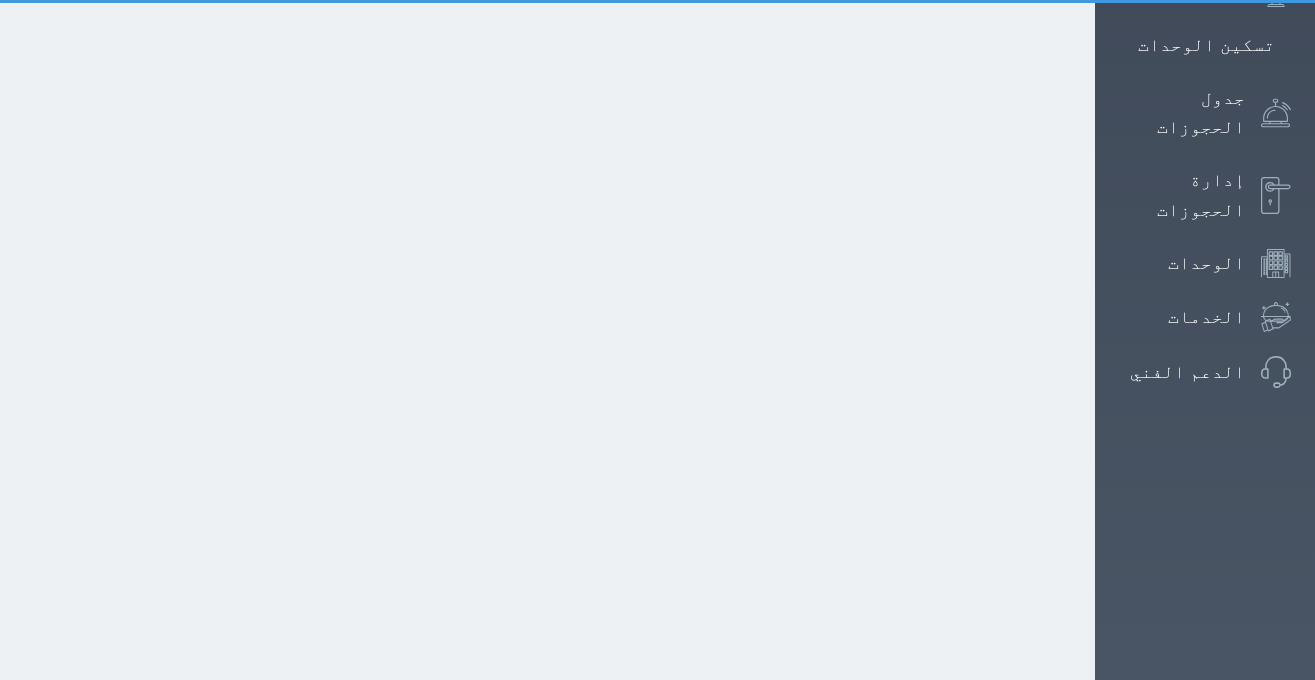 scroll, scrollTop: 90, scrollLeft: 0, axis: vertical 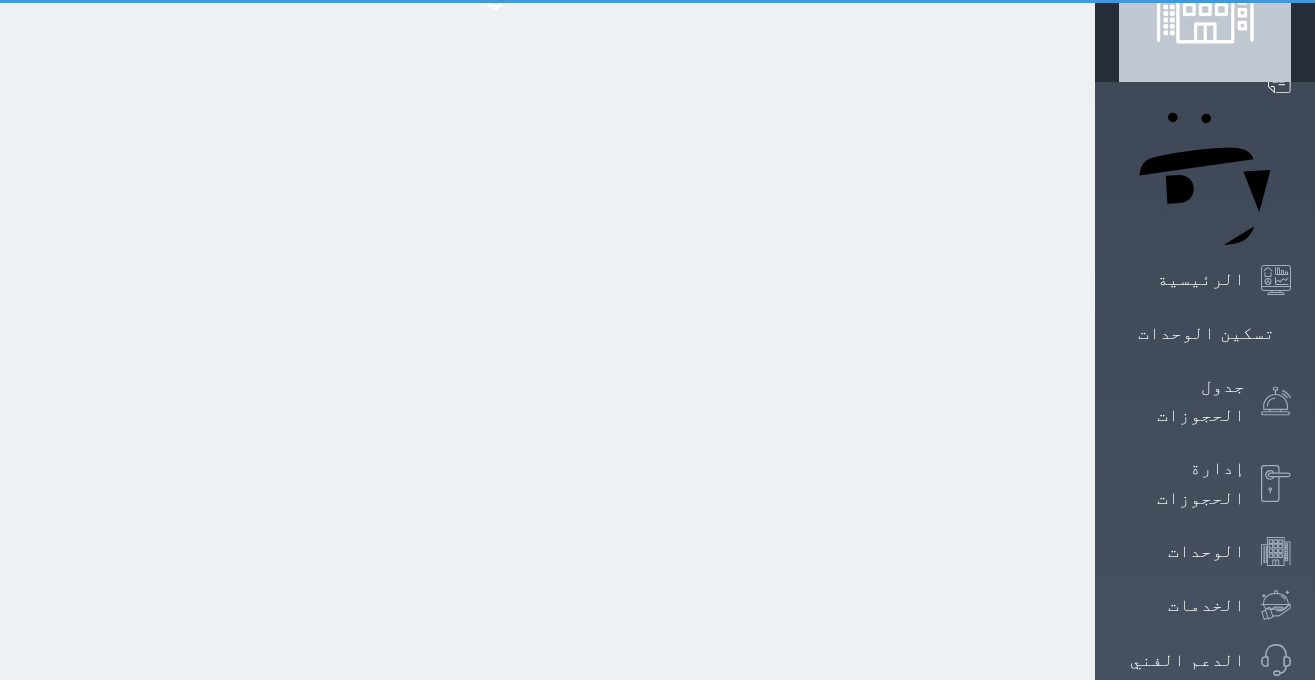 select on "1" 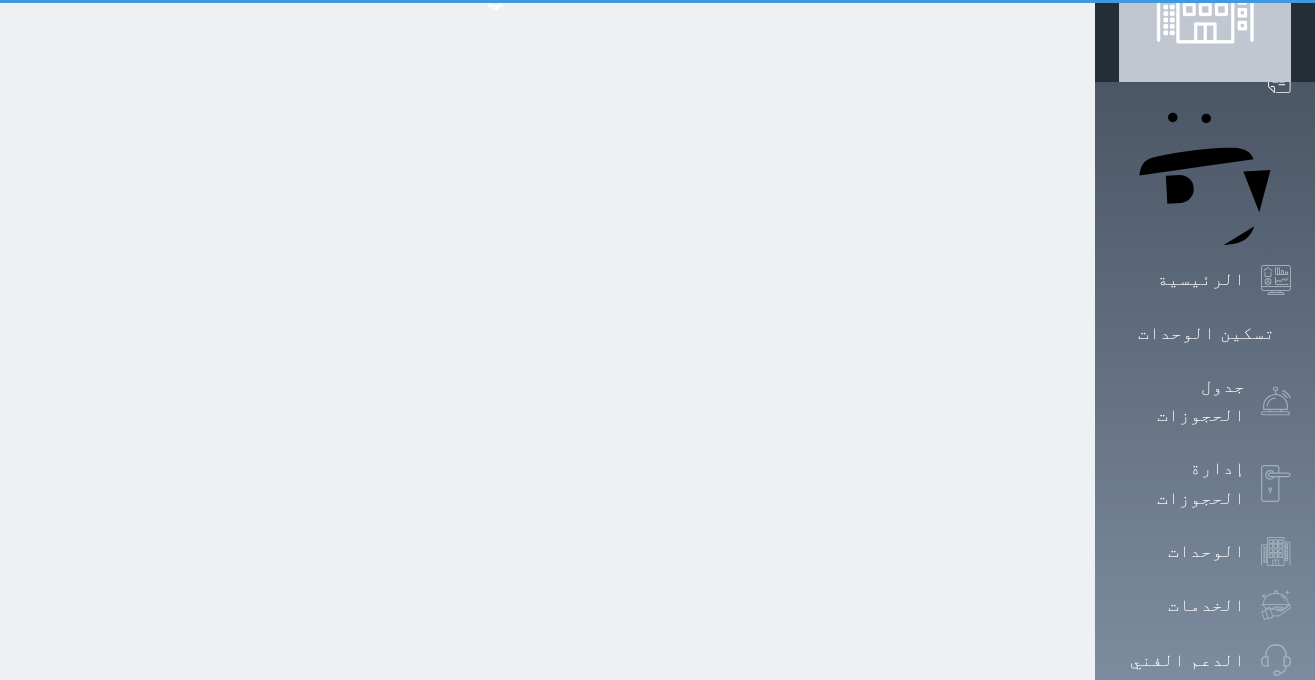 scroll, scrollTop: 0, scrollLeft: 0, axis: both 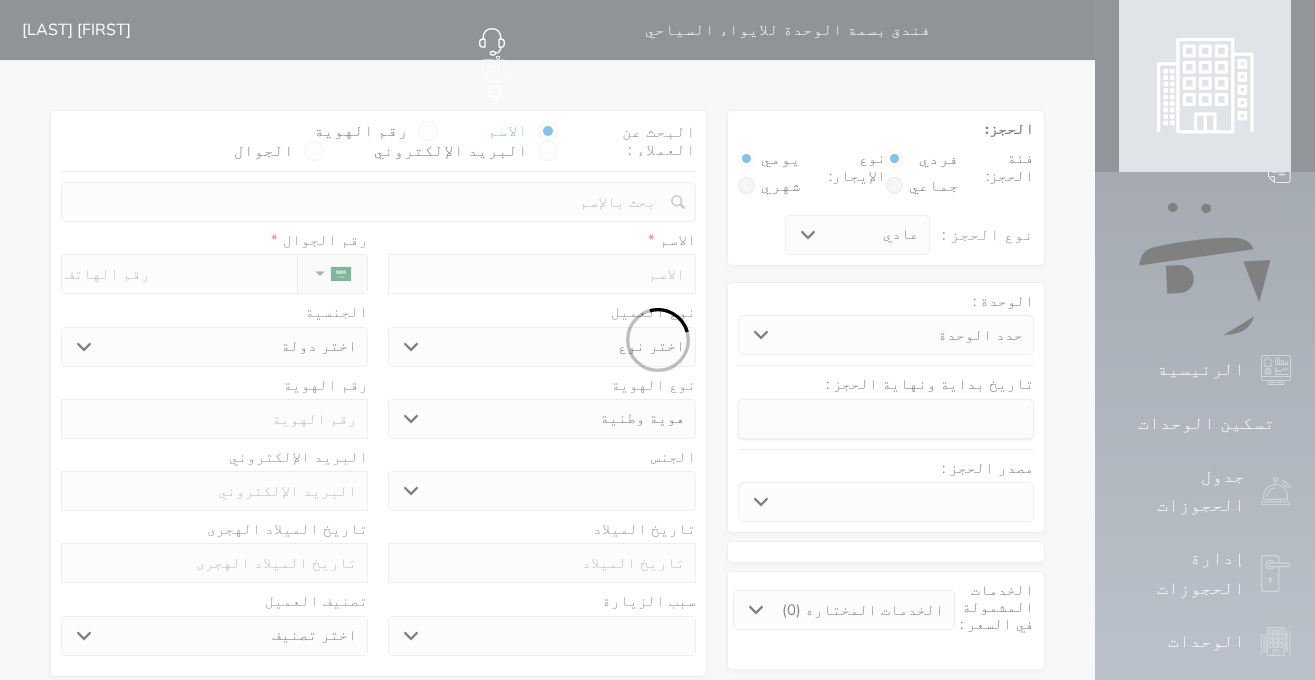 select 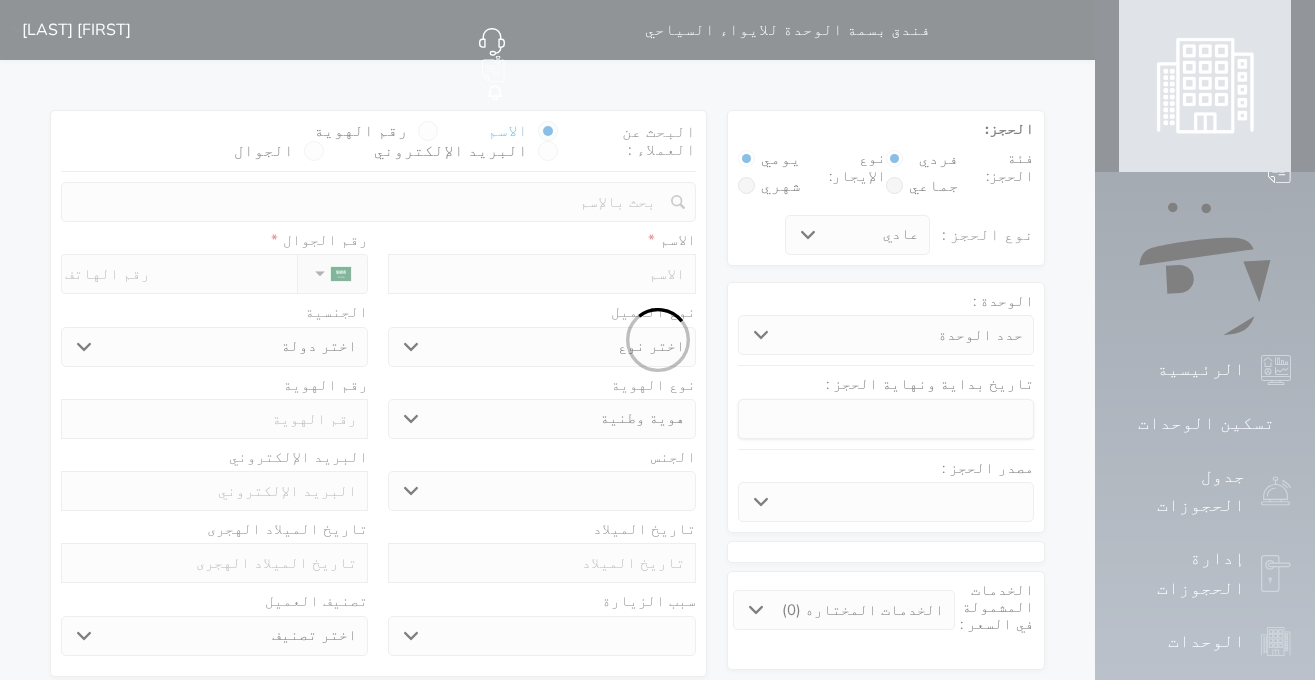 select 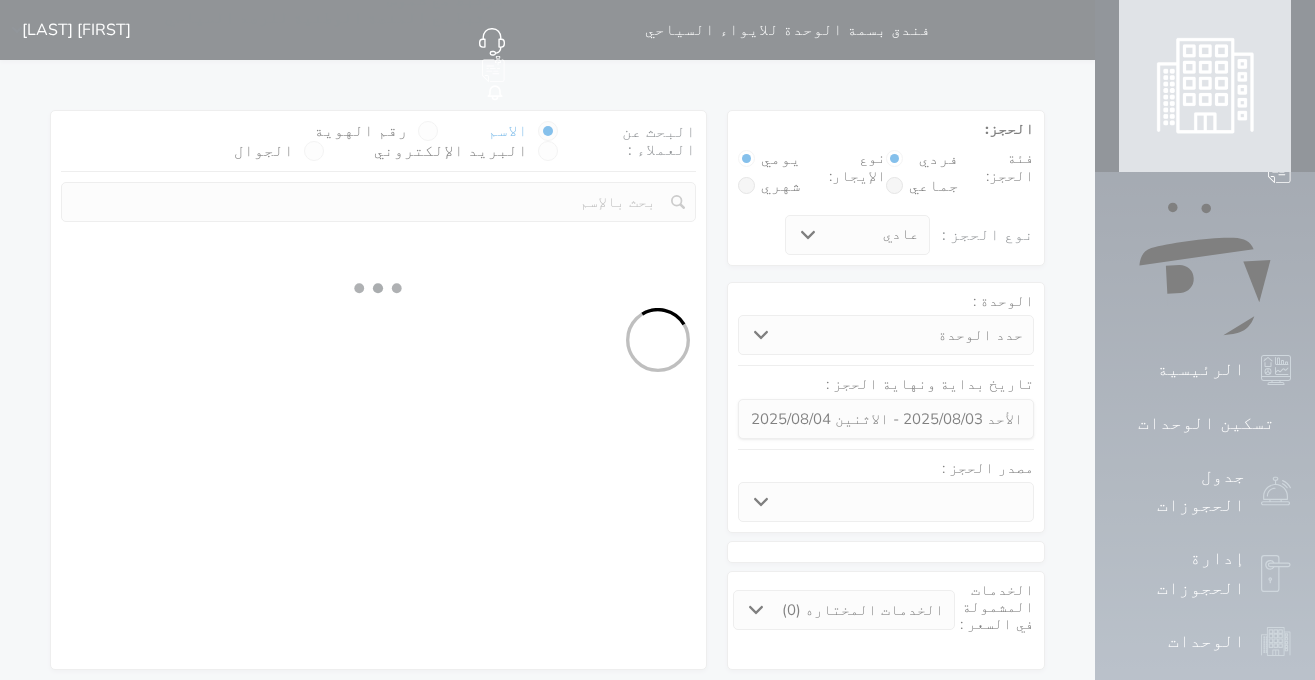 select 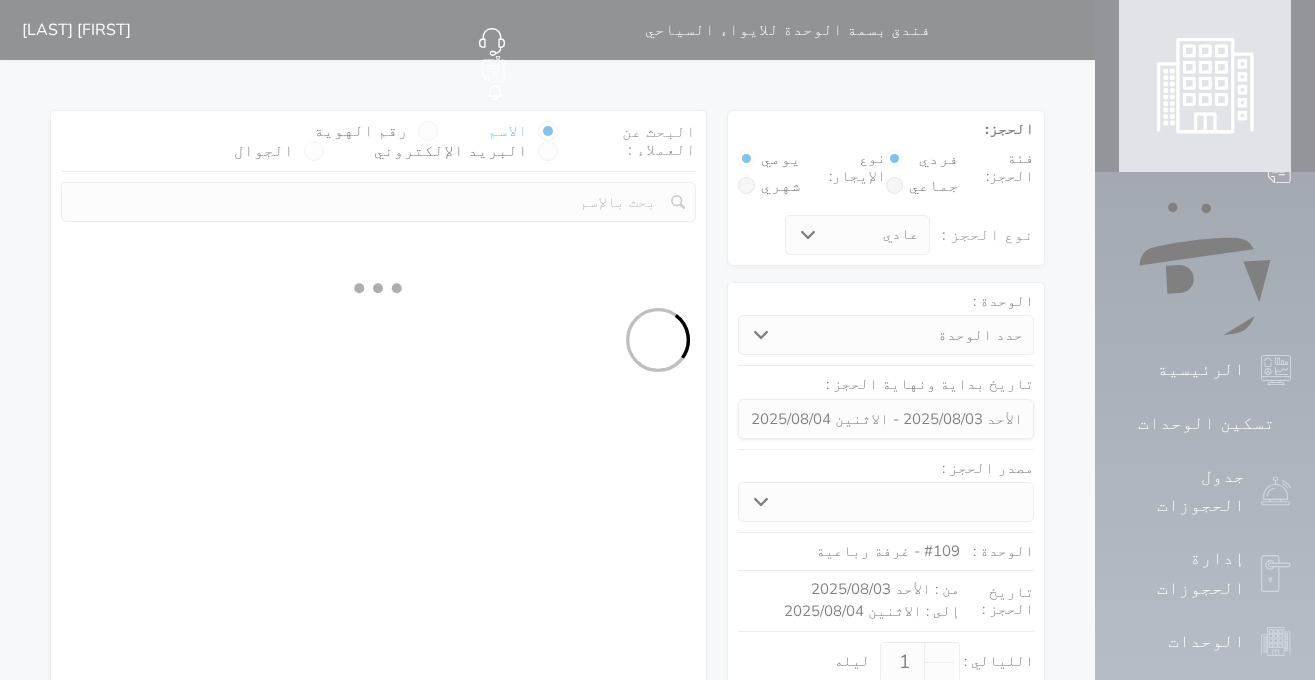 select on "113" 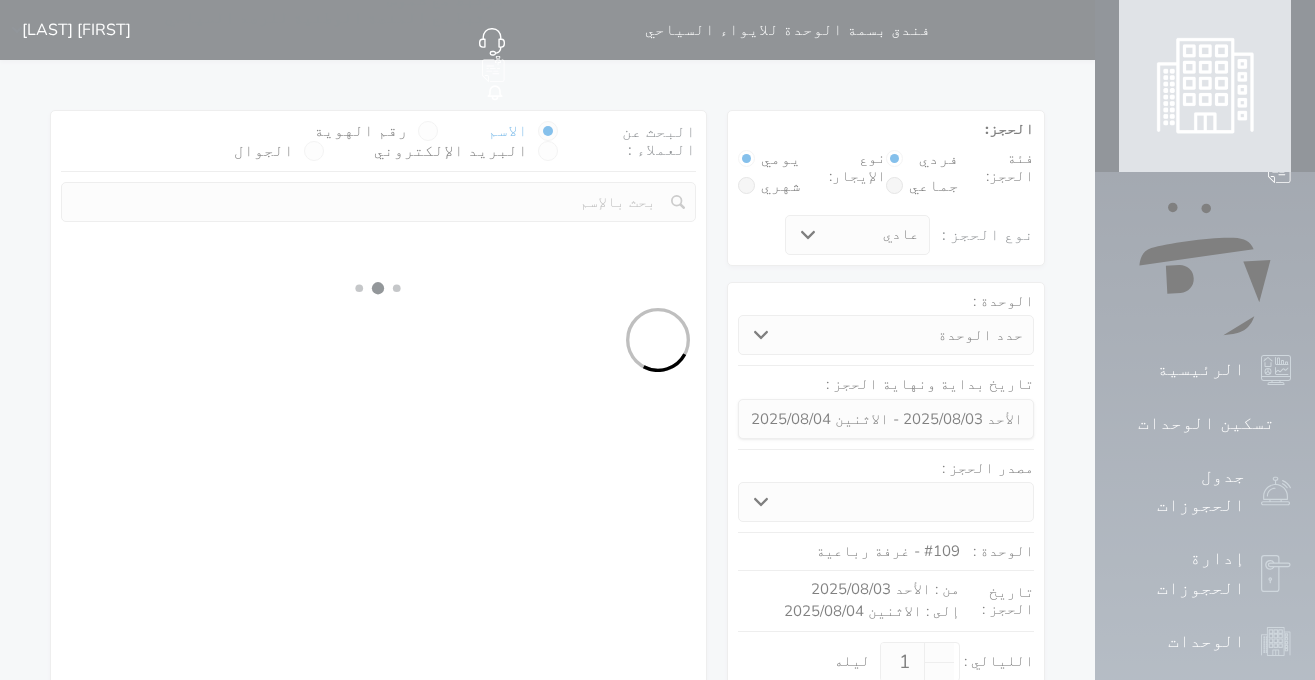select on "1" 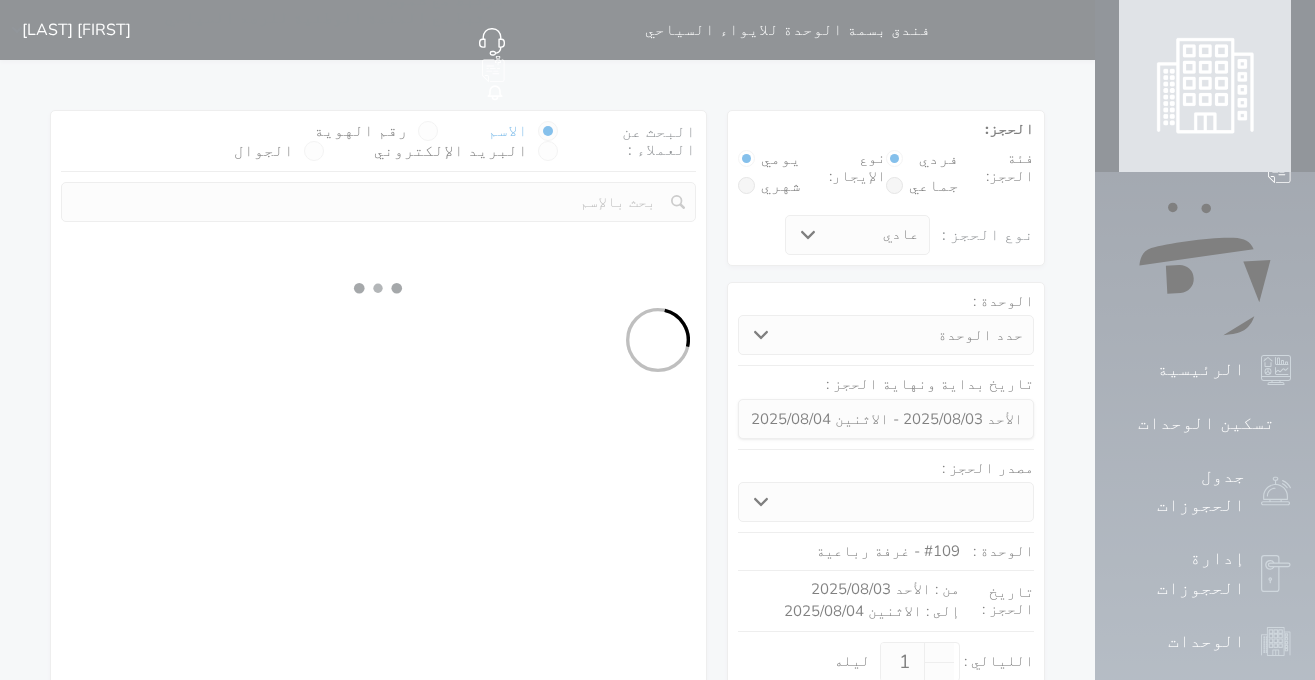 select 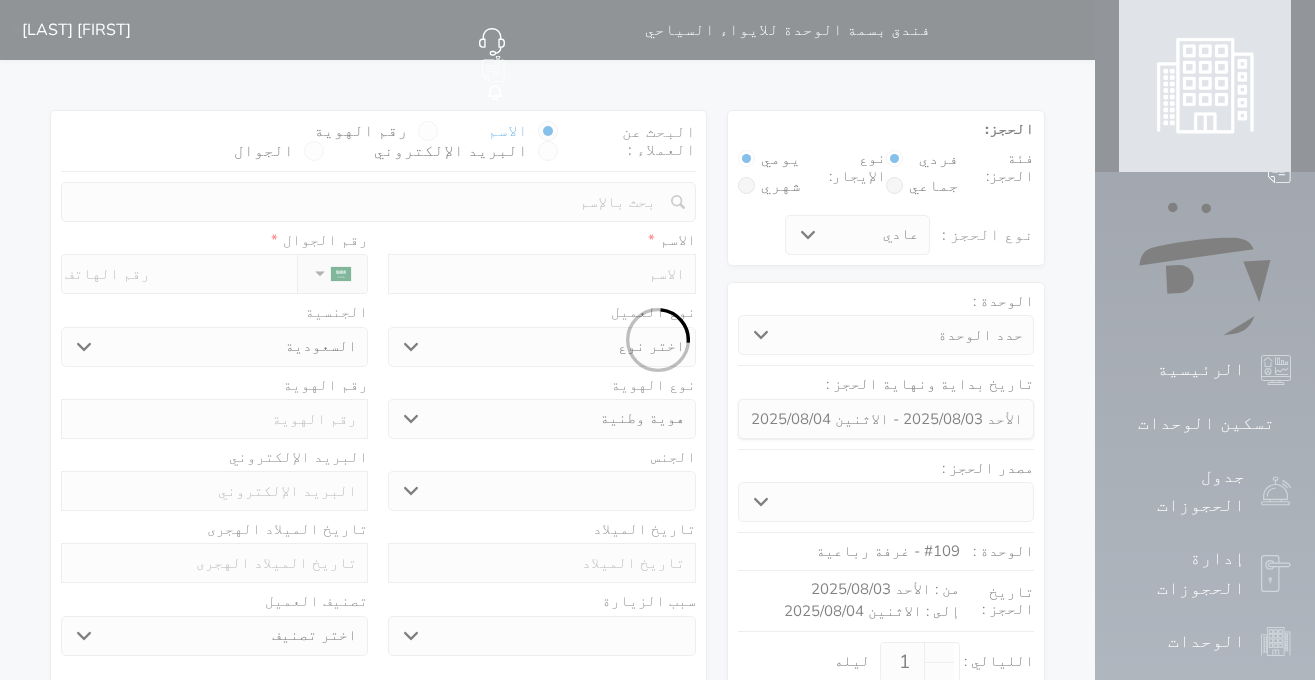 select 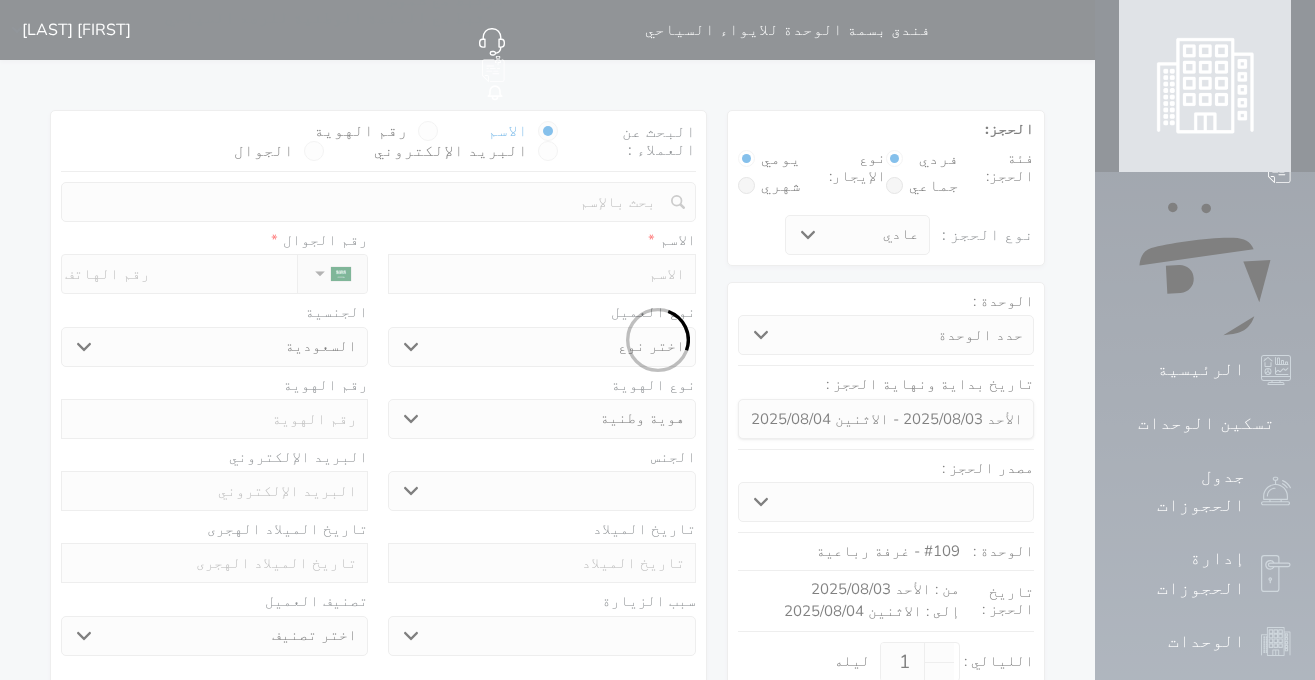 select 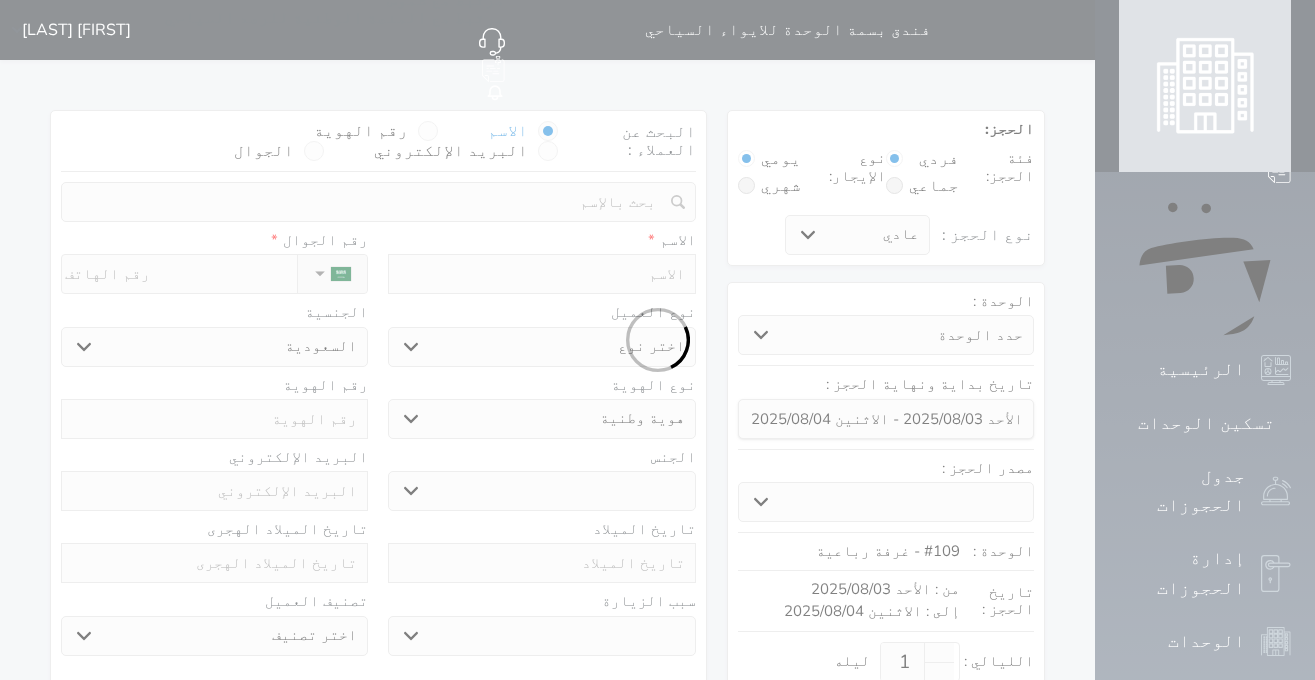 select 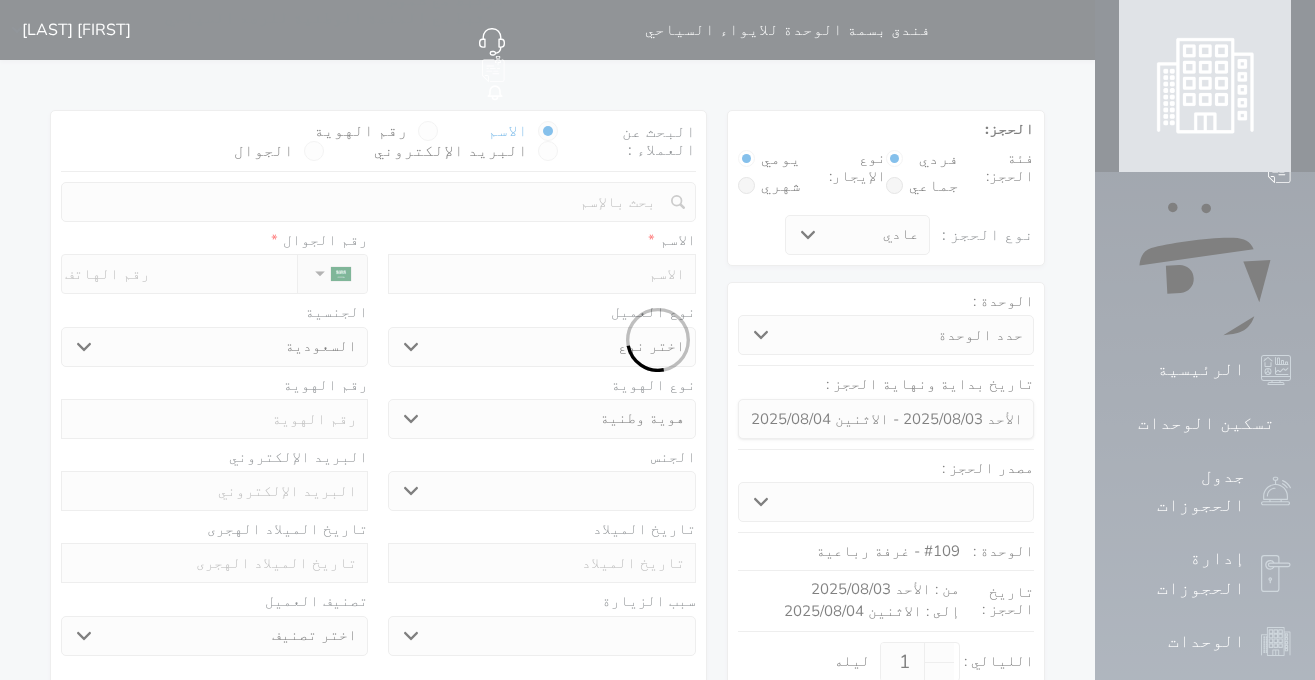 select 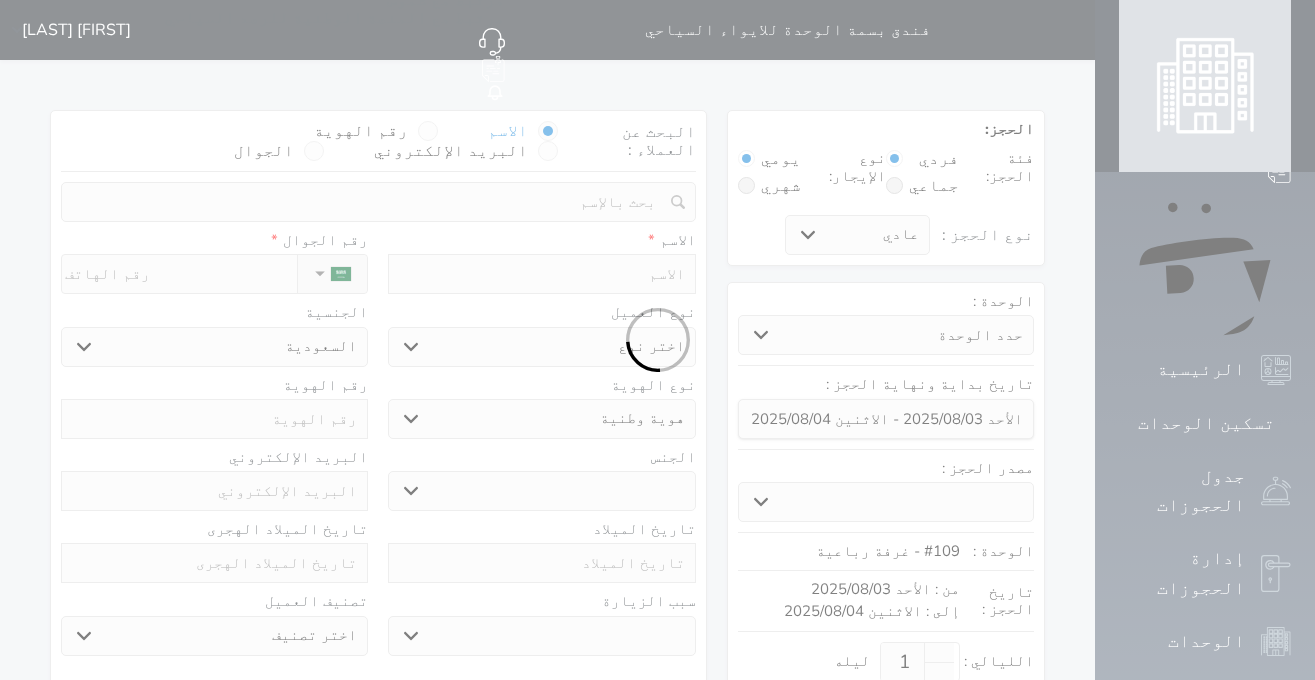 select 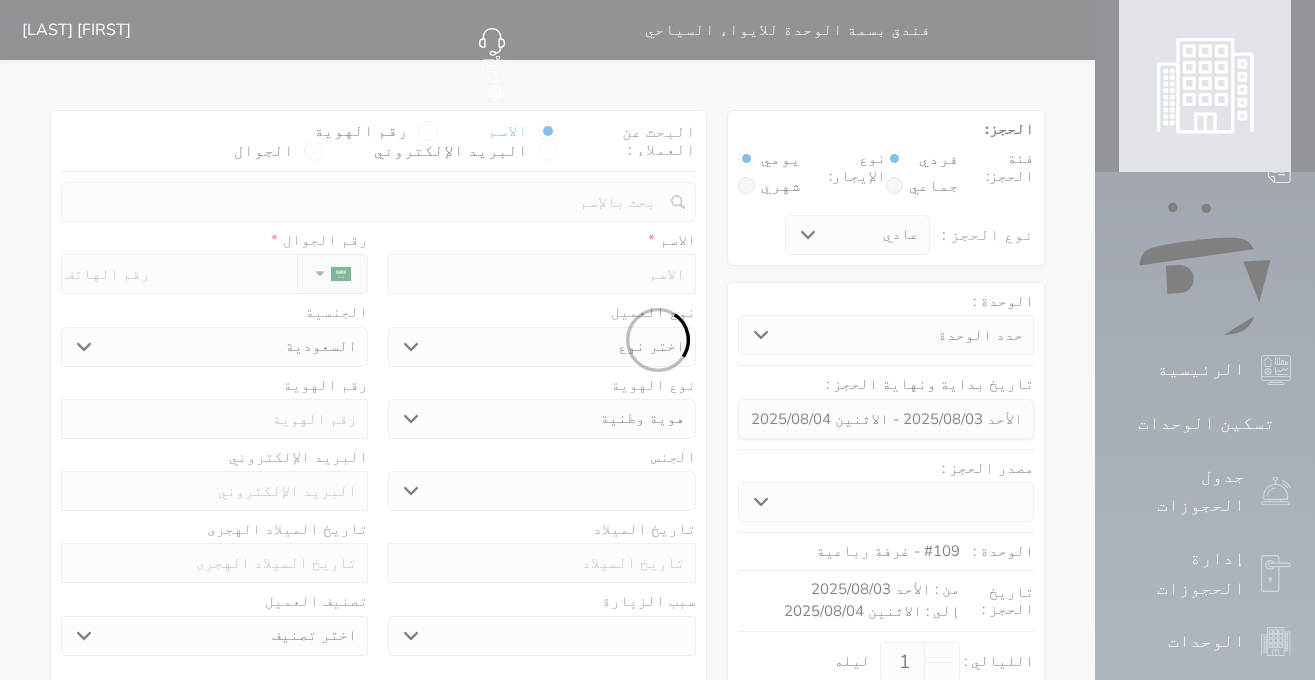 select on "1" 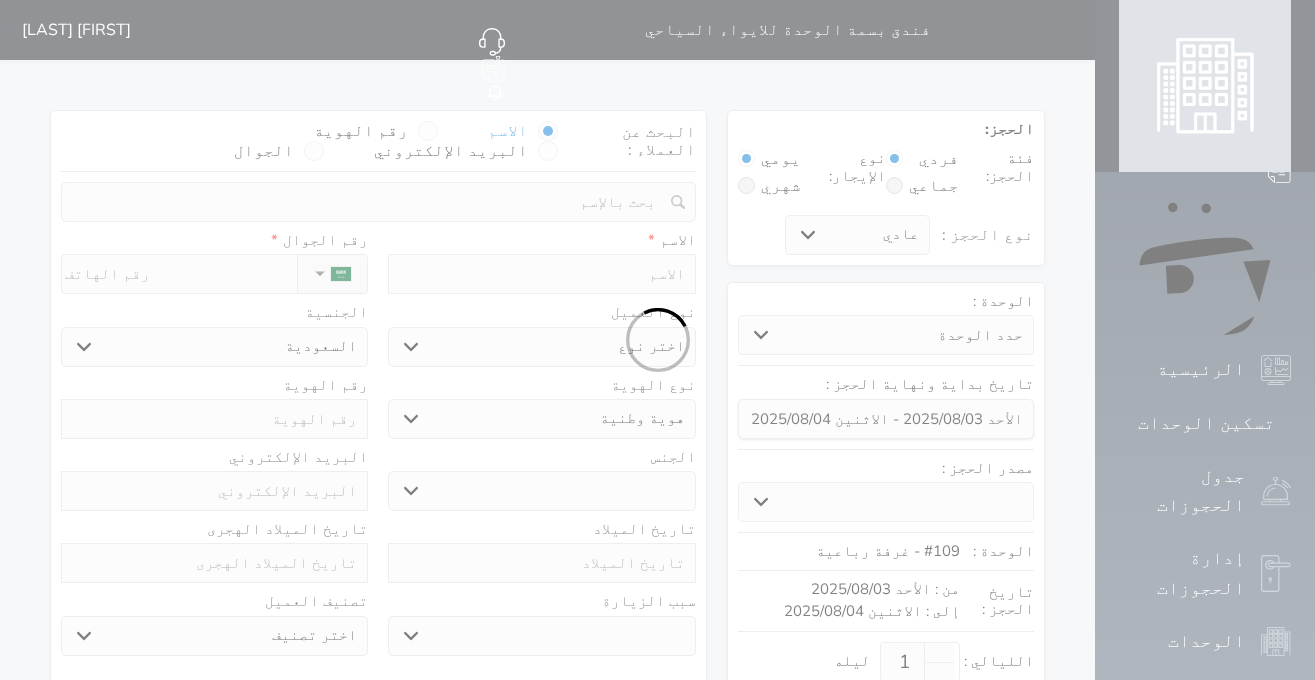 select on "7" 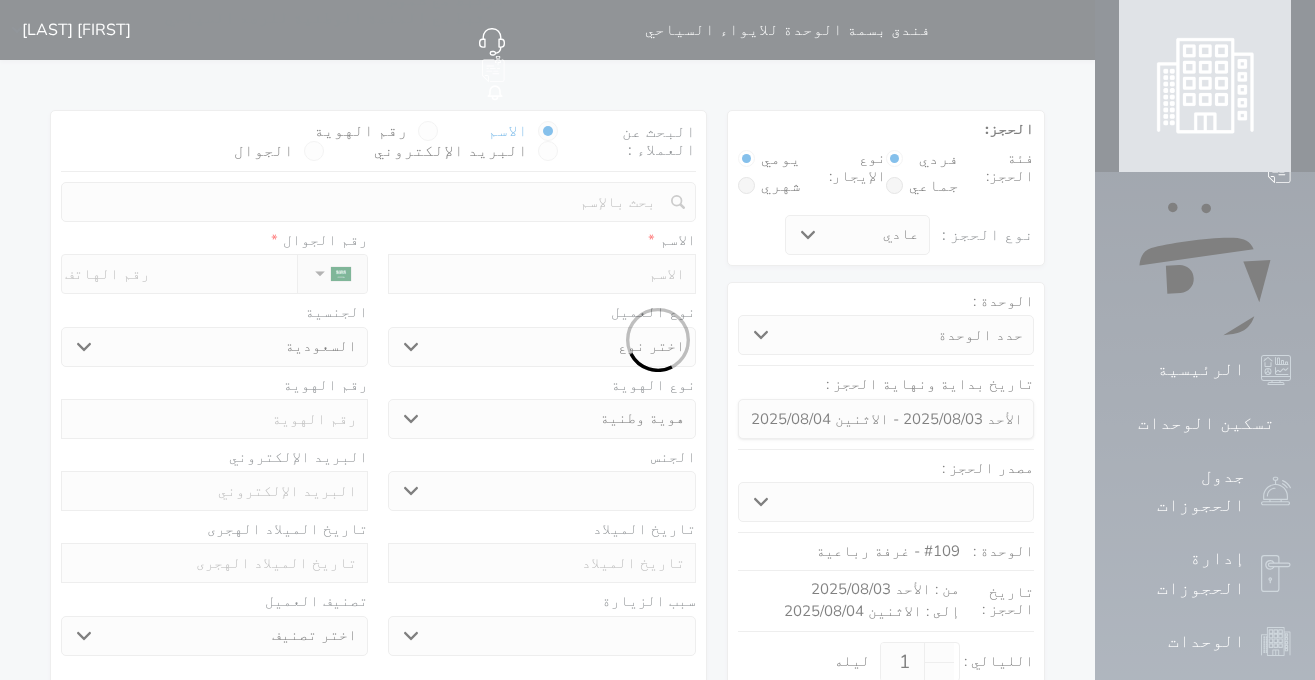 select 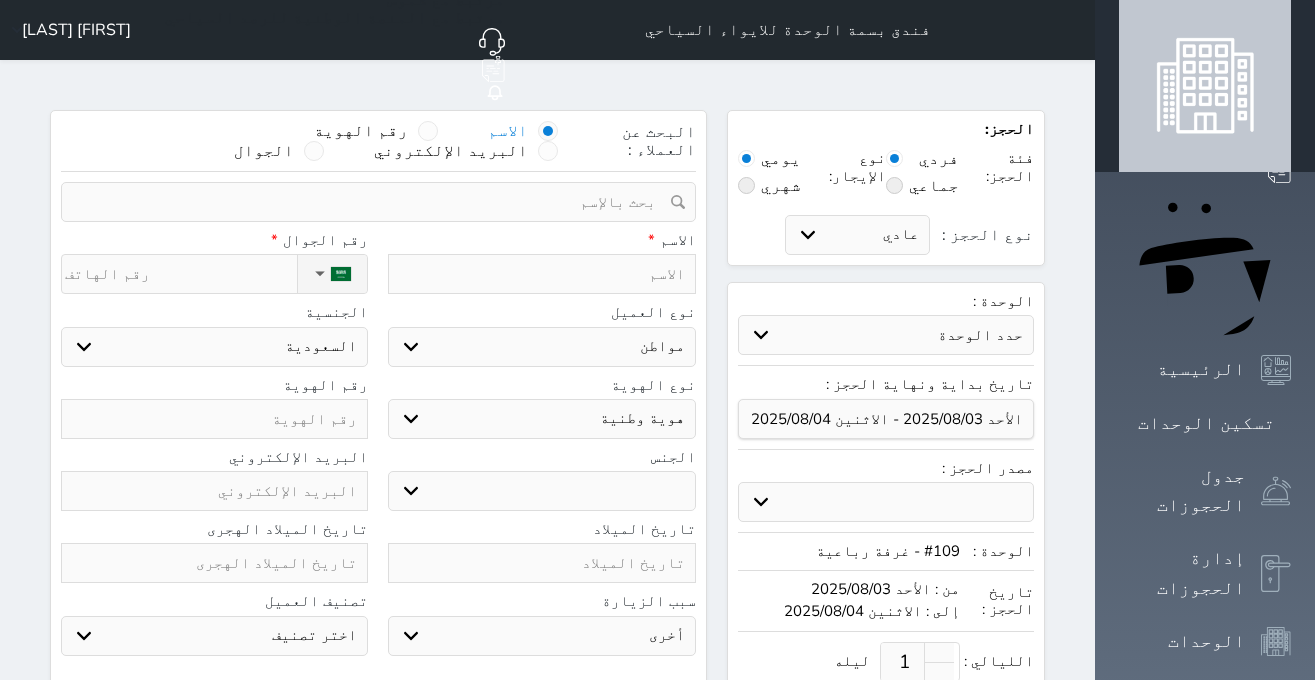 select 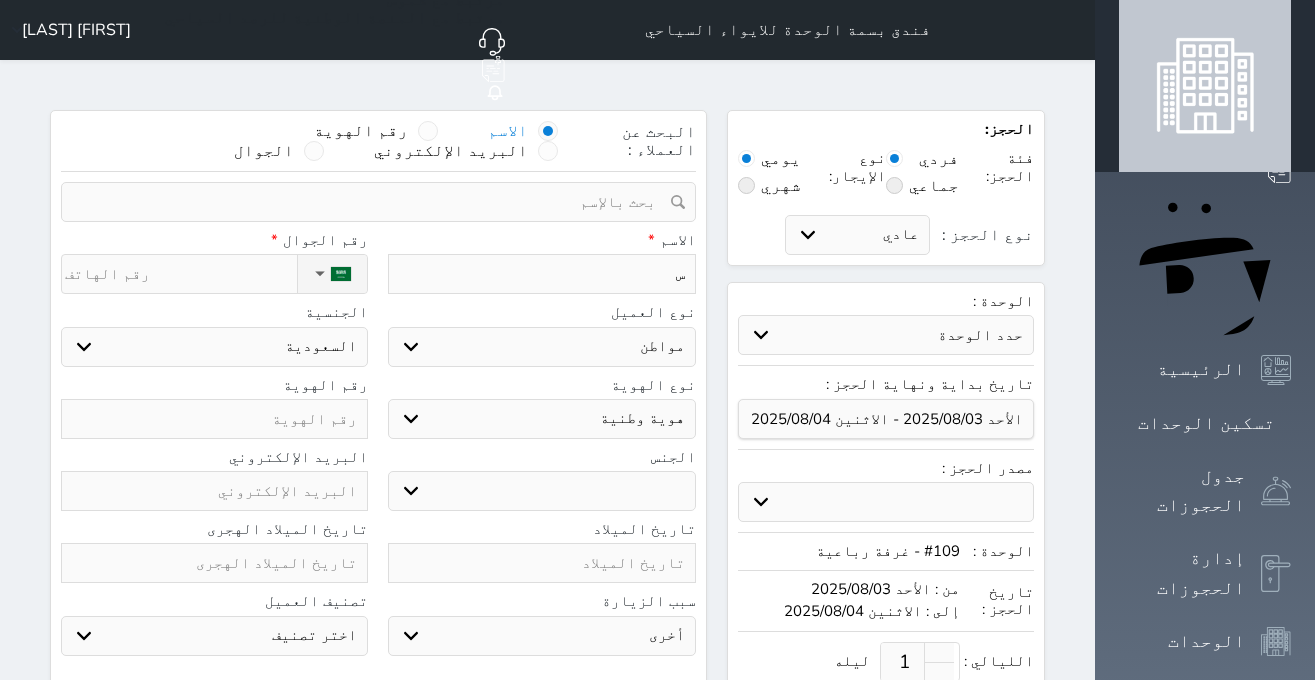 type on "سع" 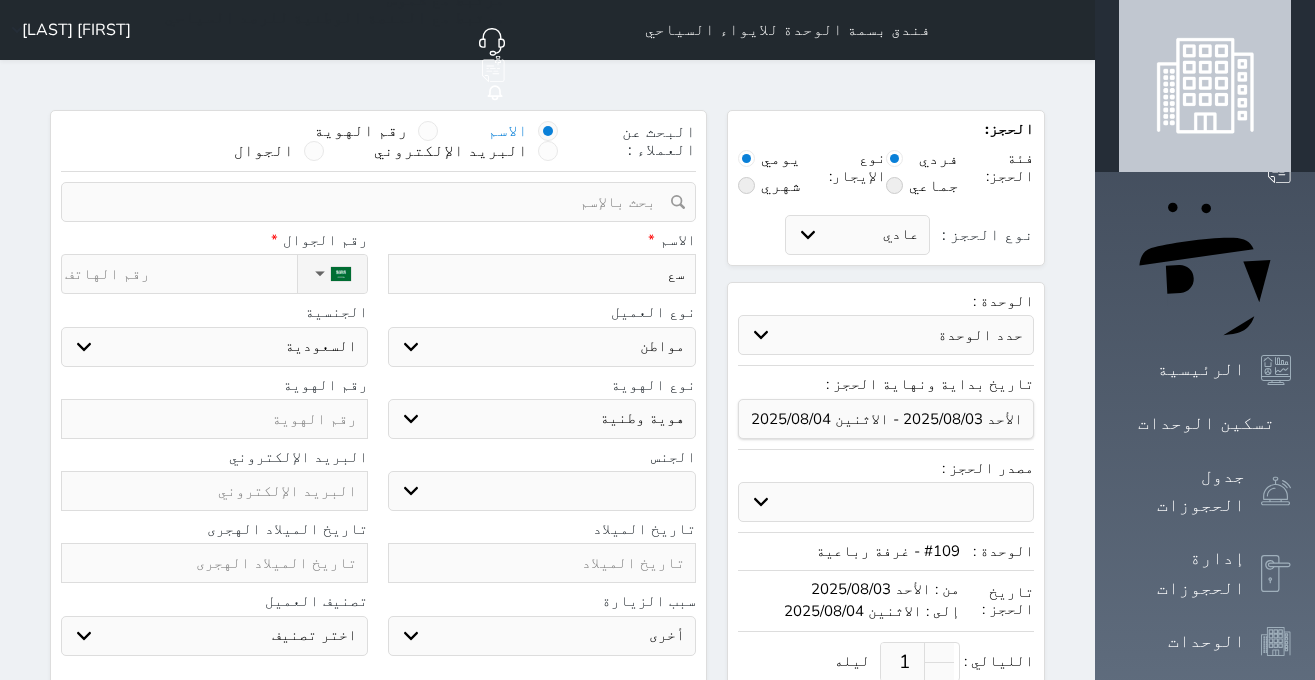 type on "سعد" 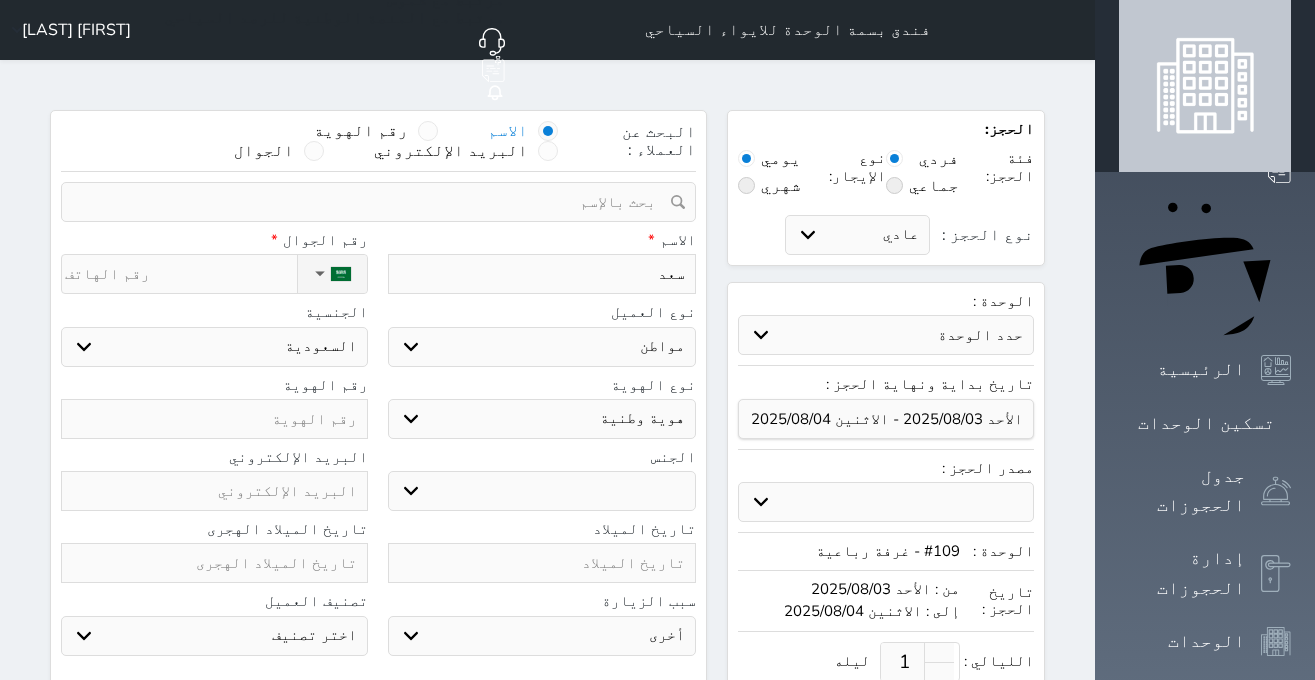 type on "سعد" 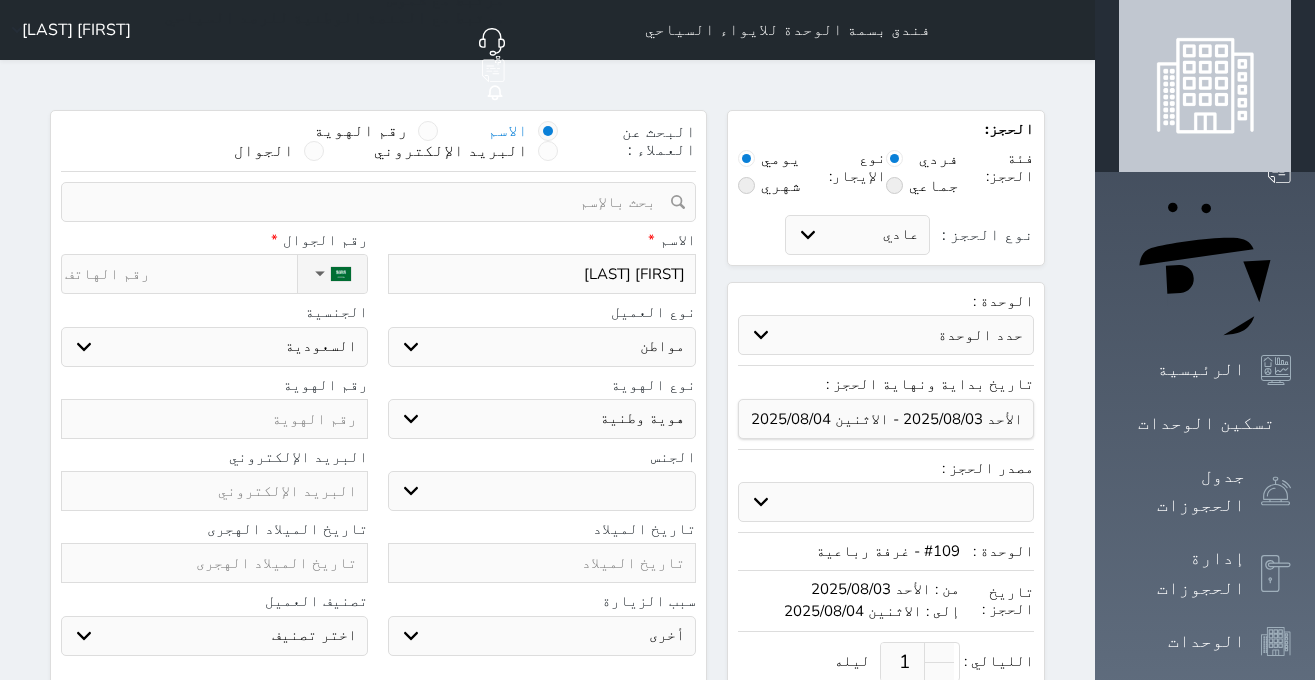 type on "[FIRST] [LAST]" 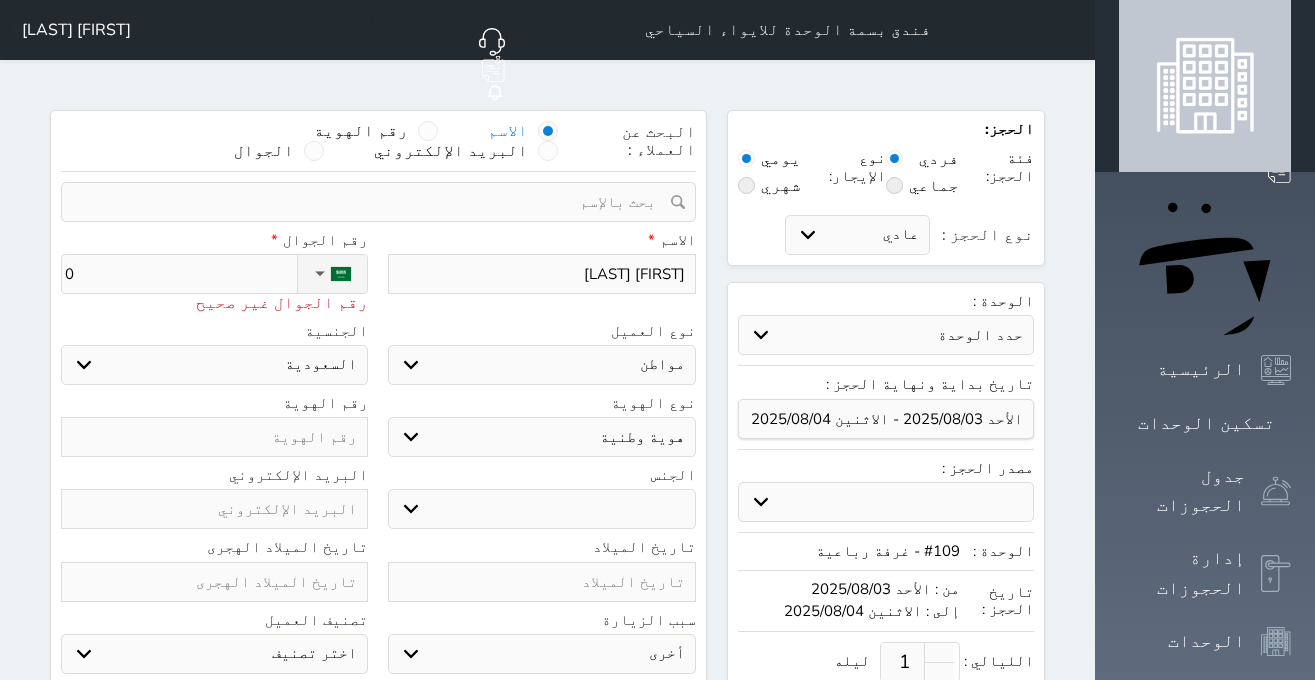 type on "05" 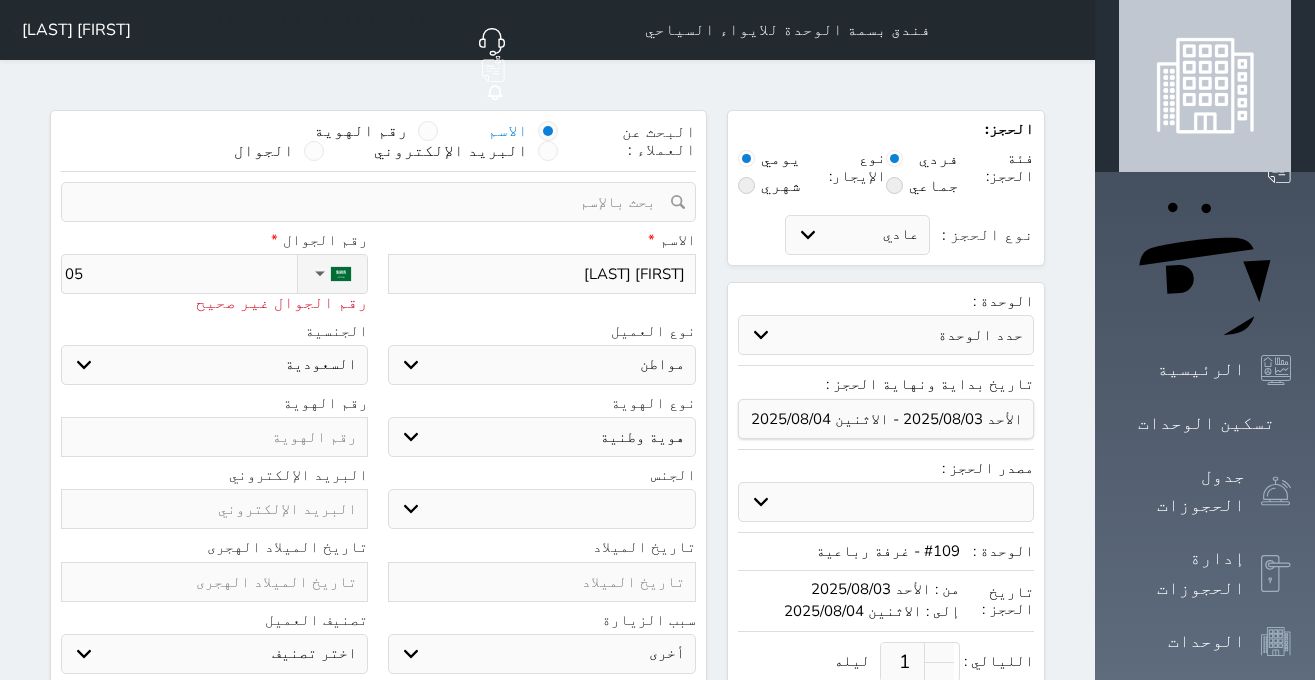 type on "050" 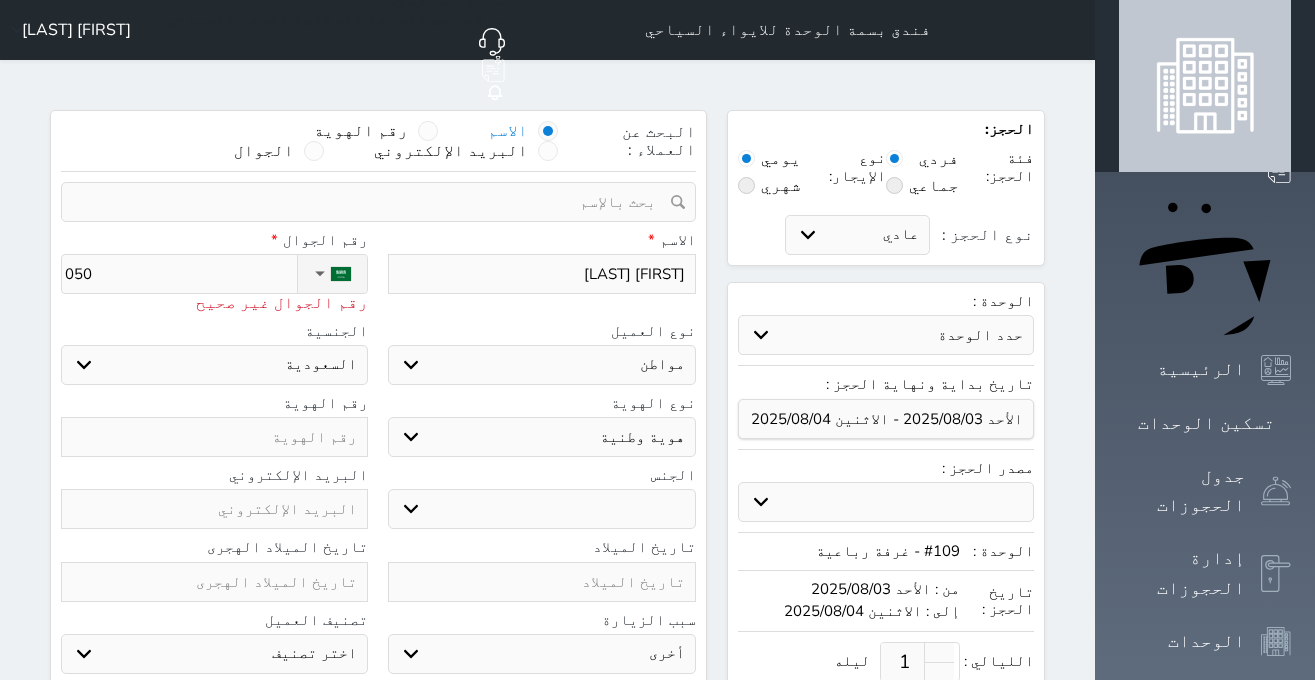 type on "0509" 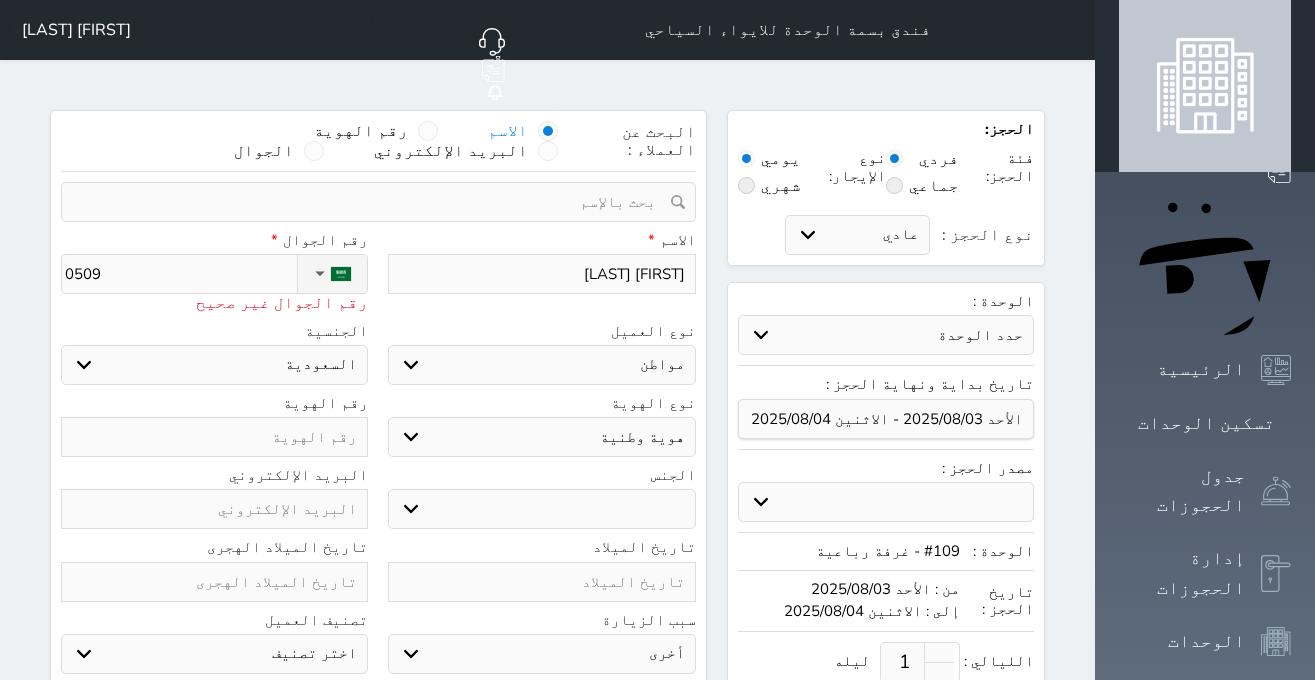 type on "050" 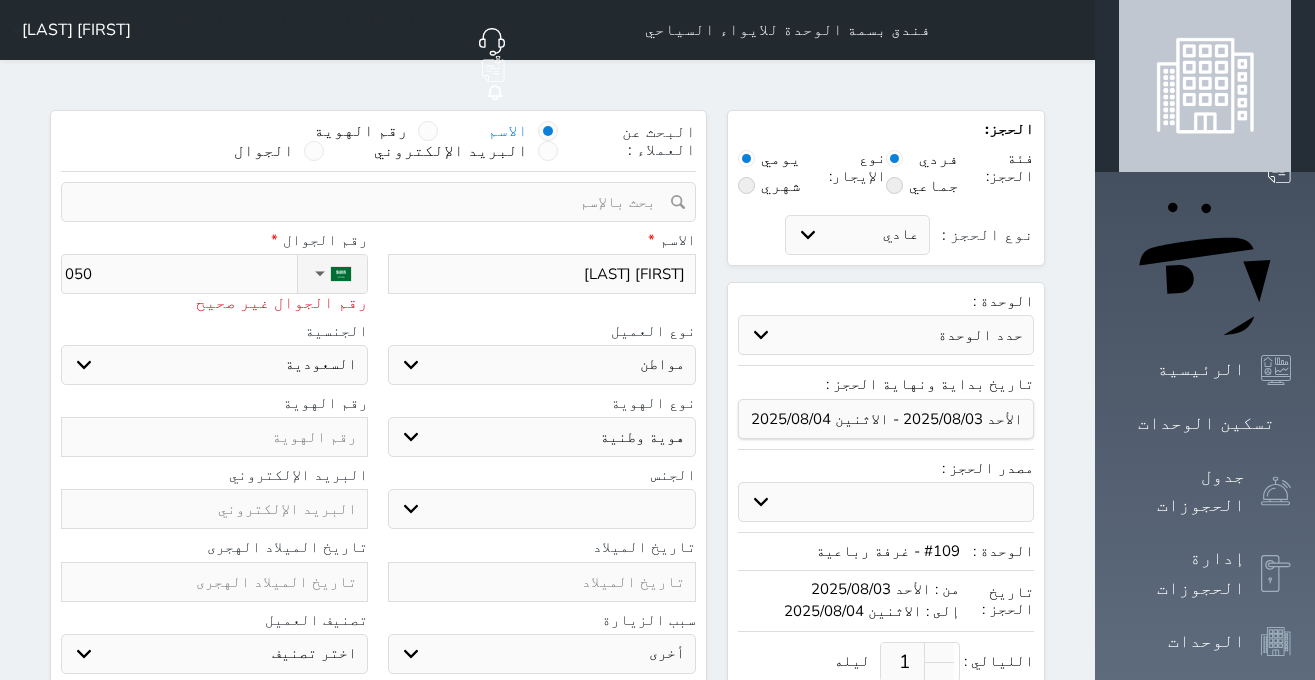 type on "0503" 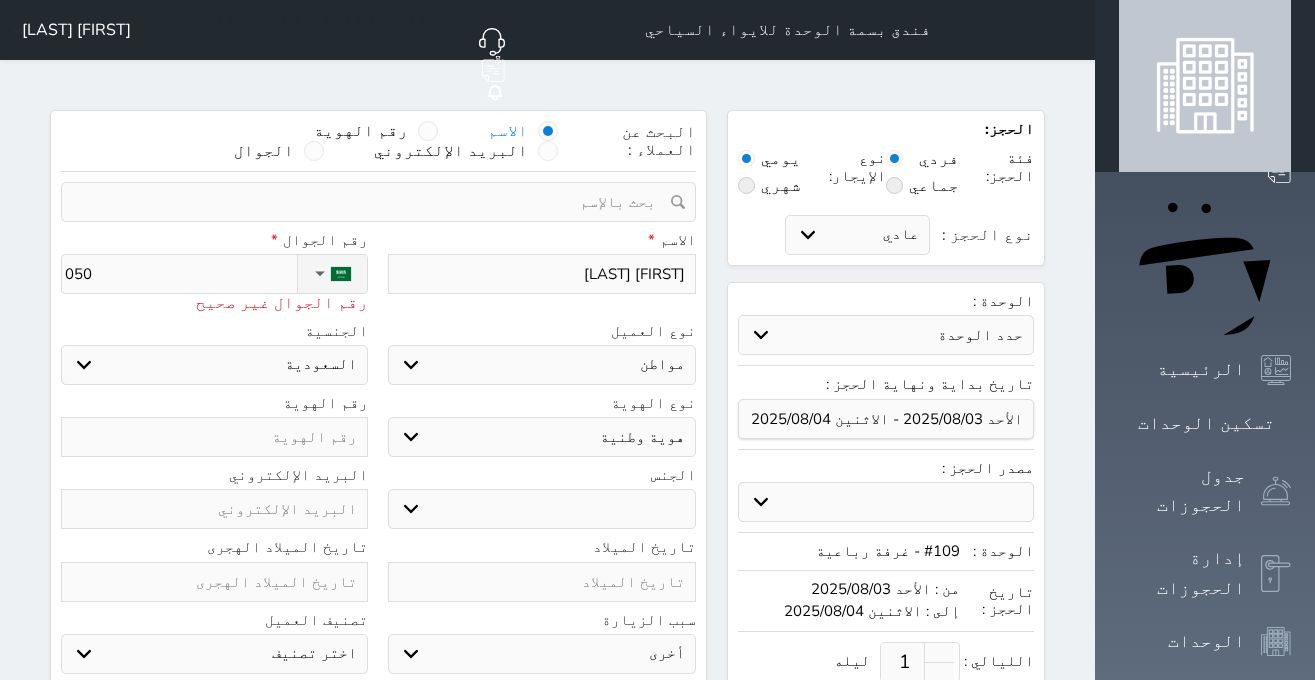select 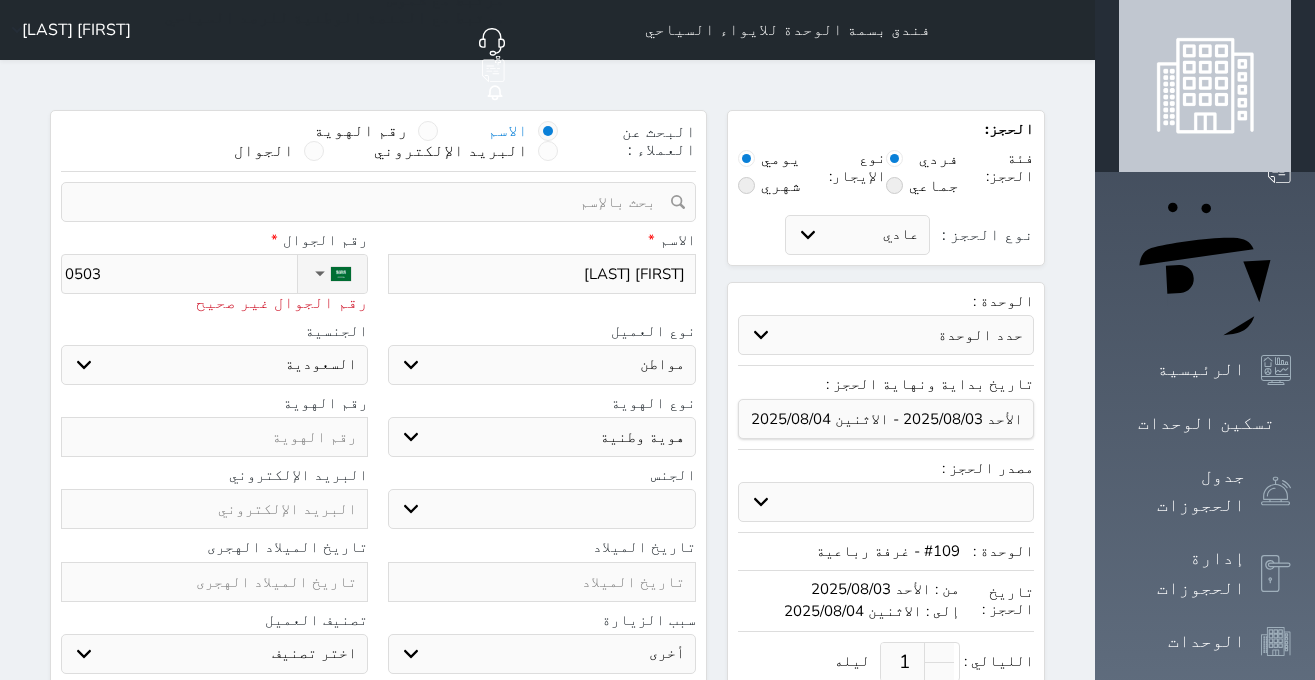 type on "05038" 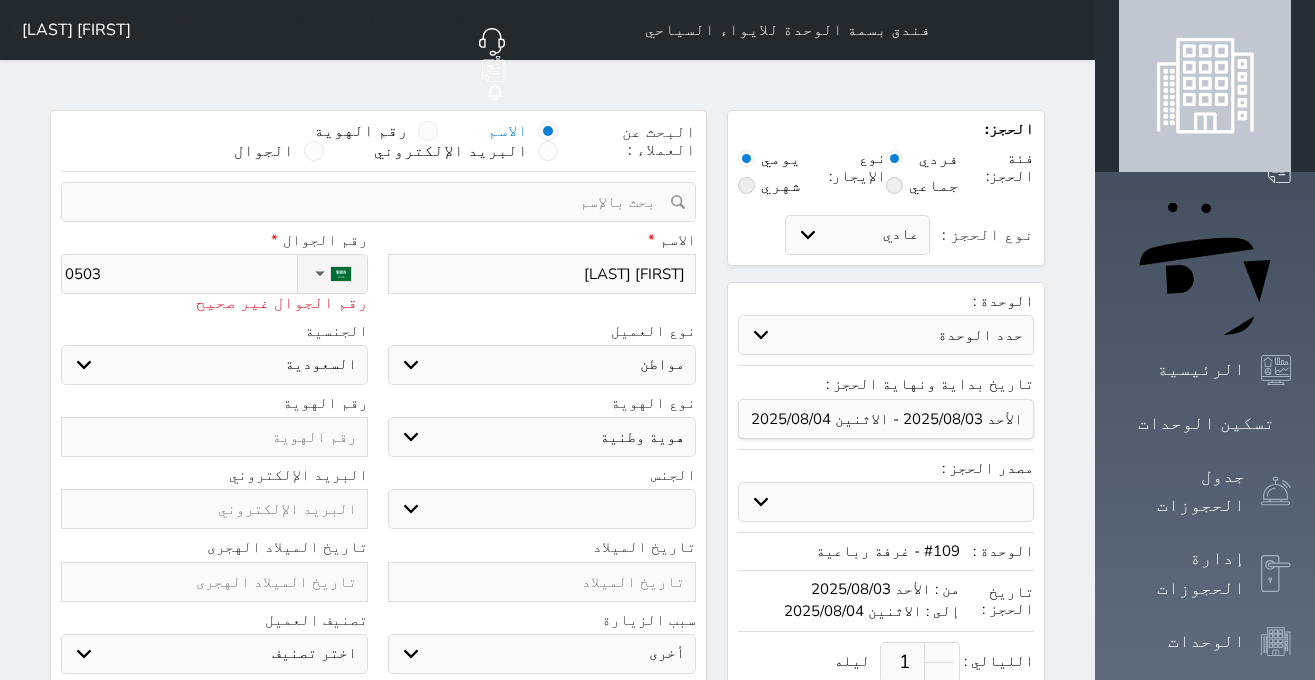 select 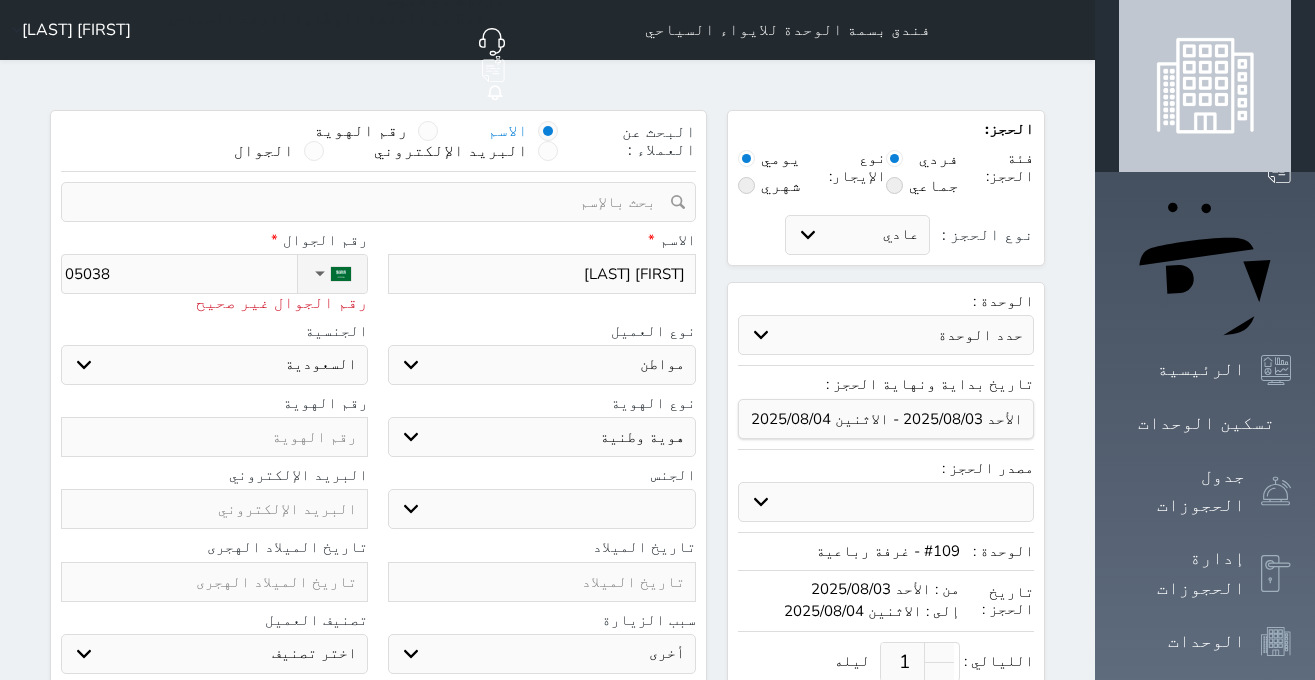 type on "050380" 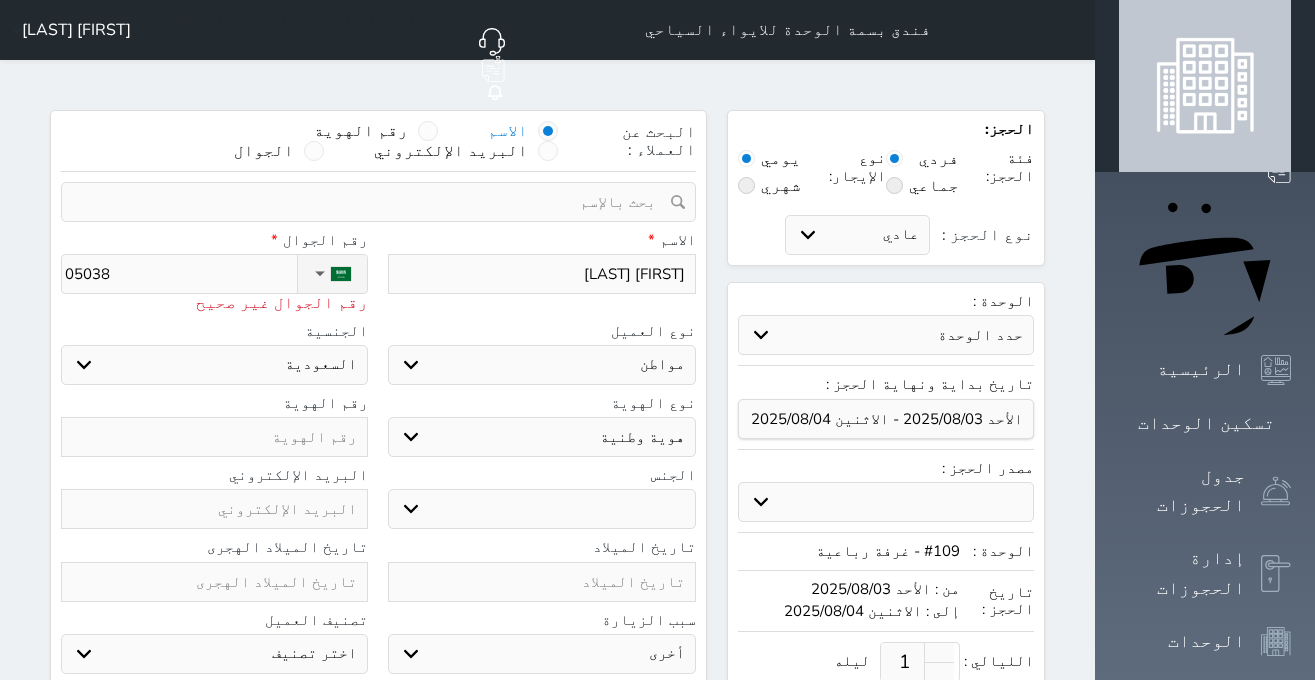 select 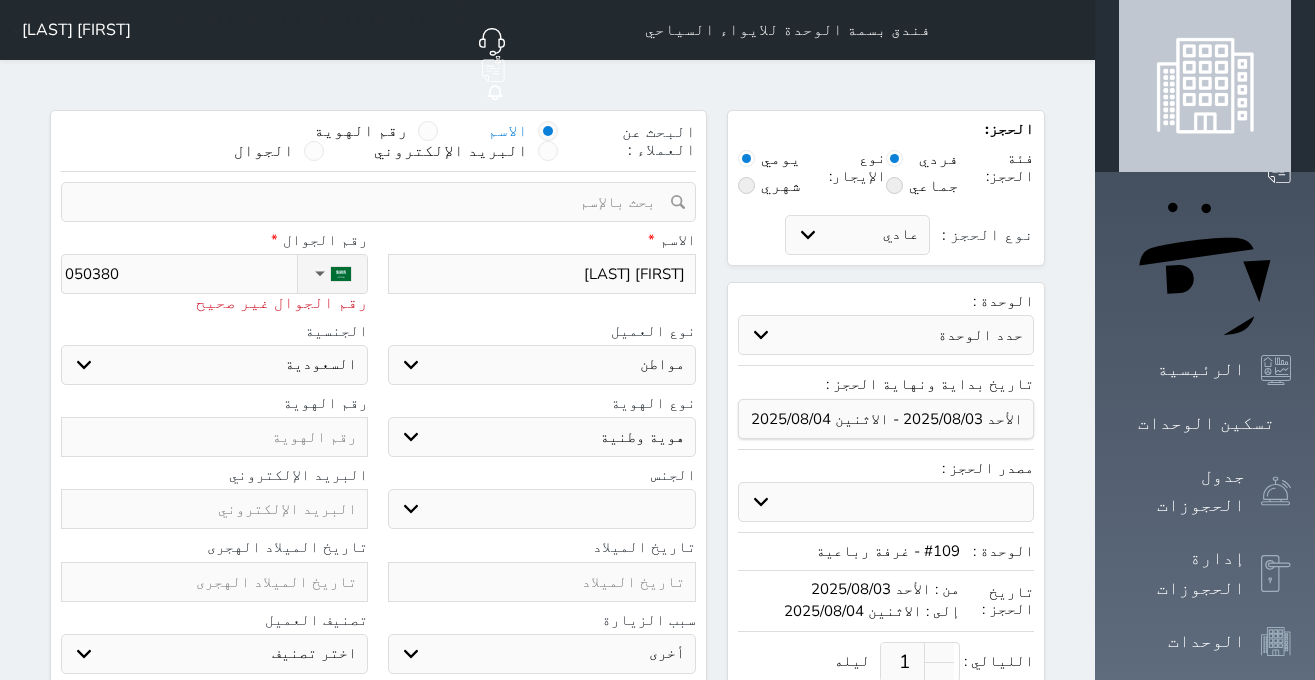 type on "0503806" 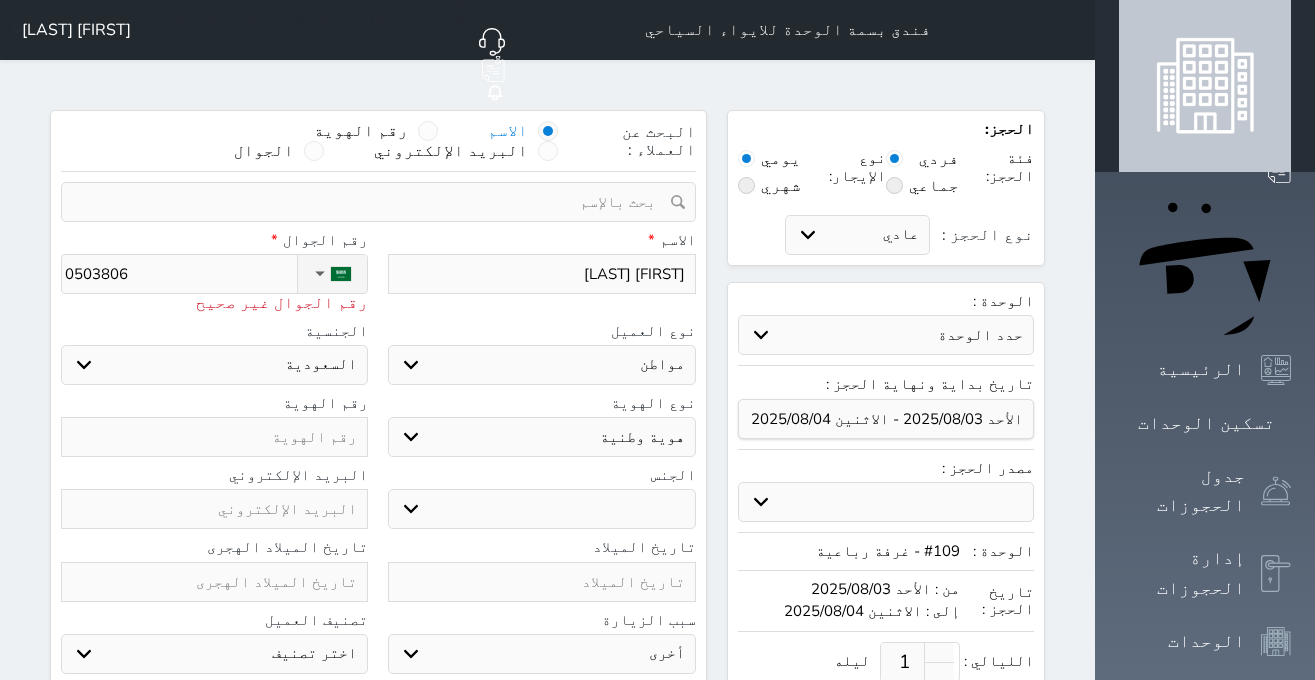 type on "05038063" 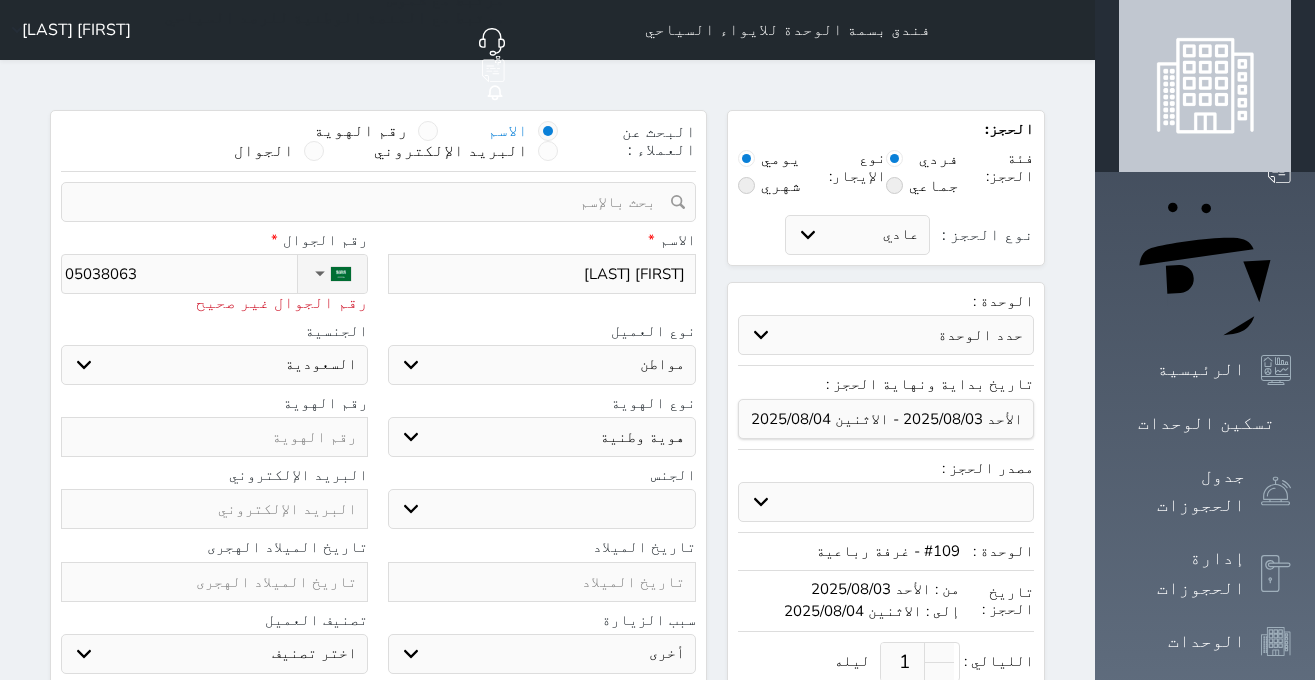type on "050380636" 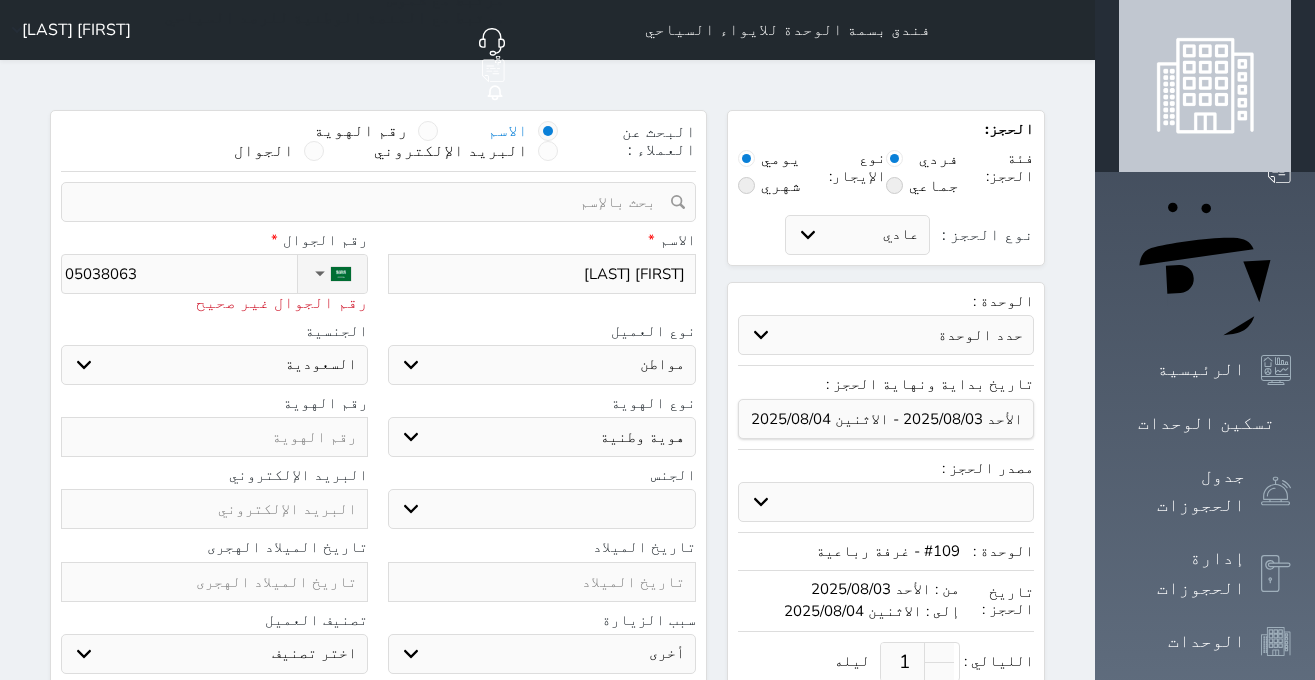 select 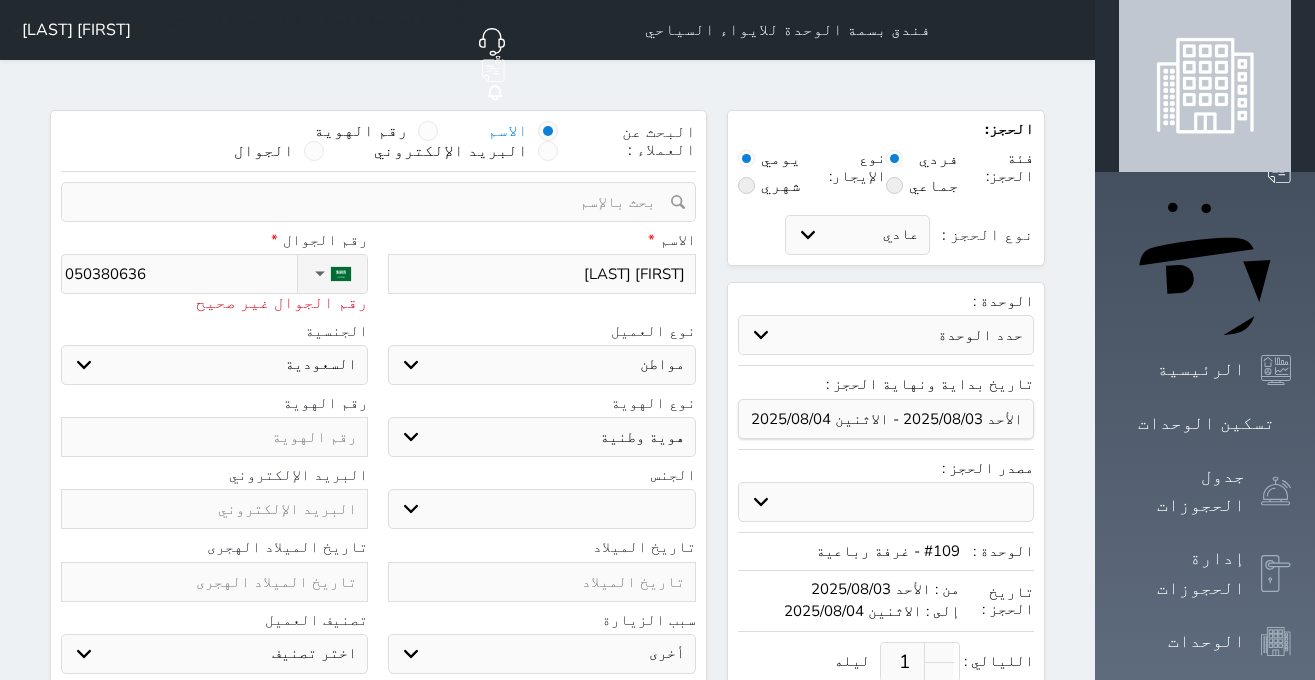 type on "[PHONE]" 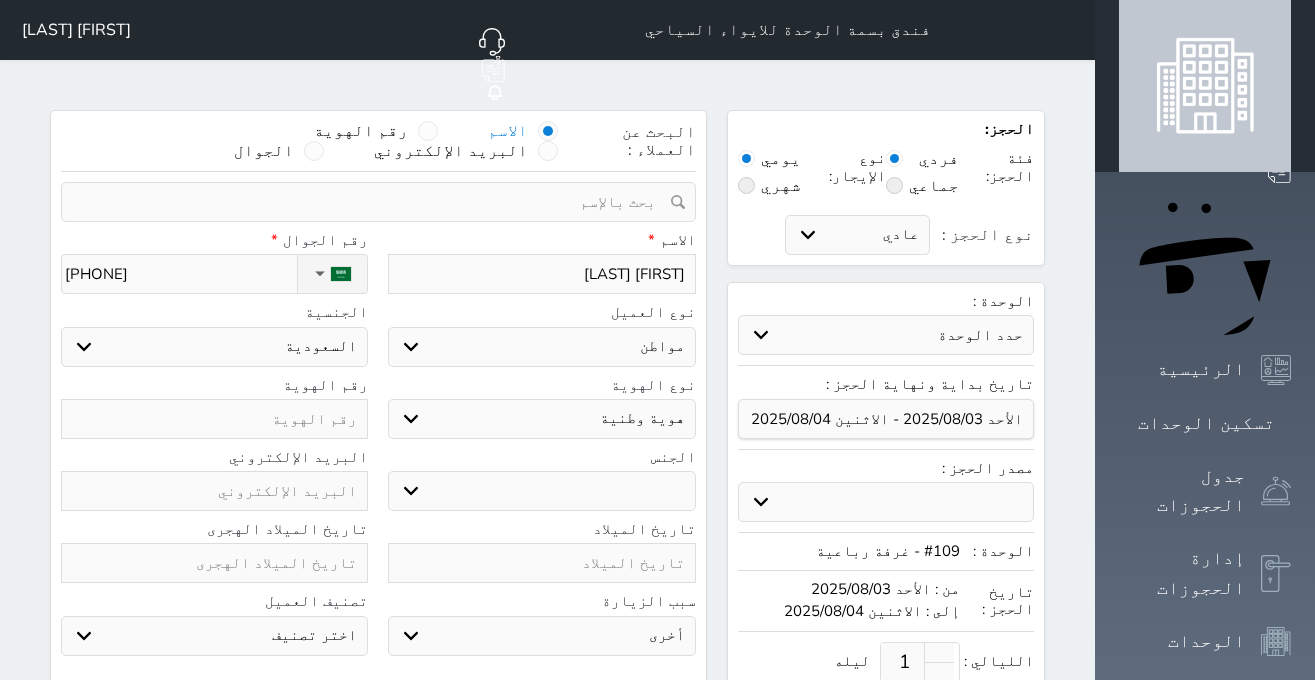 type on "[PHONE]" 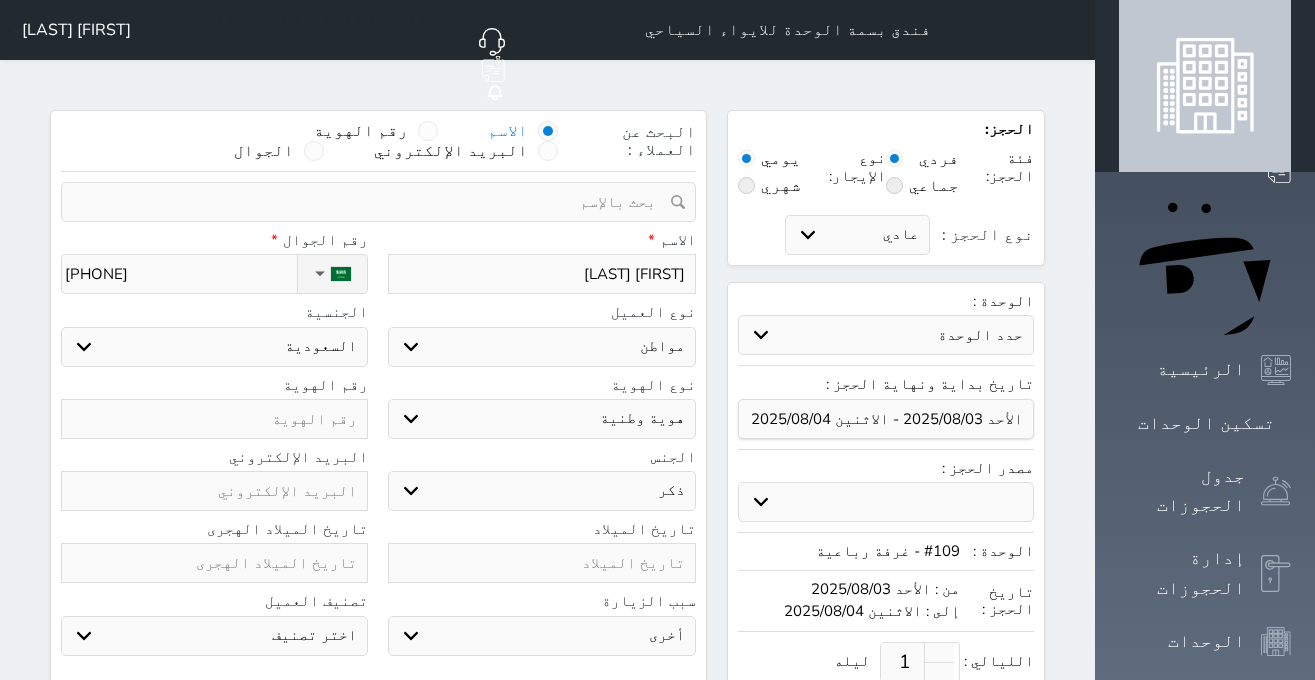 select 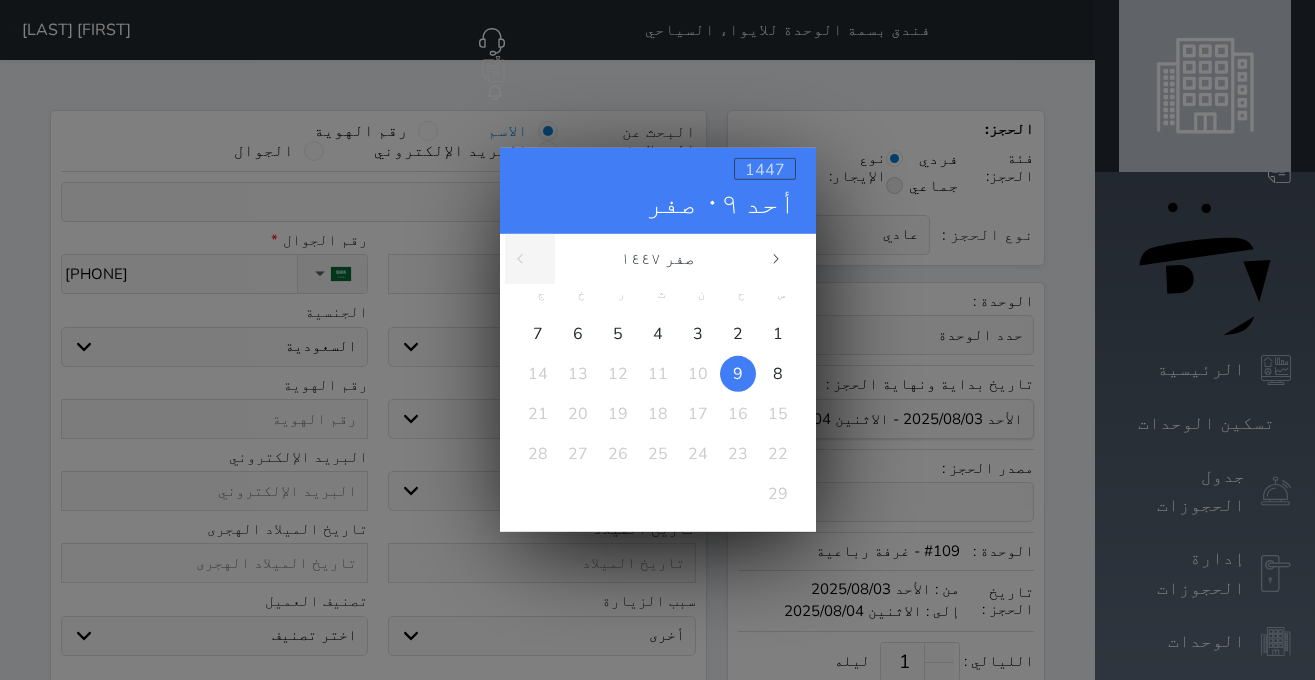 click on "1447" at bounding box center (765, 170) 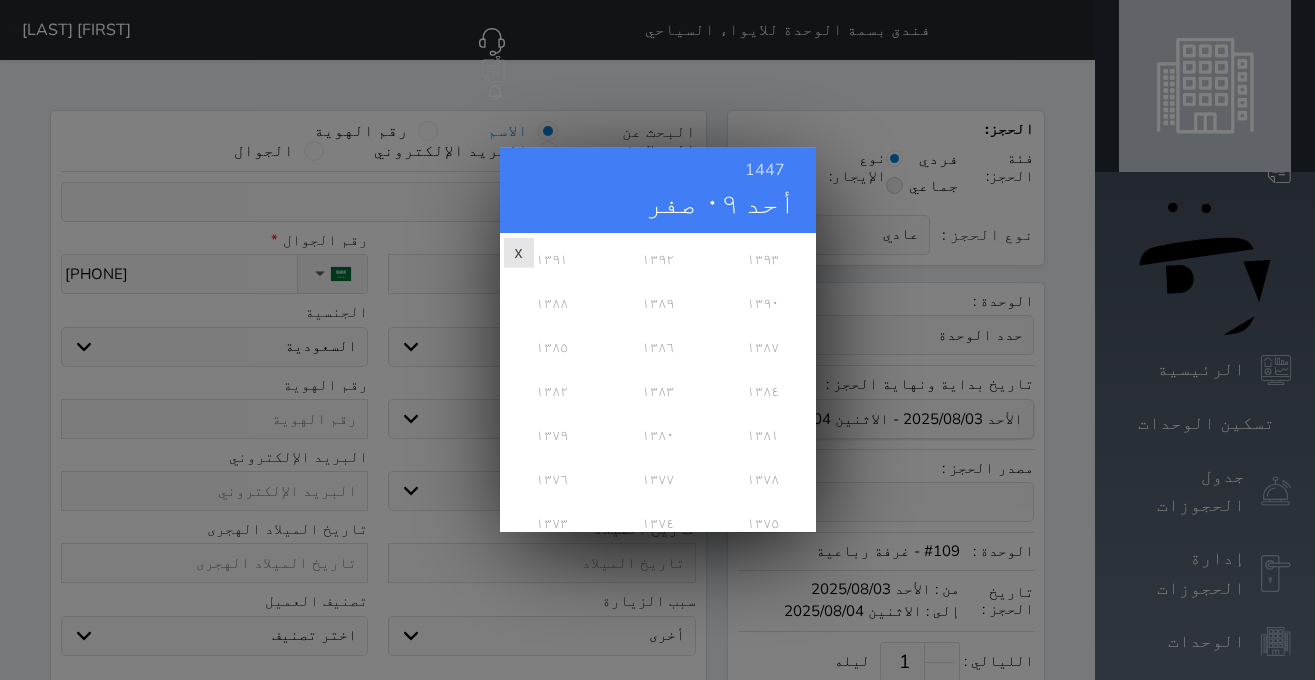 scroll, scrollTop: 972, scrollLeft: 0, axis: vertical 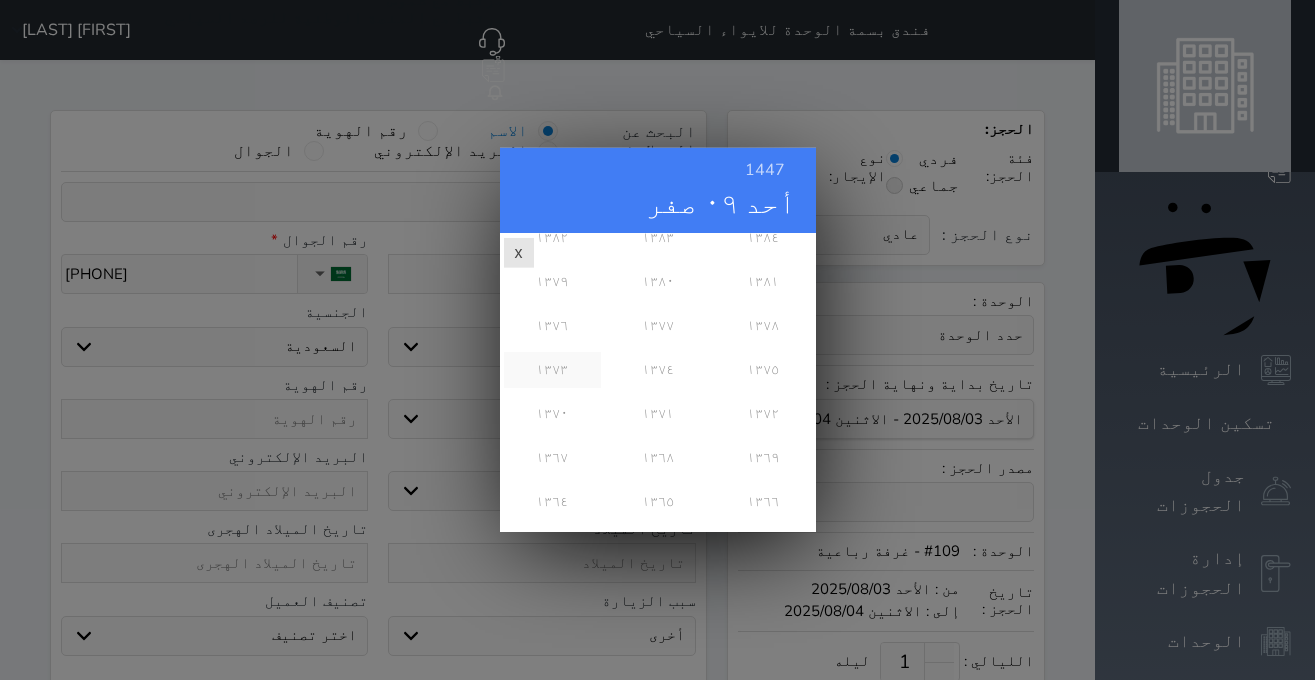 click on "١٣٧٣" at bounding box center [552, 370] 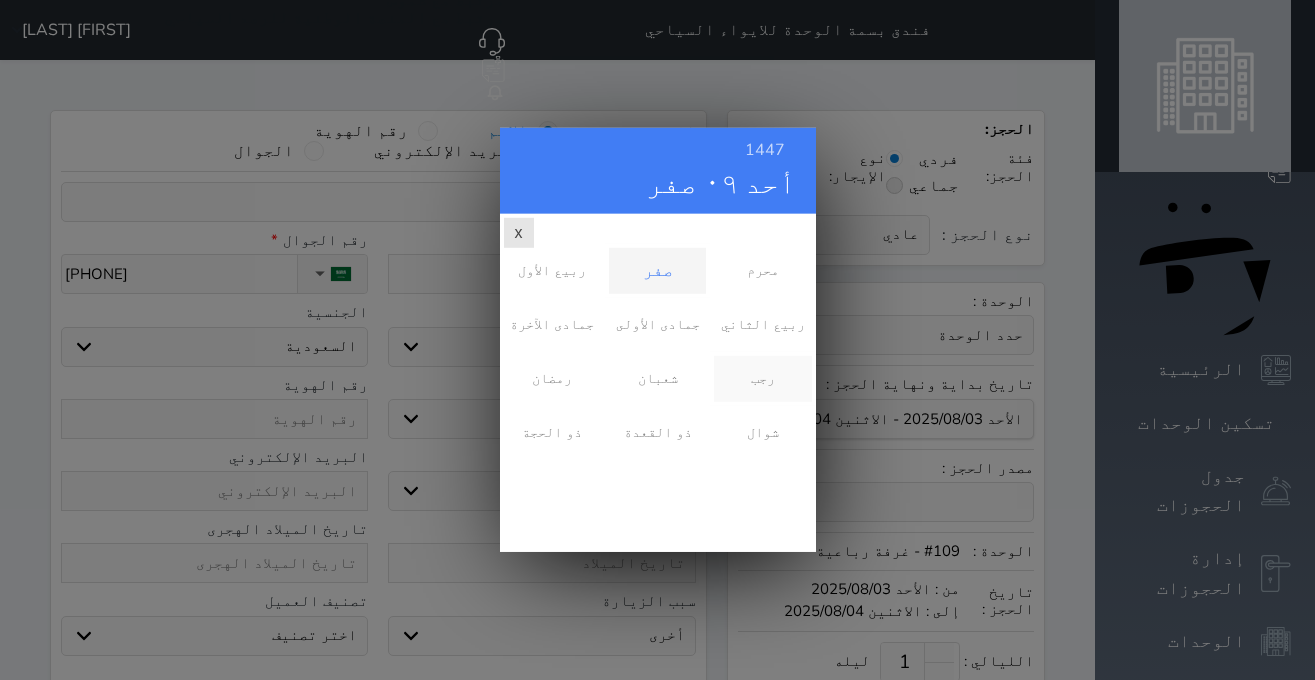 click on "رجب" at bounding box center [762, 379] 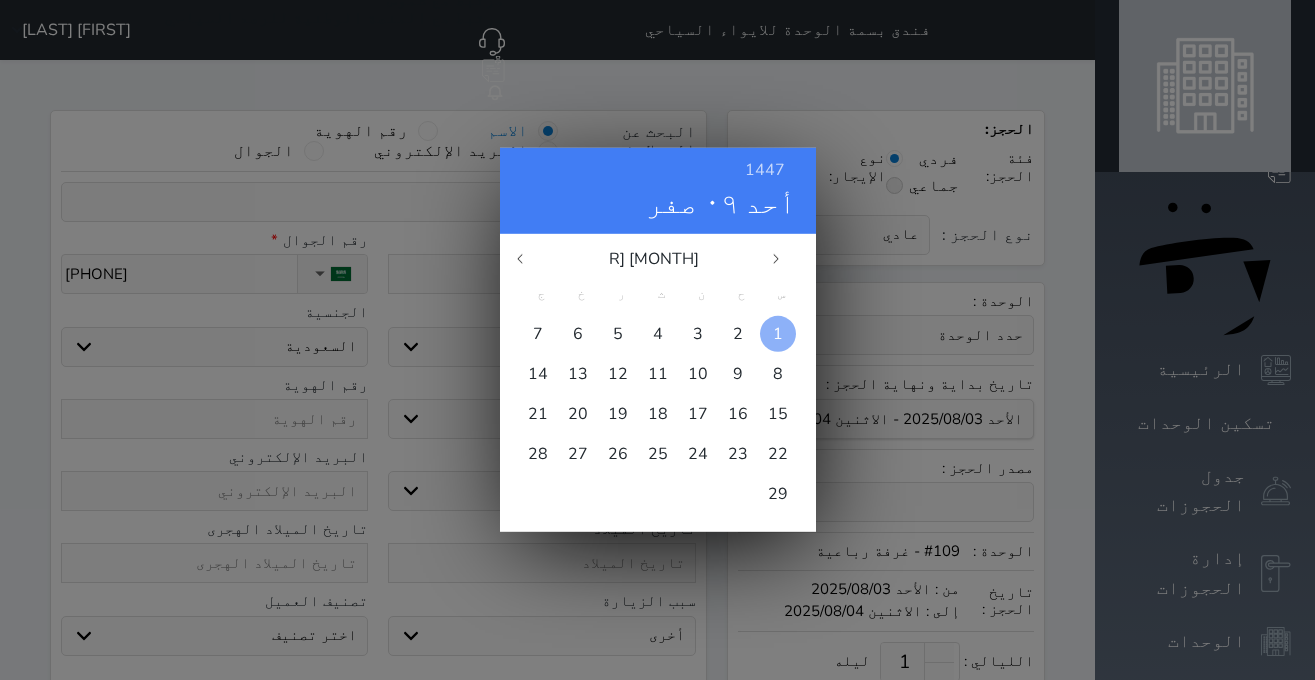 click on "1" at bounding box center (778, 334) 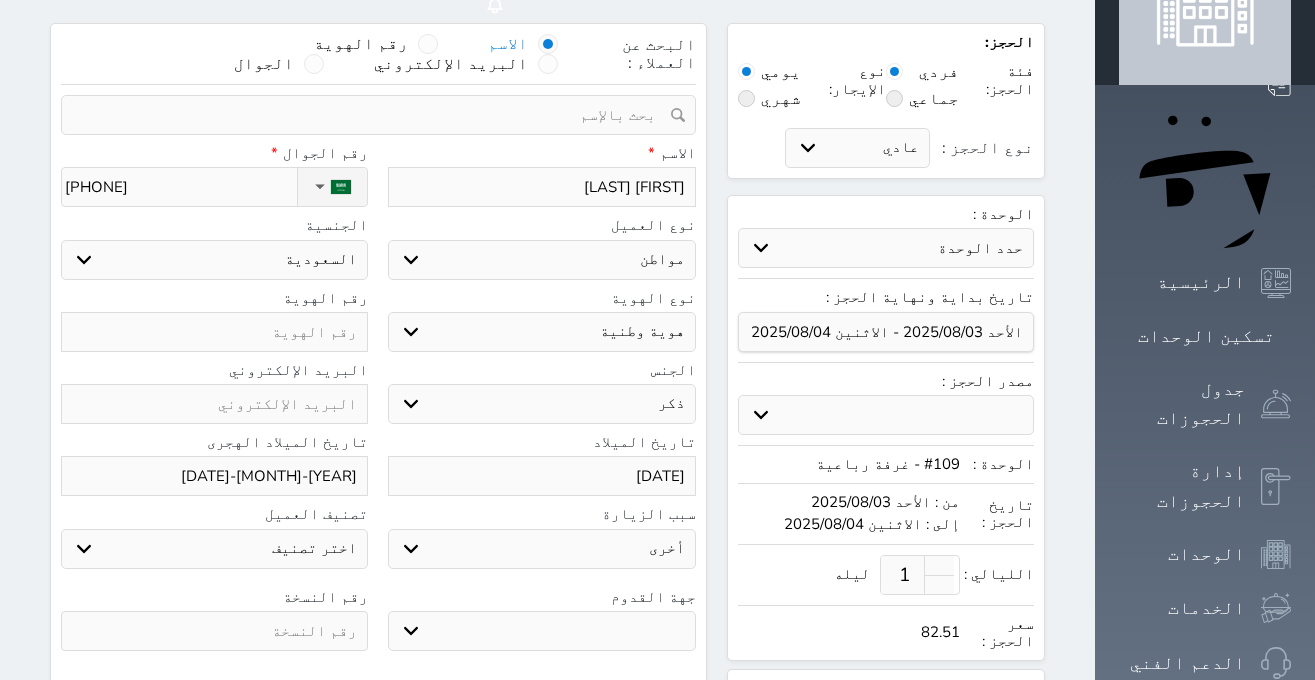 scroll, scrollTop: 252, scrollLeft: 0, axis: vertical 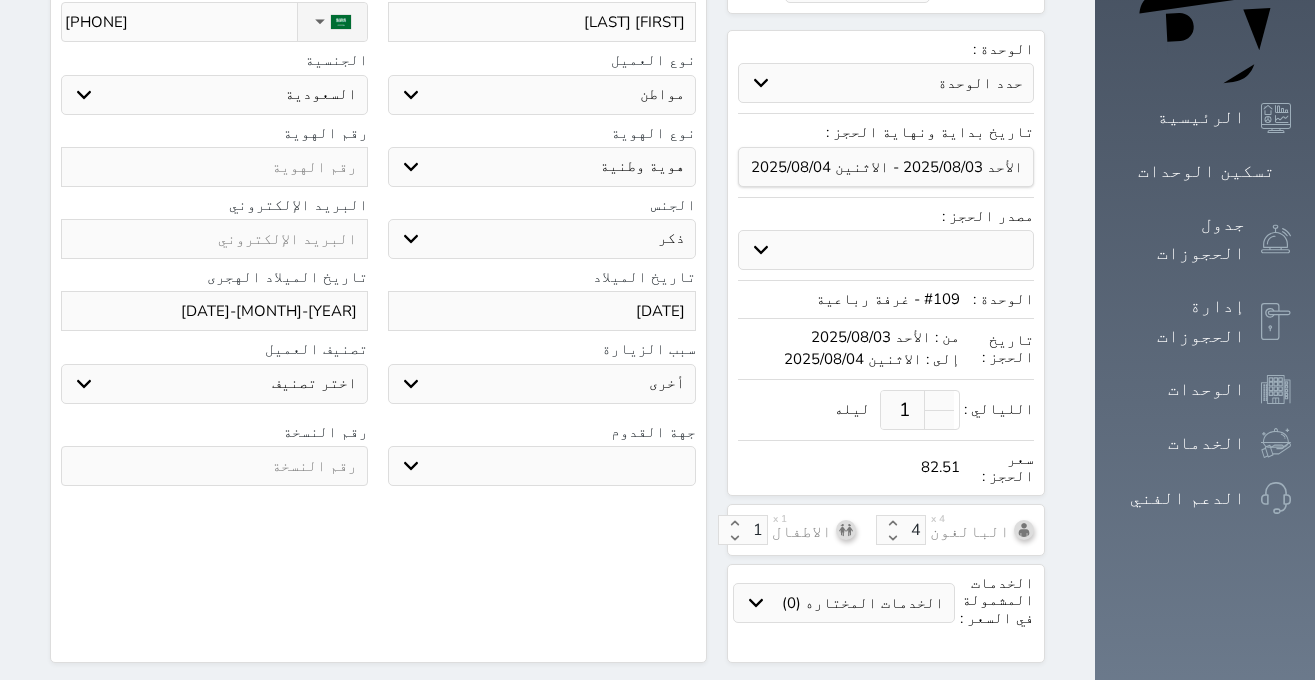 click at bounding box center [214, 466] 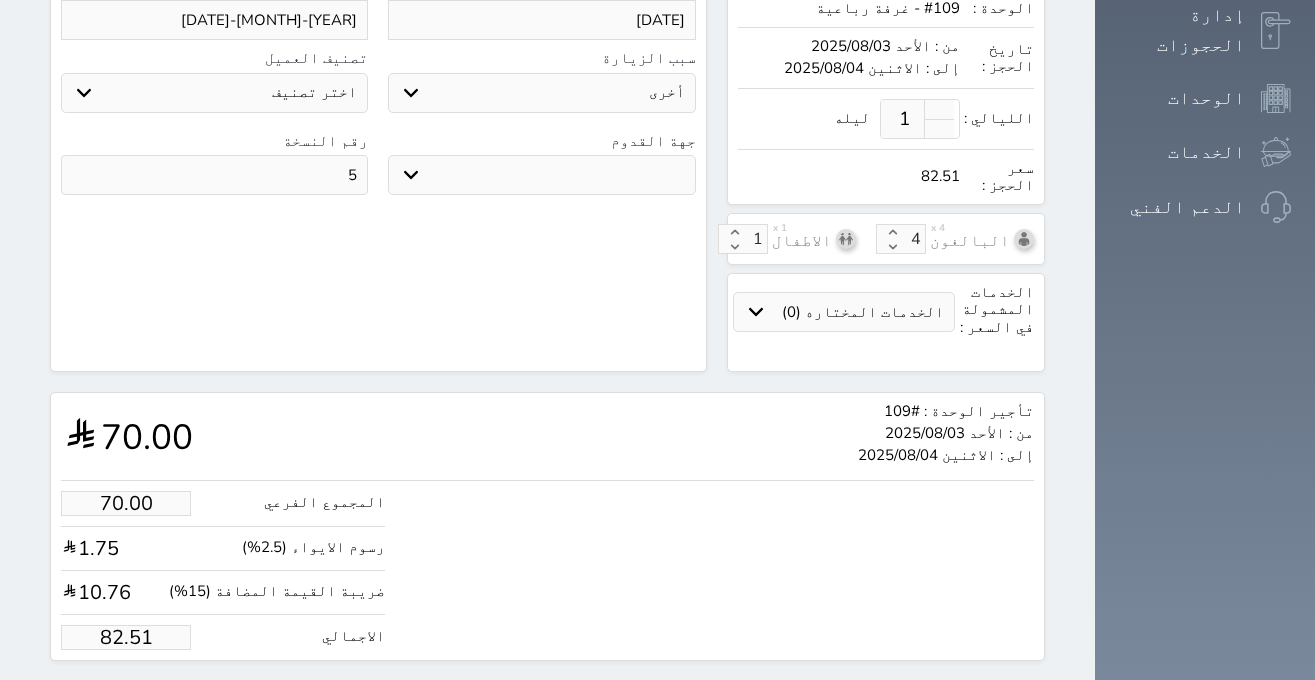 scroll, scrollTop: 569, scrollLeft: 0, axis: vertical 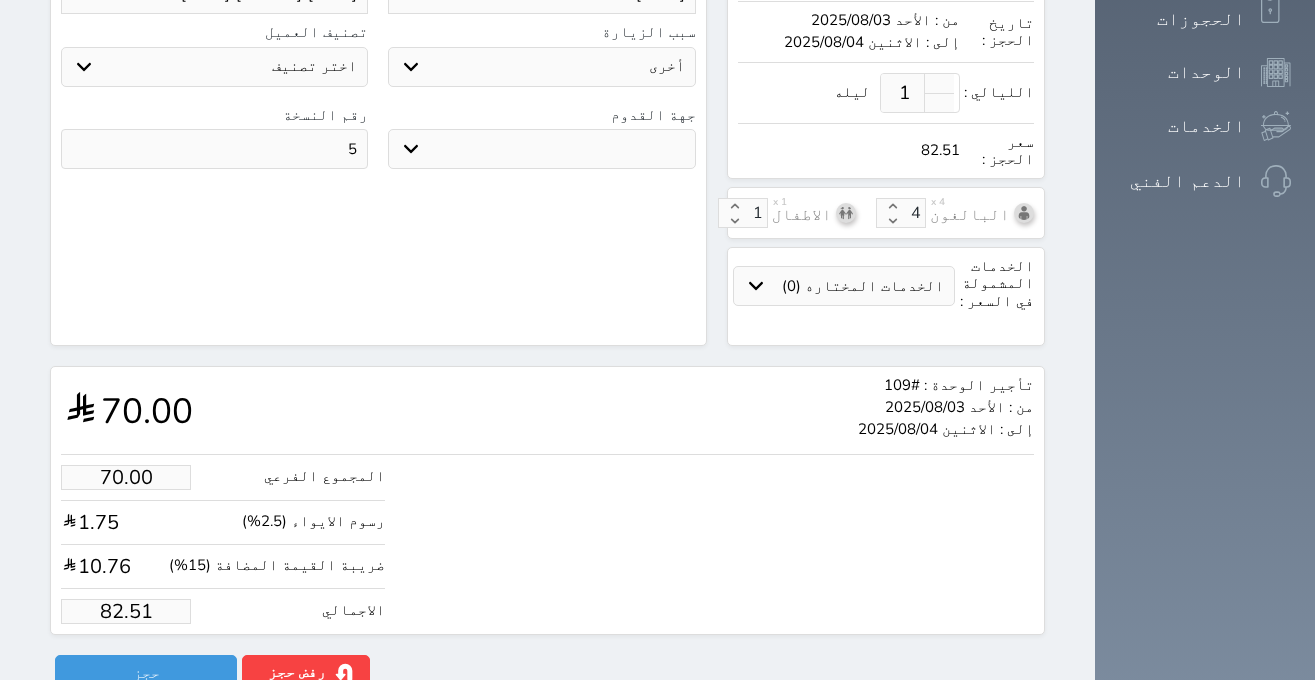 type on "5" 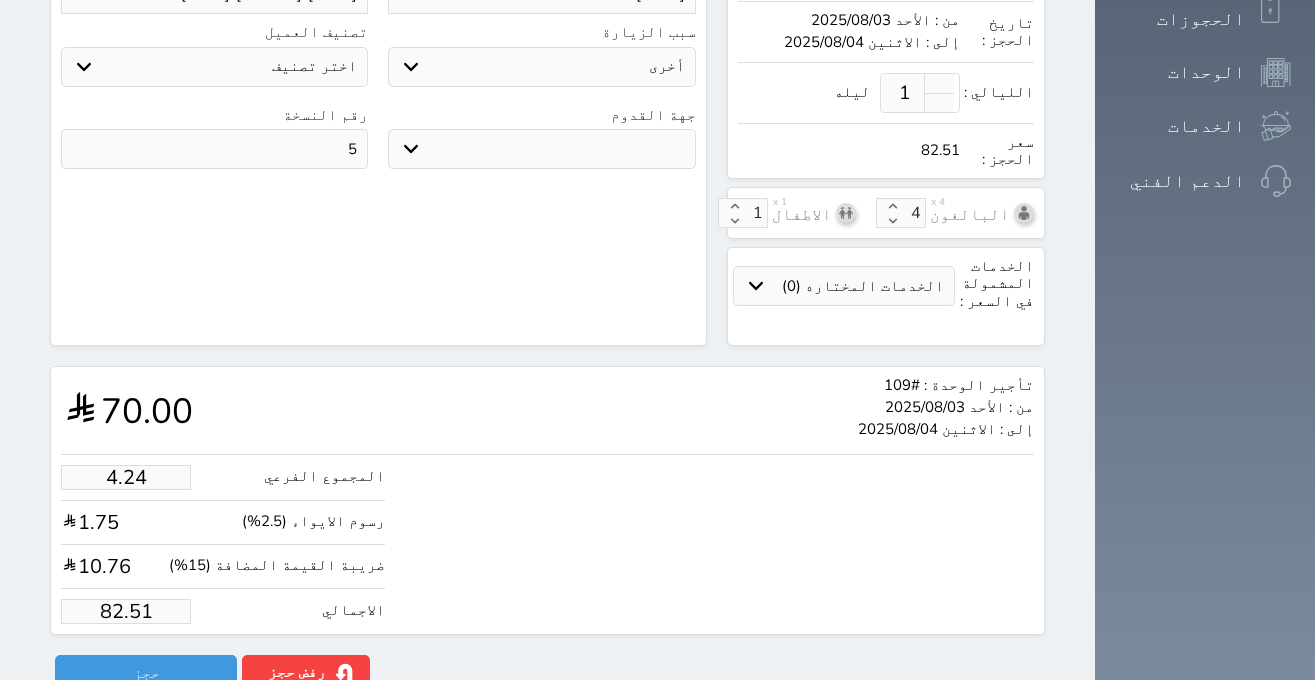 type on "5" 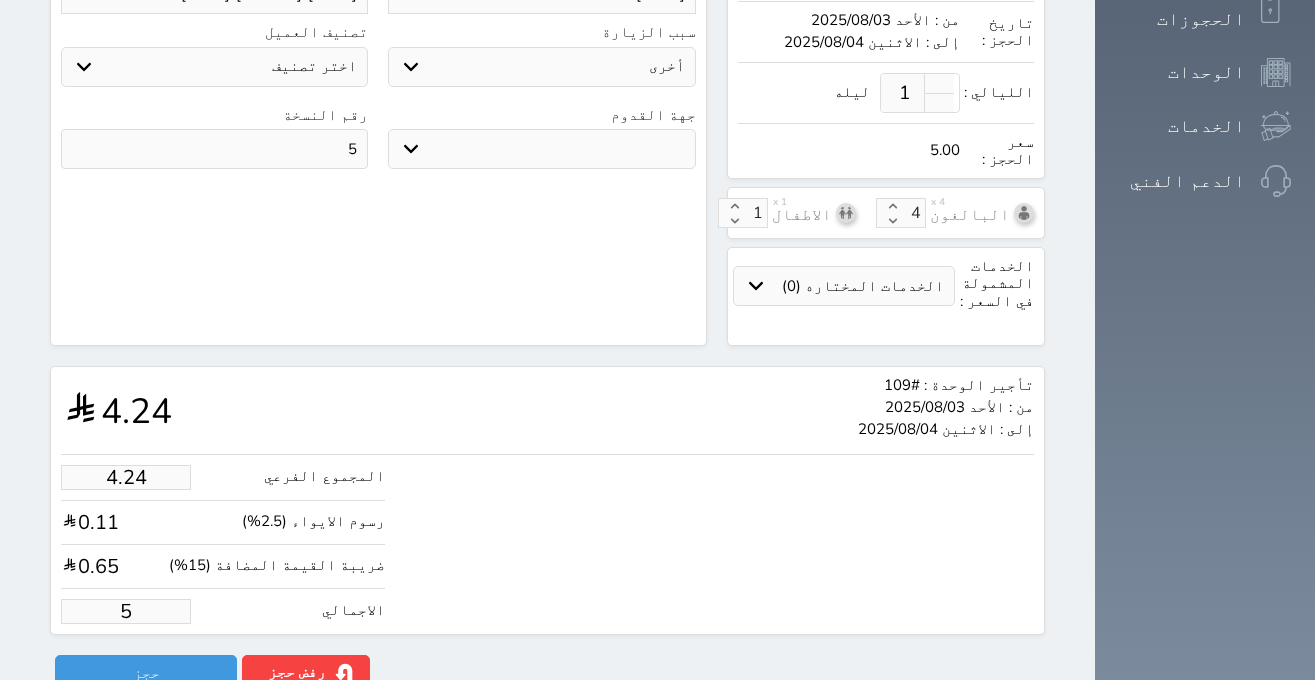 type on "42.42" 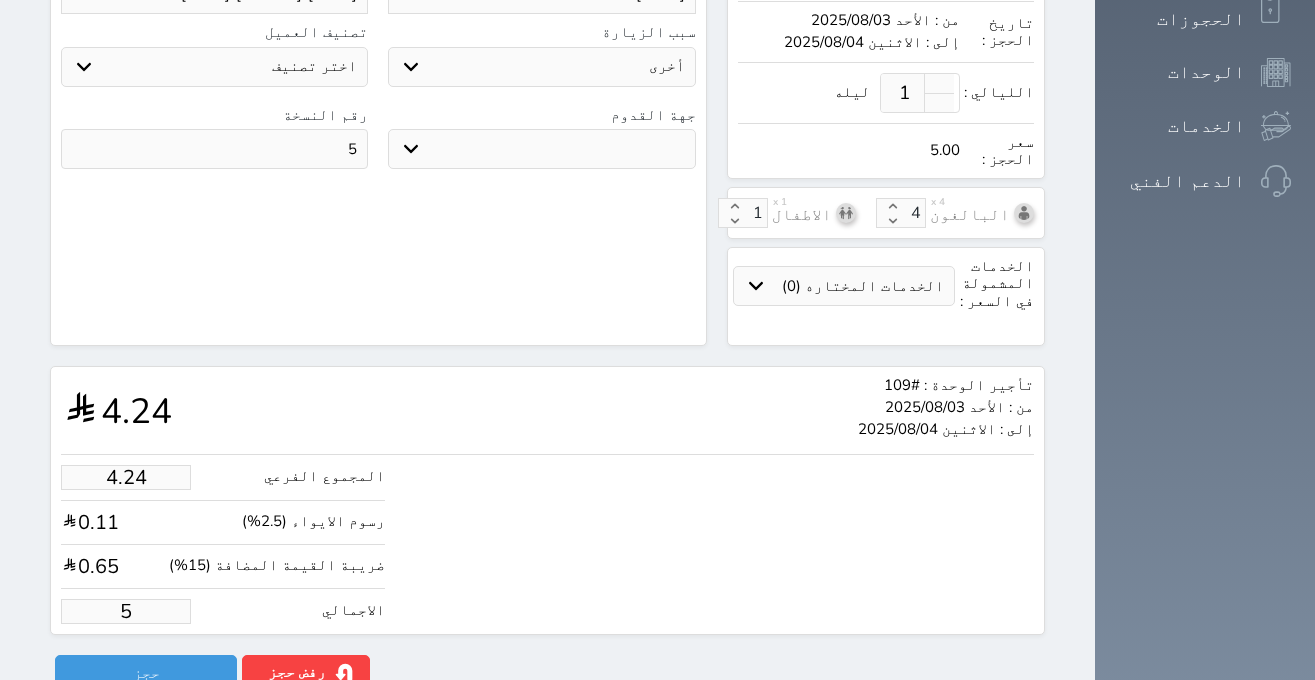 type on "50" 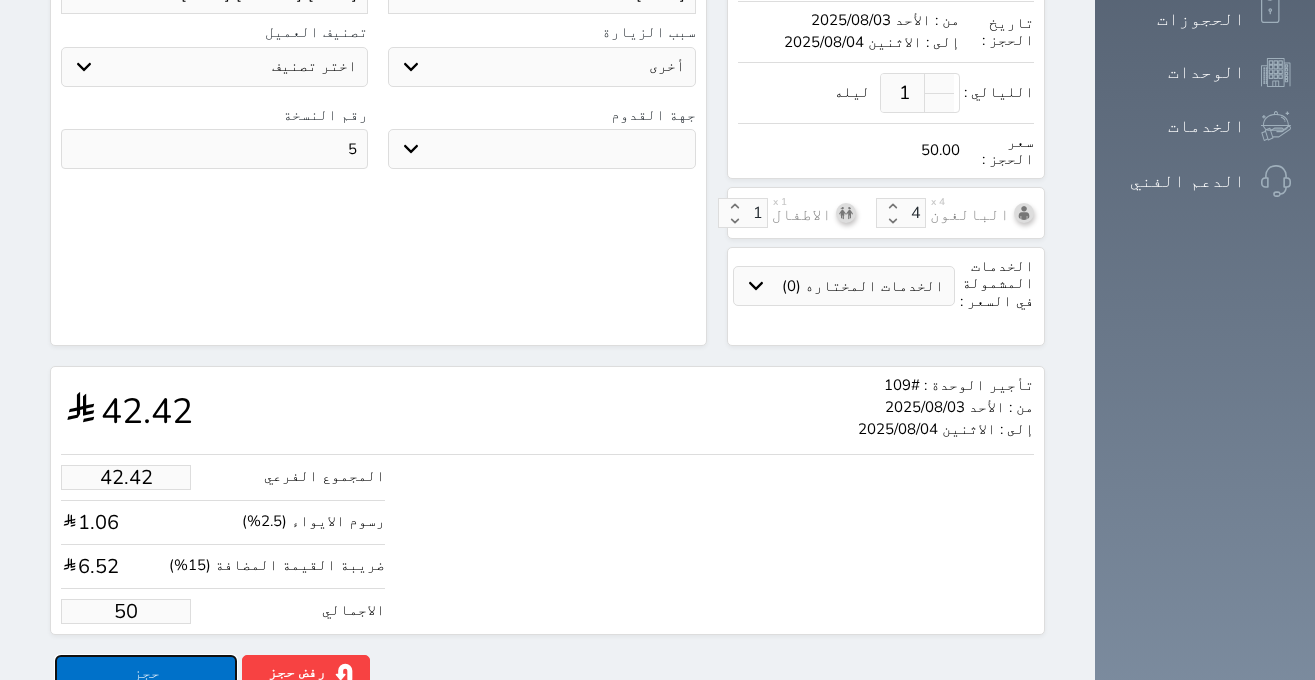 type on "50.00" 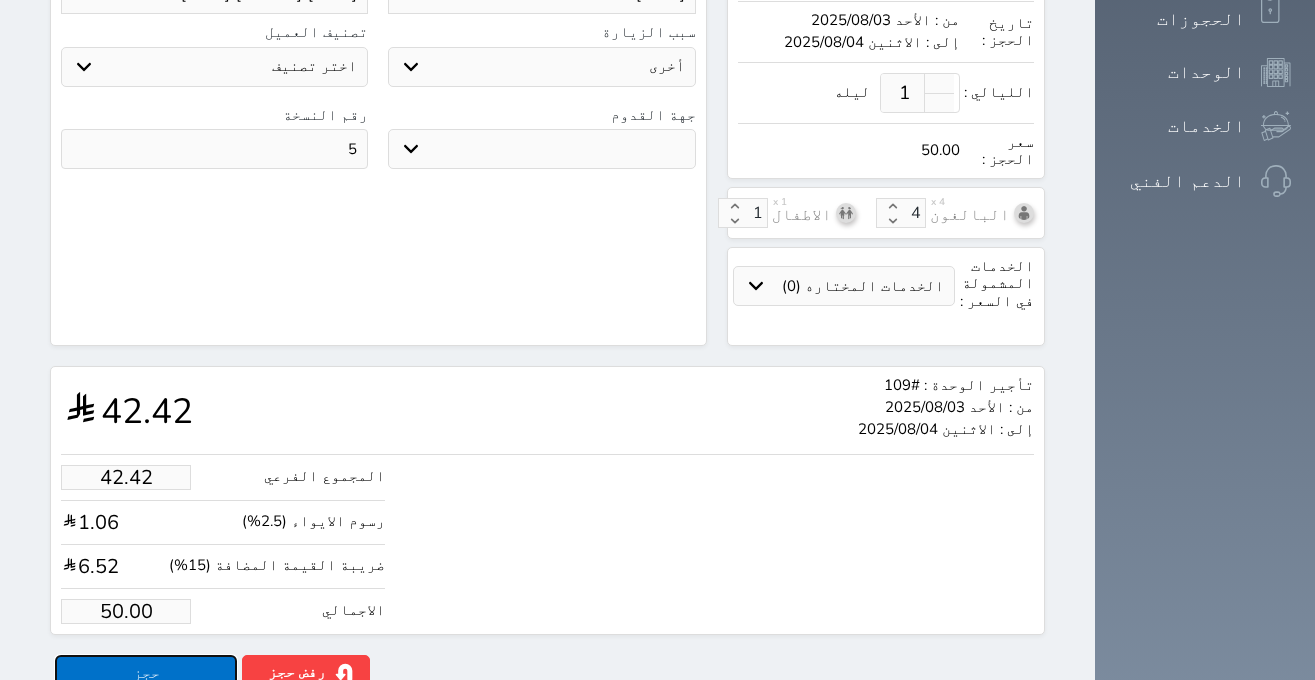 click on "حجز" at bounding box center [146, 672] 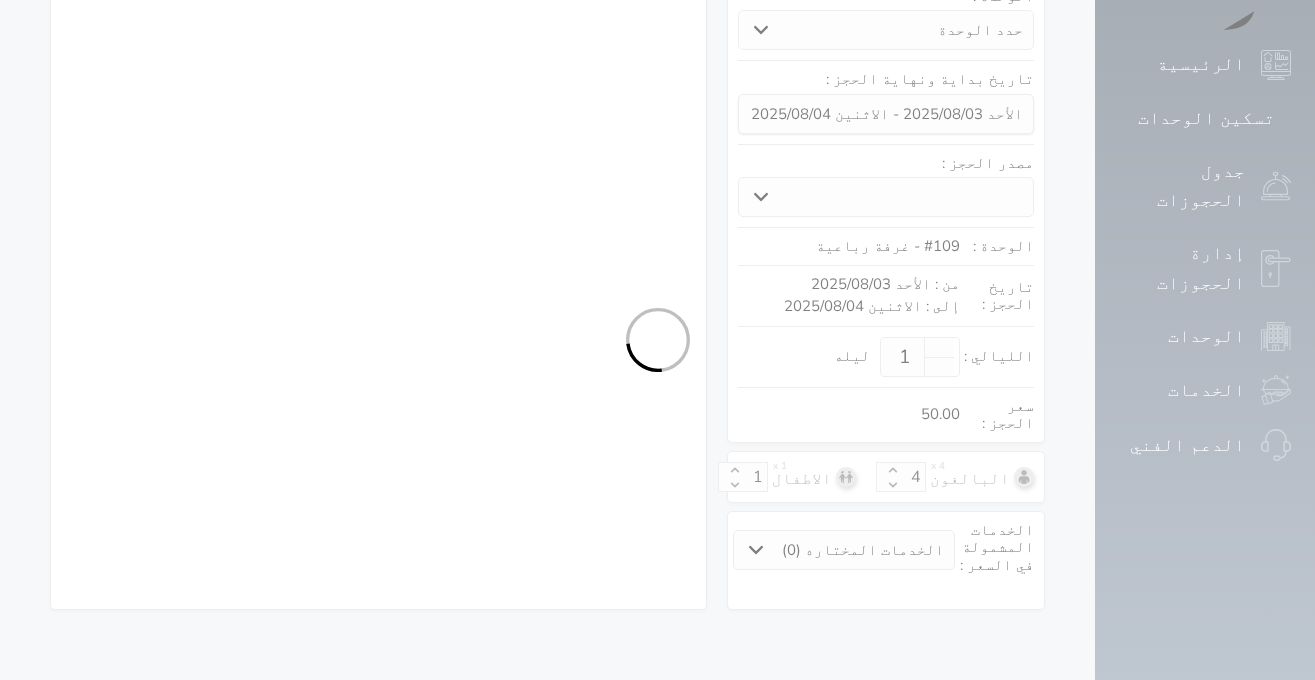 scroll, scrollTop: 224, scrollLeft: 0, axis: vertical 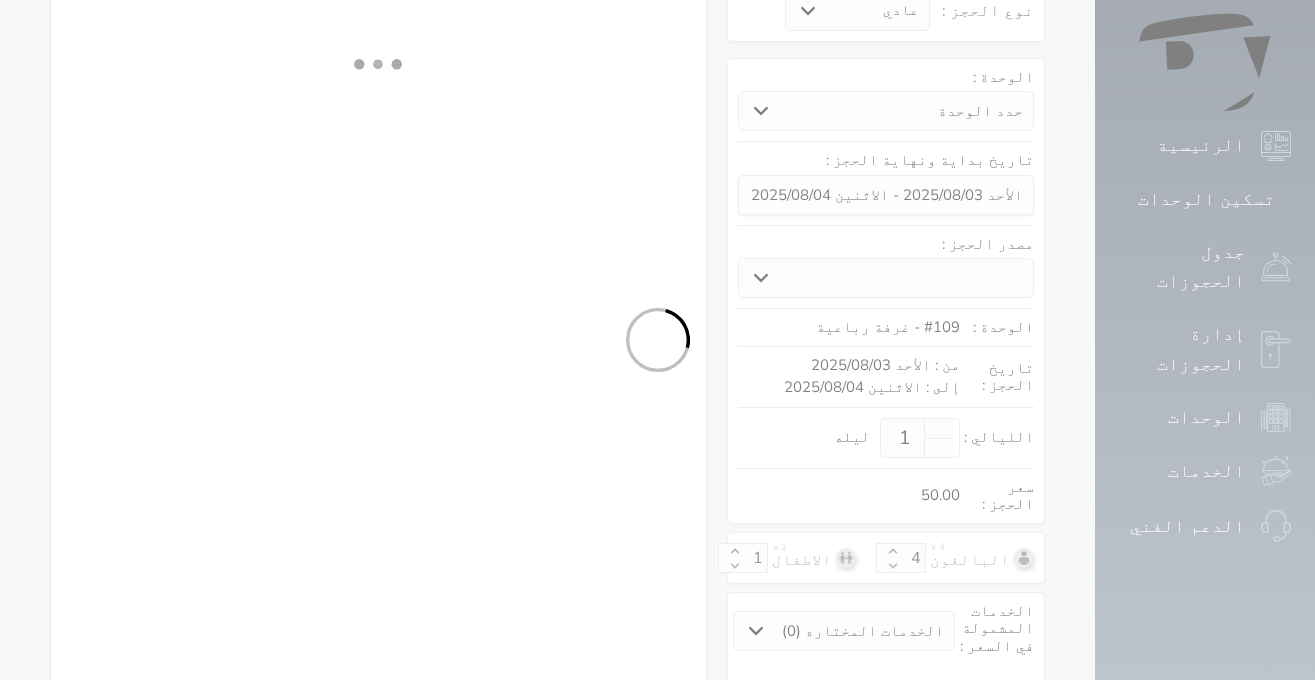 select on "1" 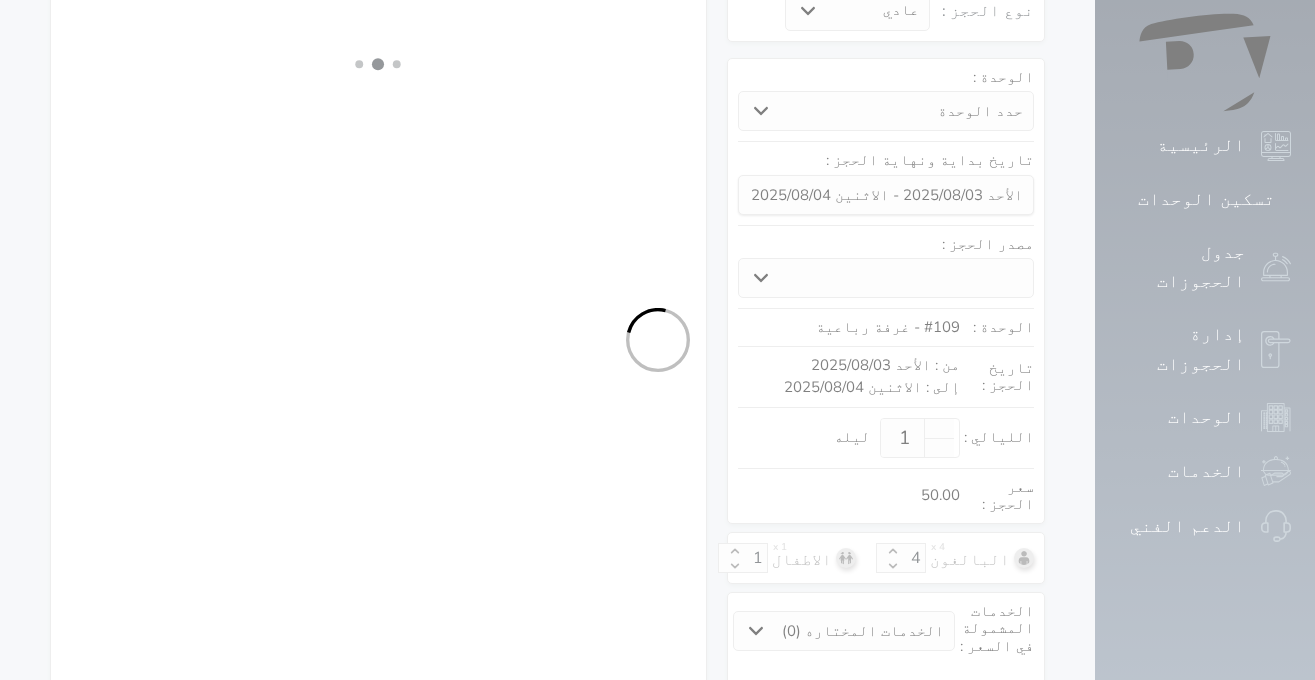 select on "113" 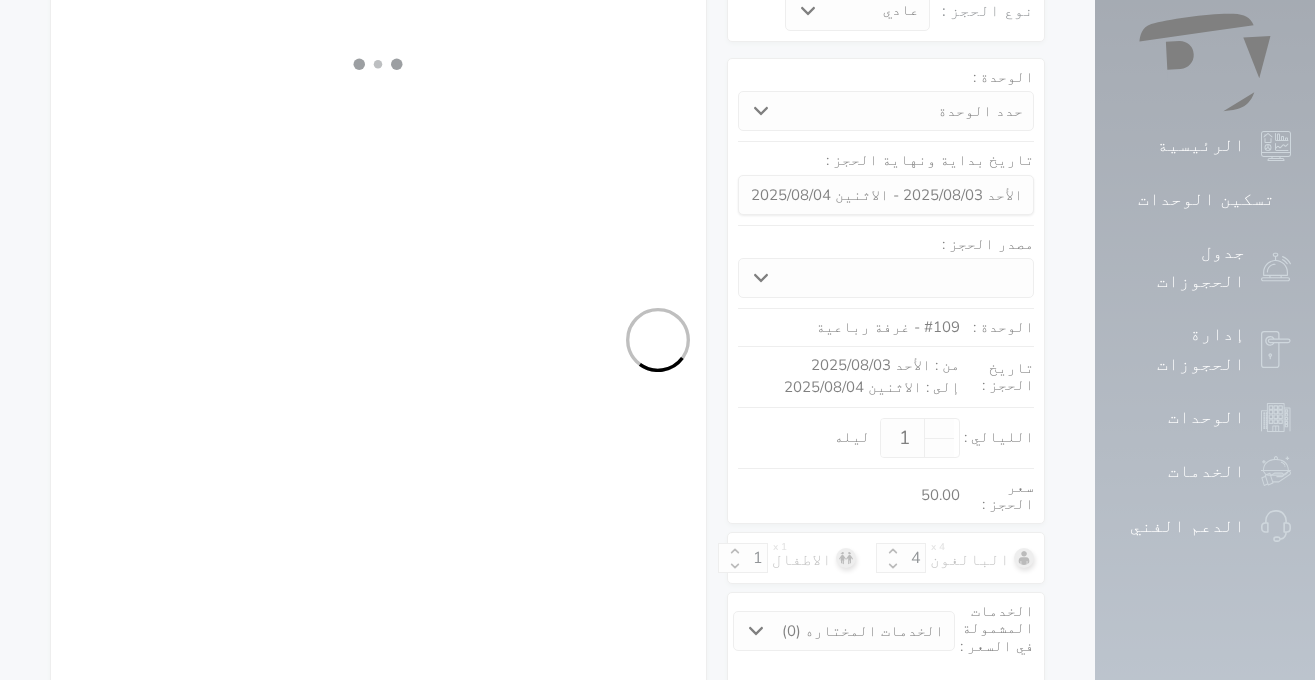select on "1" 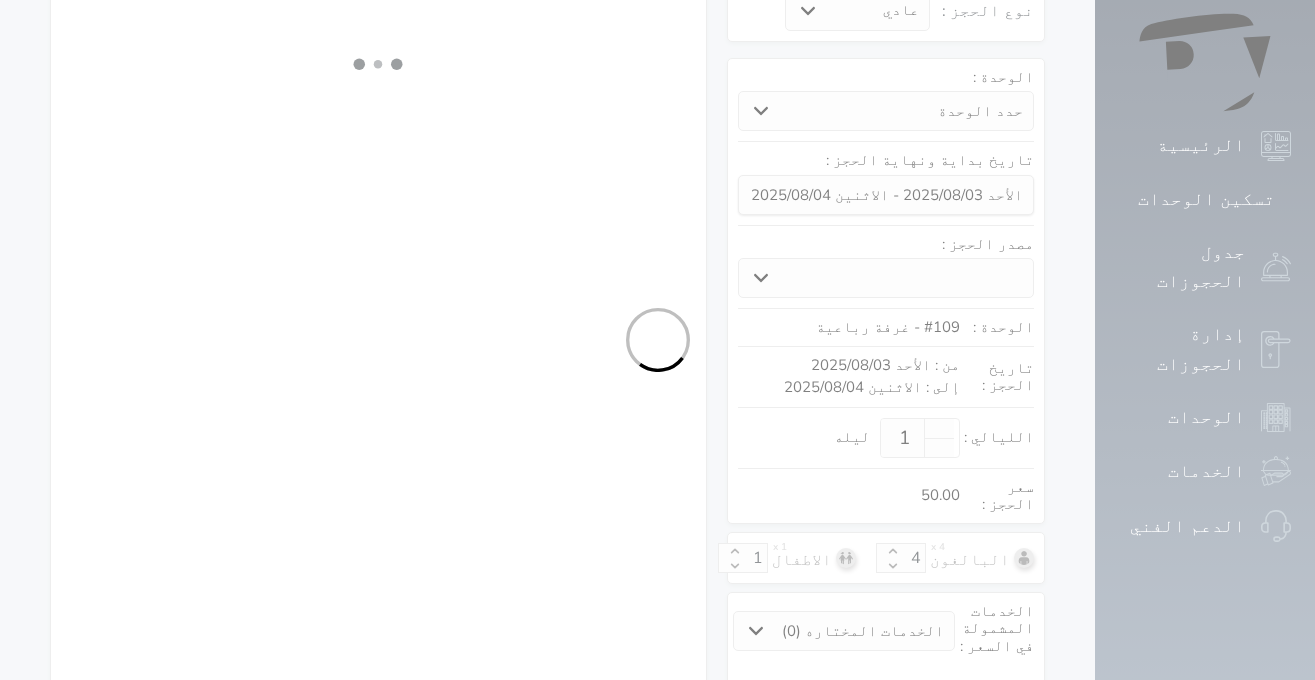 select on "7" 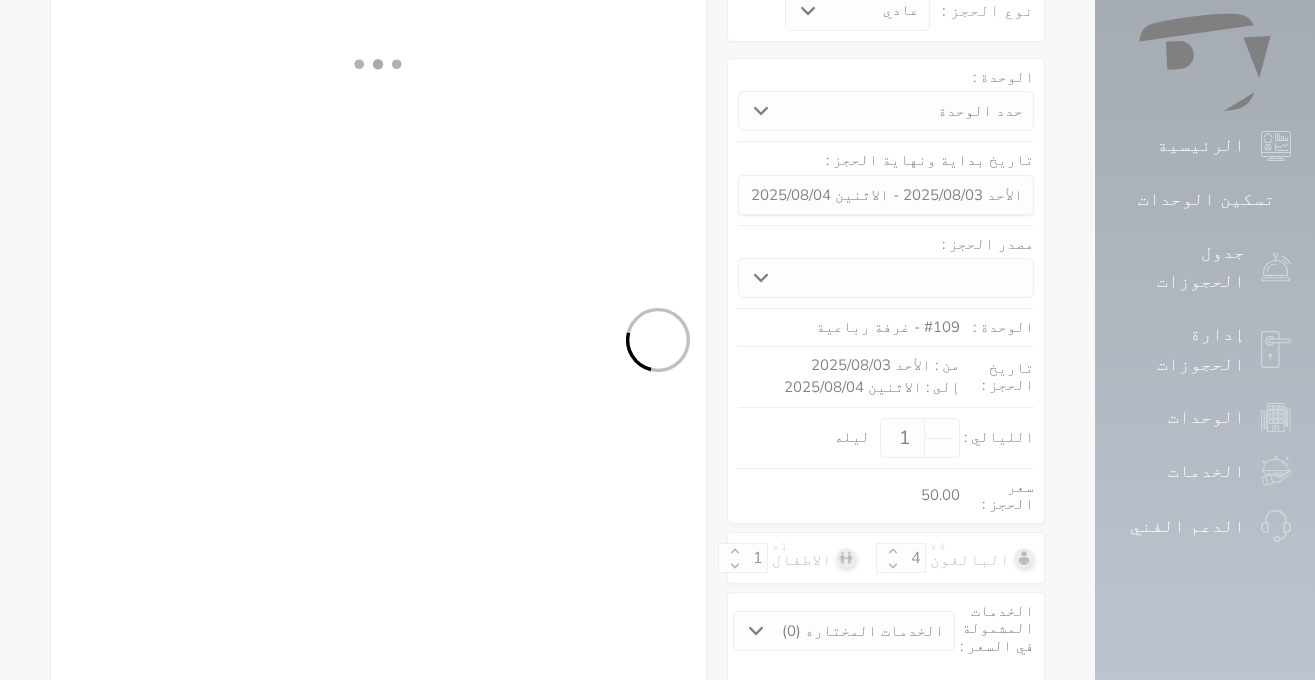 select 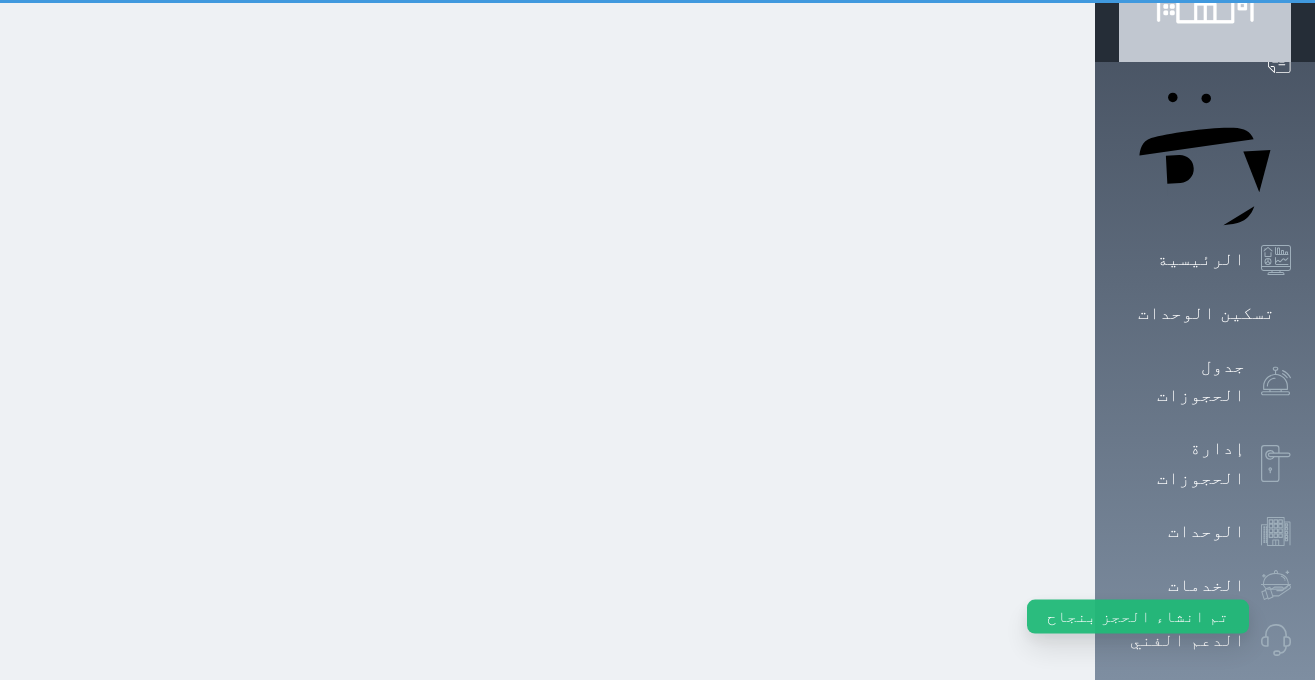 scroll, scrollTop: 0, scrollLeft: 0, axis: both 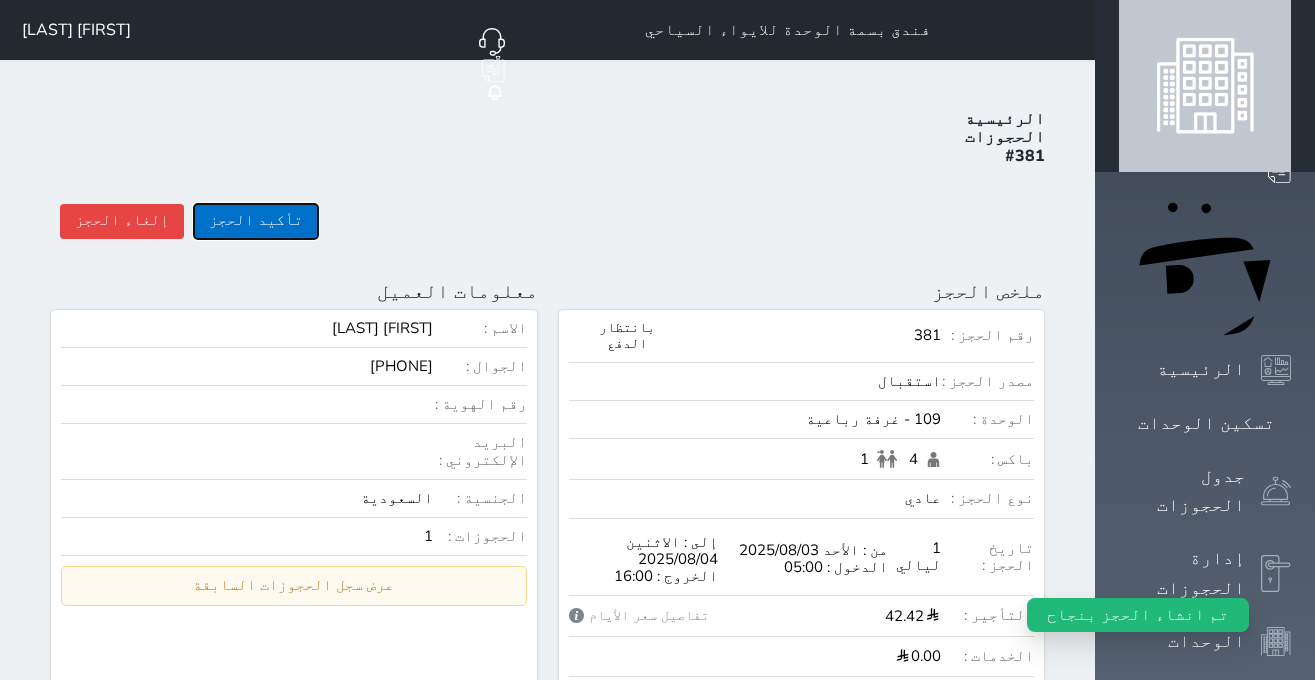click on "تأكيد الحجز" at bounding box center (256, 221) 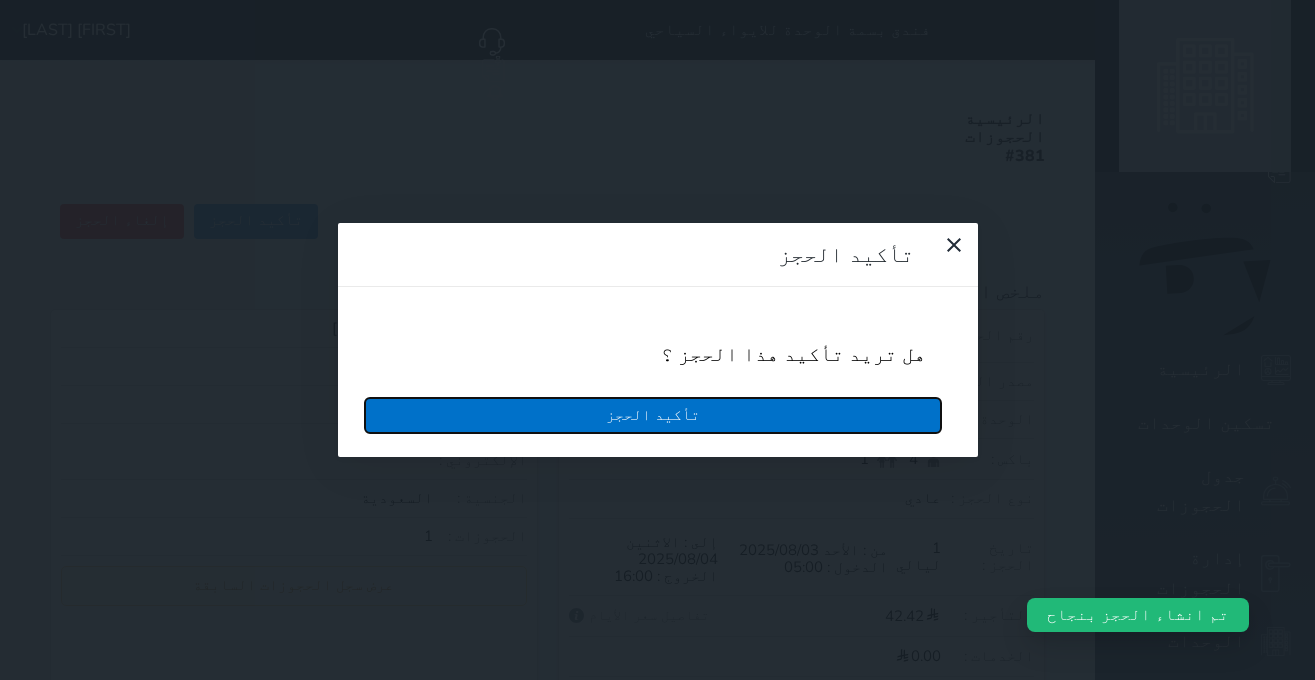 click on "تأكيد الحجز" at bounding box center (653, 415) 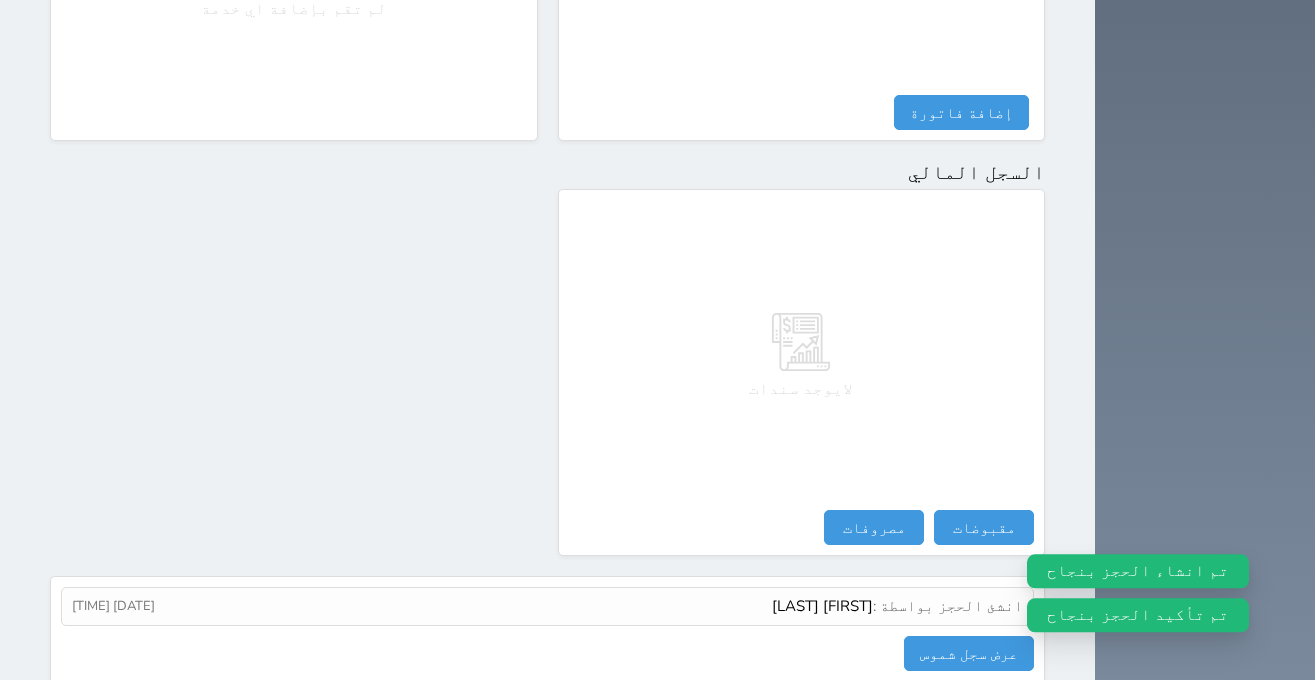 scroll, scrollTop: 1022, scrollLeft: 0, axis: vertical 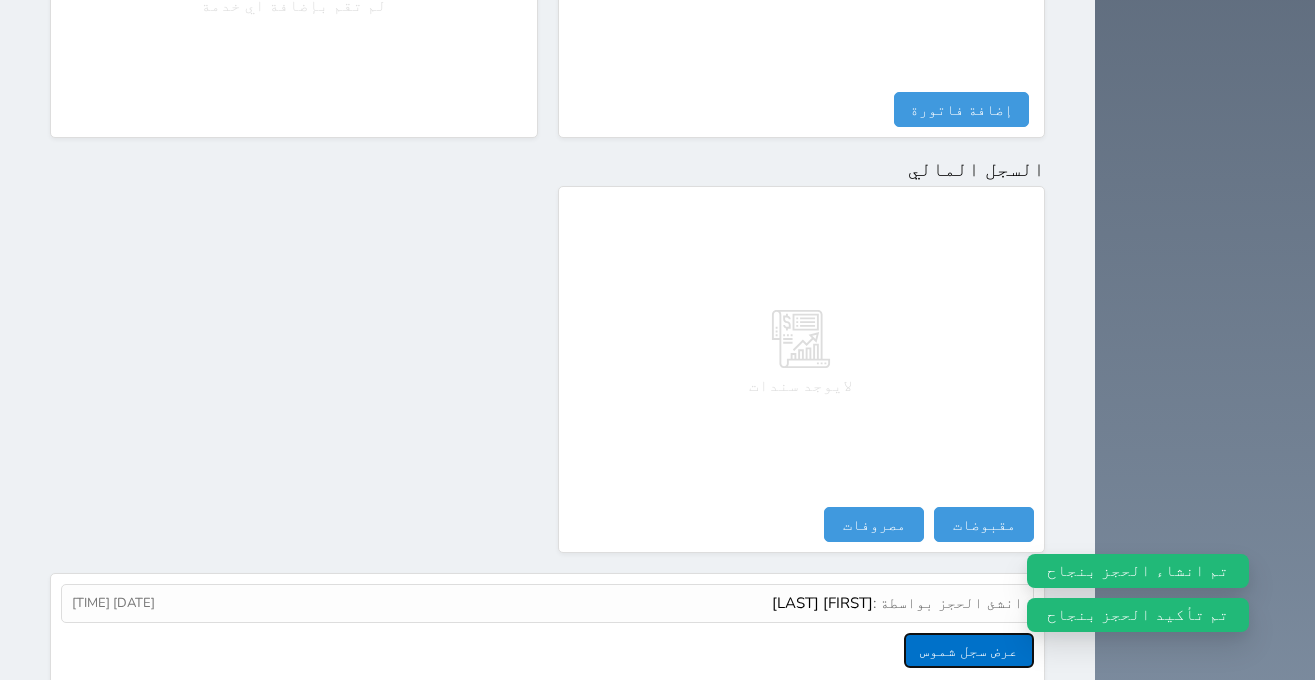 click on "عرض سجل شموس" at bounding box center (969, 650) 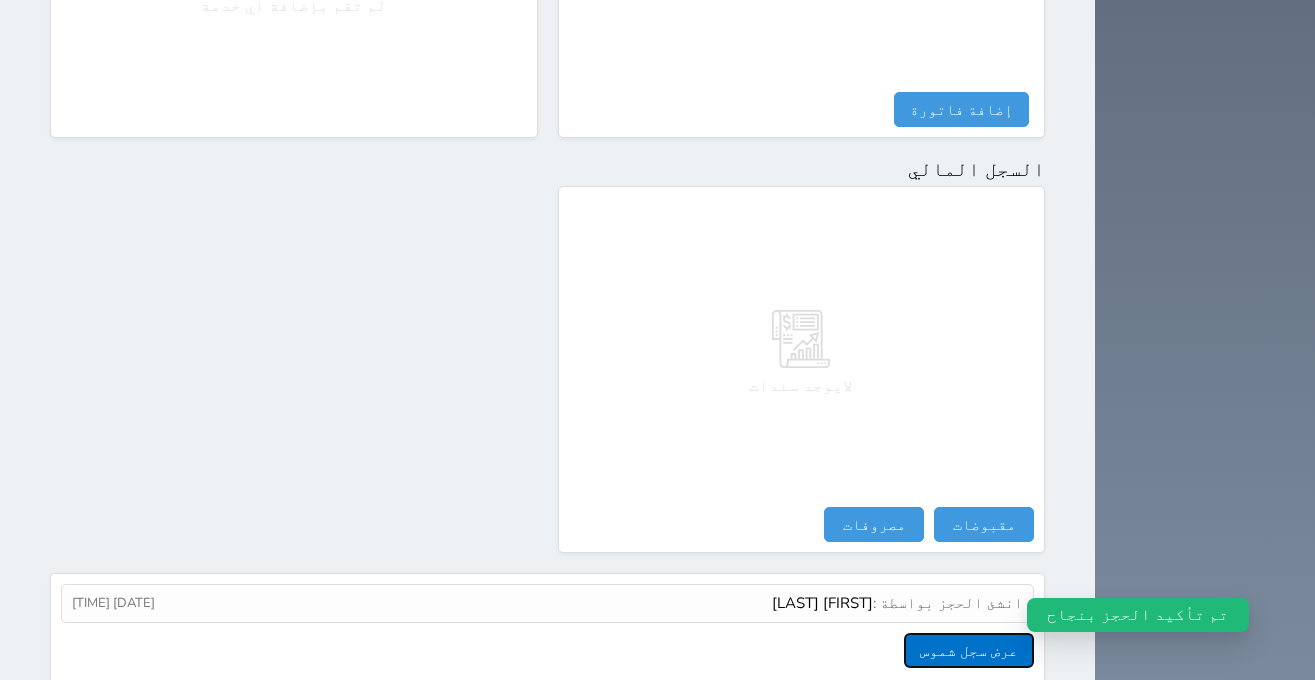 click on "عرض سجل شموس" at bounding box center (969, 650) 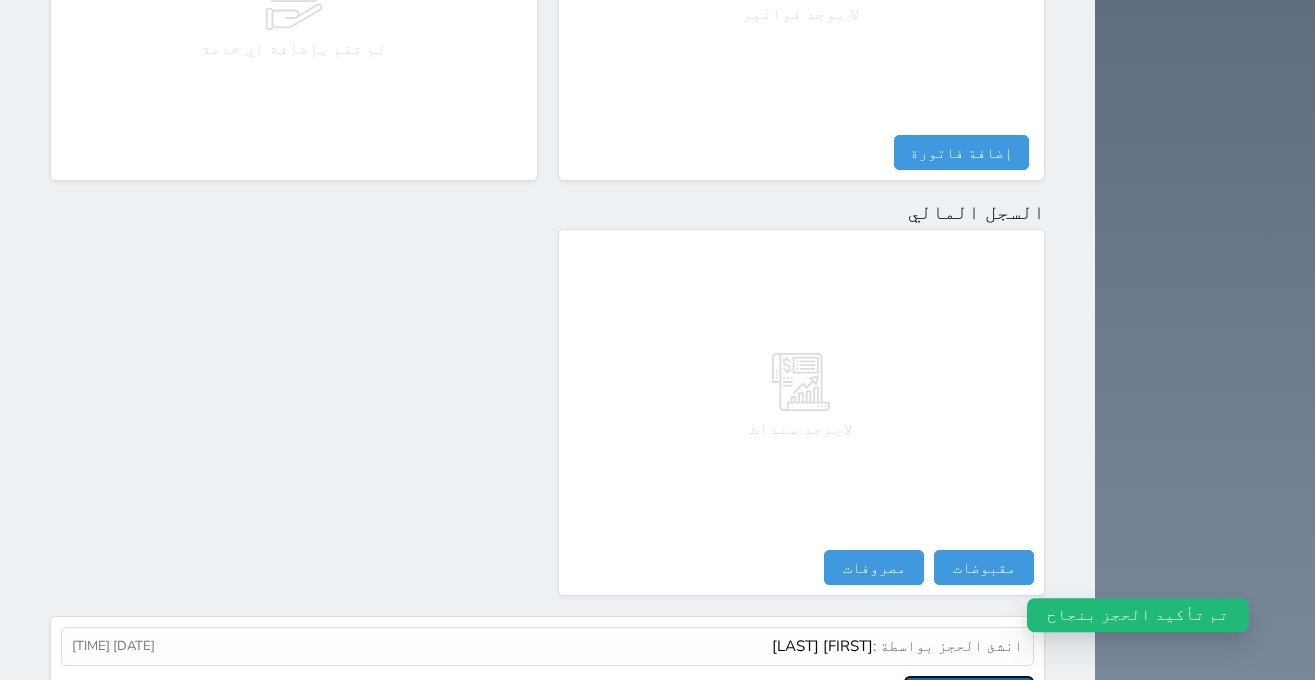 scroll, scrollTop: 1022, scrollLeft: 0, axis: vertical 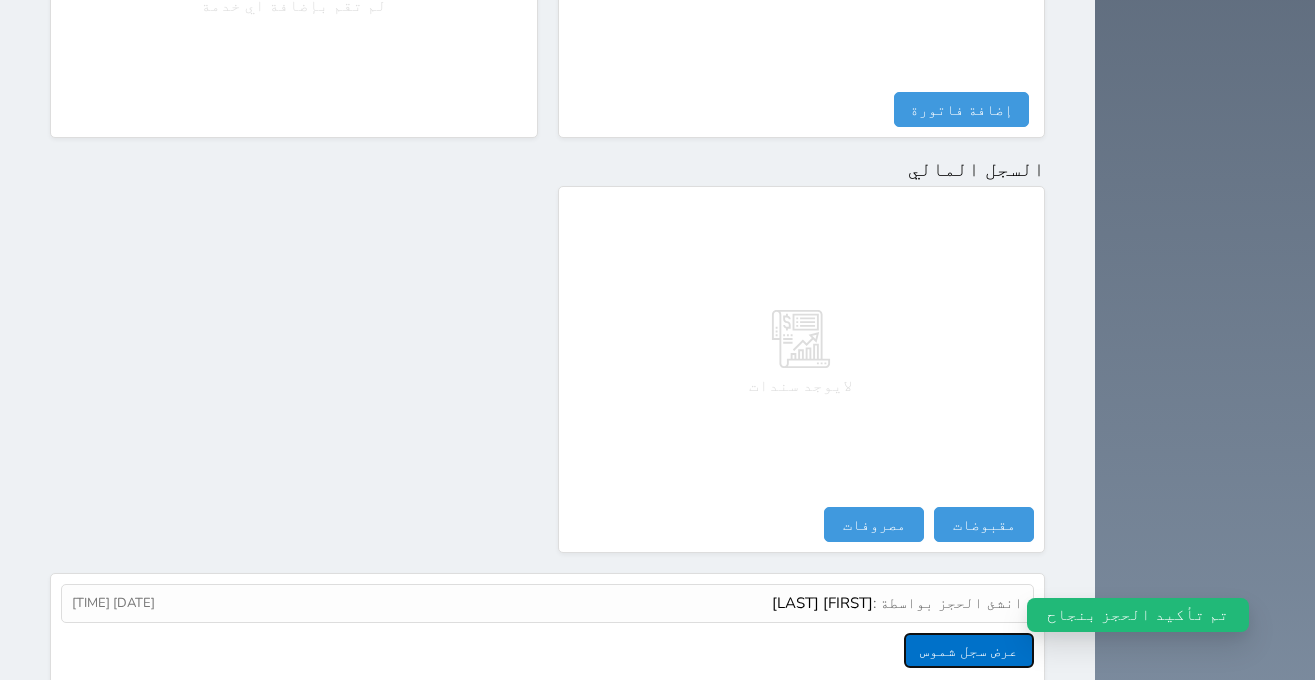 click on "عرض سجل شموس" at bounding box center [969, 650] 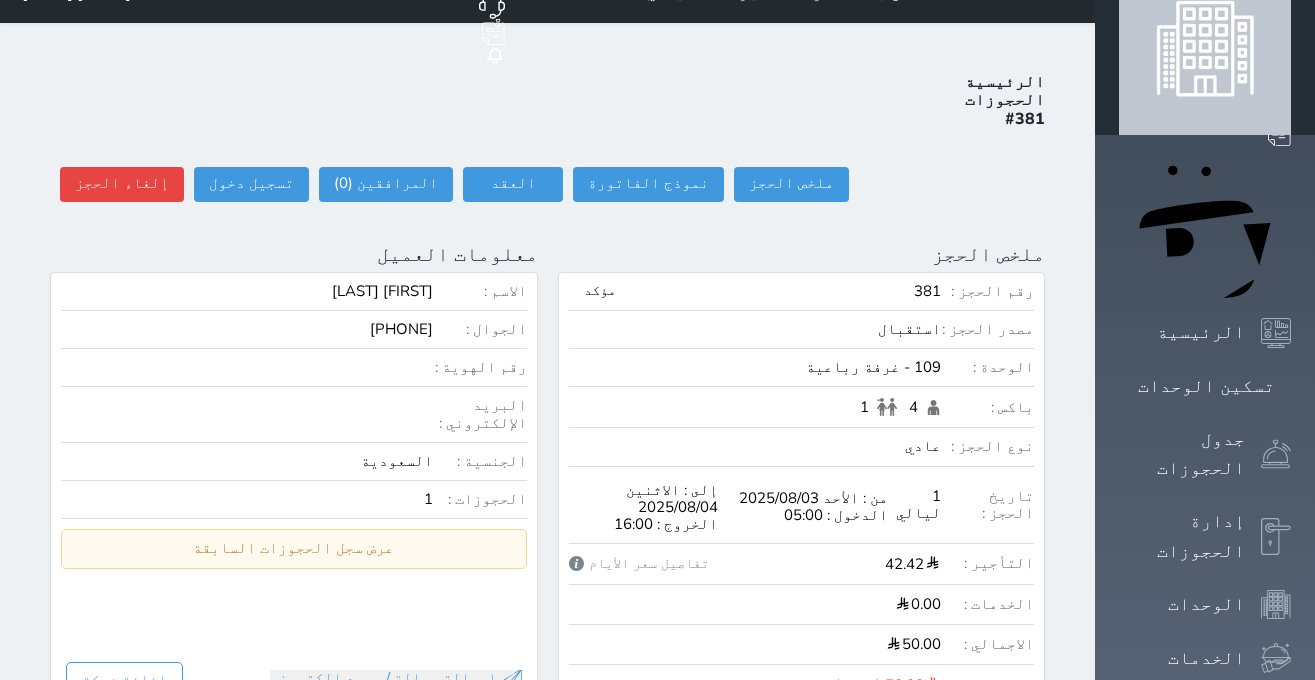 scroll, scrollTop: 0, scrollLeft: 0, axis: both 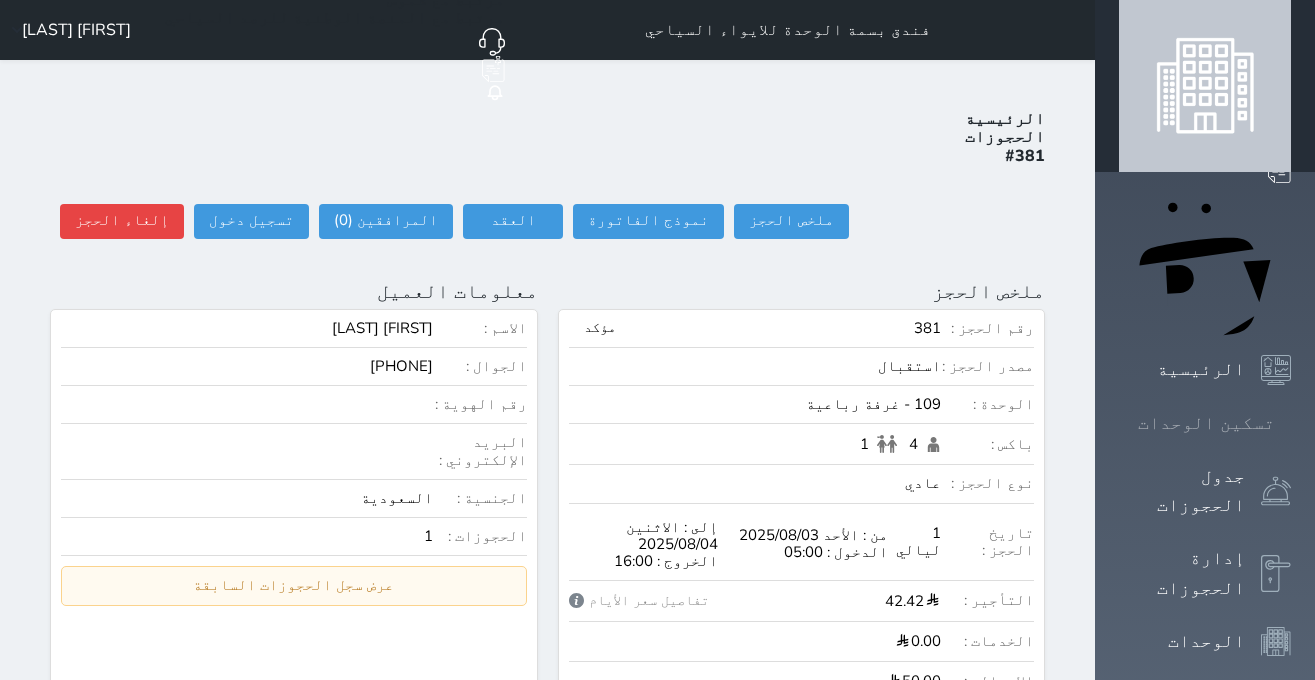 click on "تسكين الوحدات" at bounding box center (1206, 423) 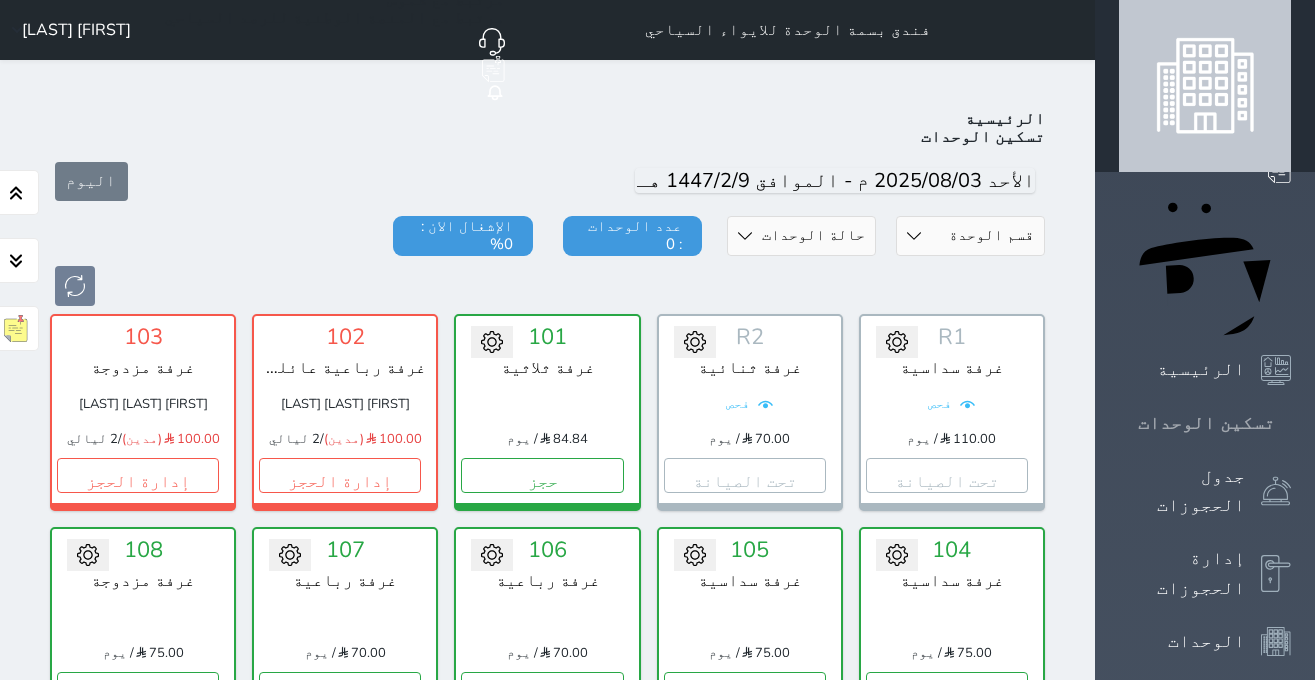 click on "تسكين الوحدات" at bounding box center (1206, 423) 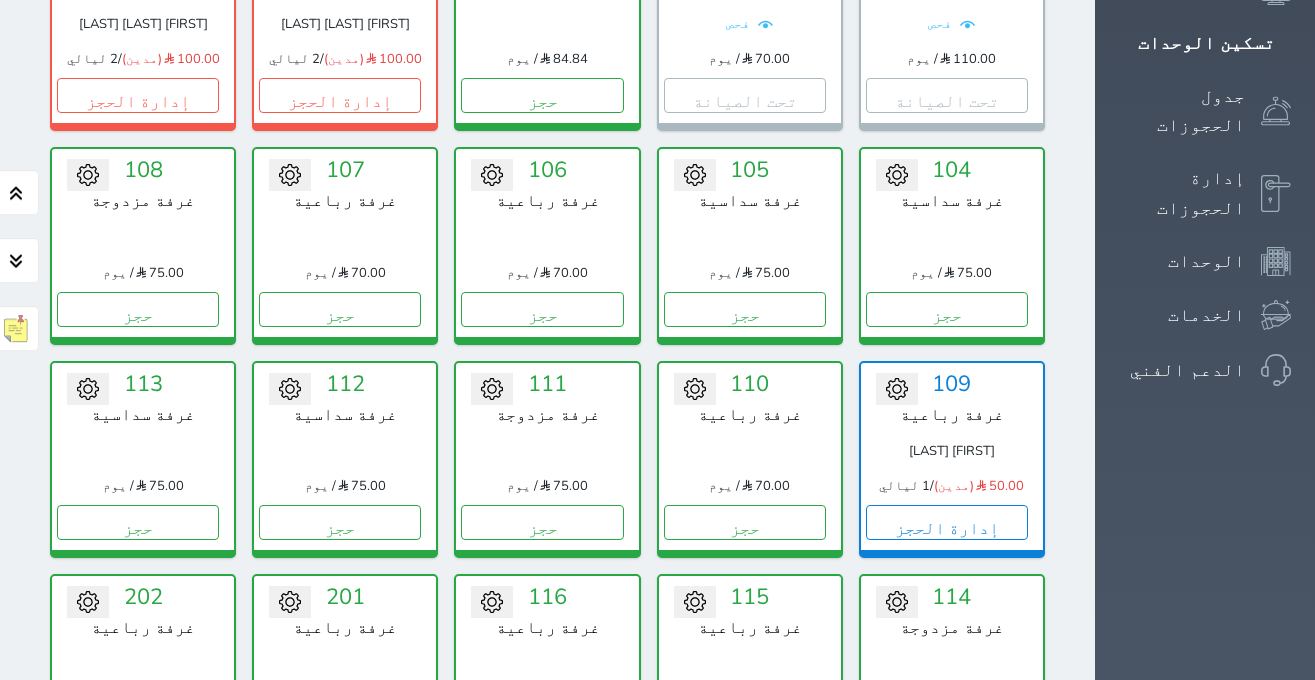 scroll, scrollTop: 456, scrollLeft: 0, axis: vertical 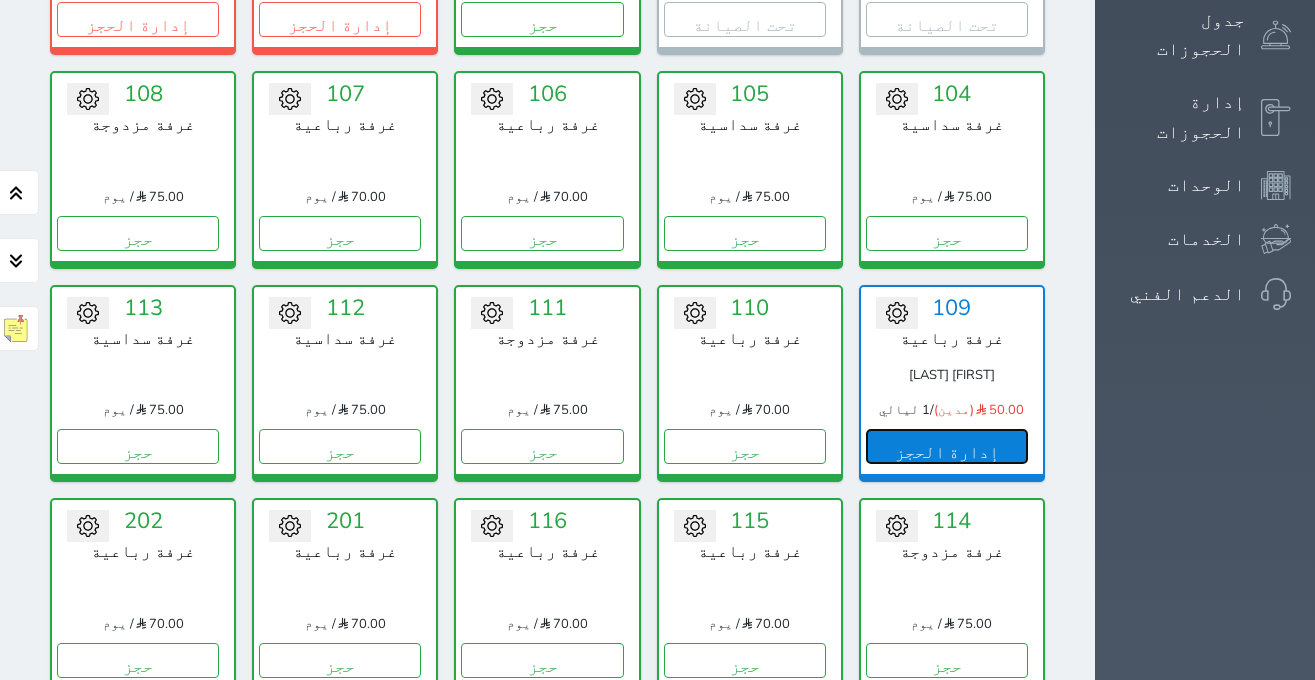 click on "إدارة الحجز" at bounding box center [947, 446] 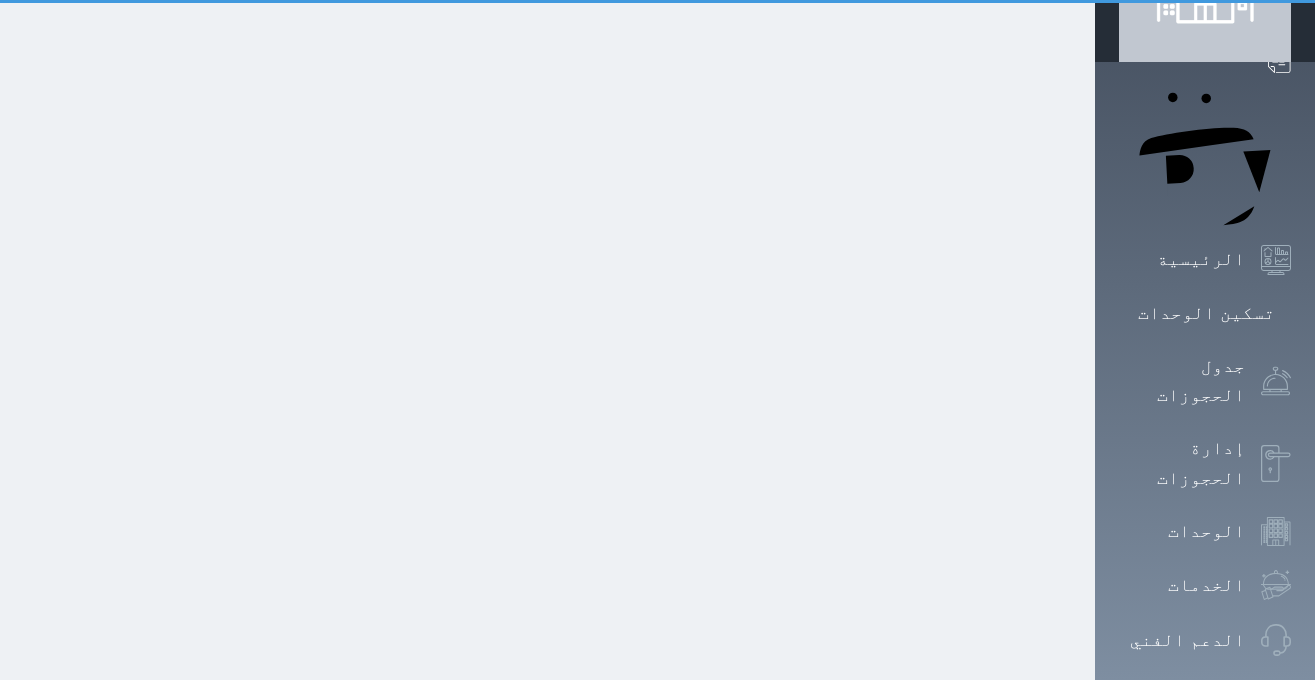 scroll, scrollTop: 0, scrollLeft: 0, axis: both 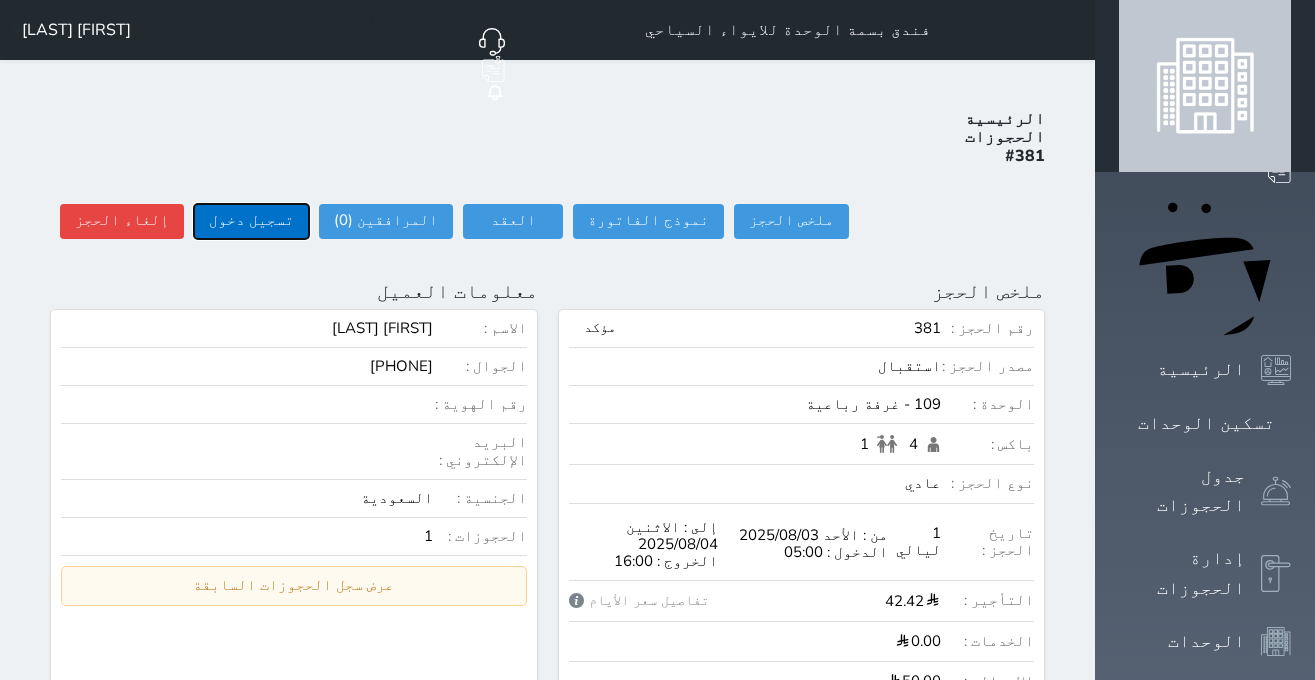 click on "تسجيل دخول" at bounding box center [251, 221] 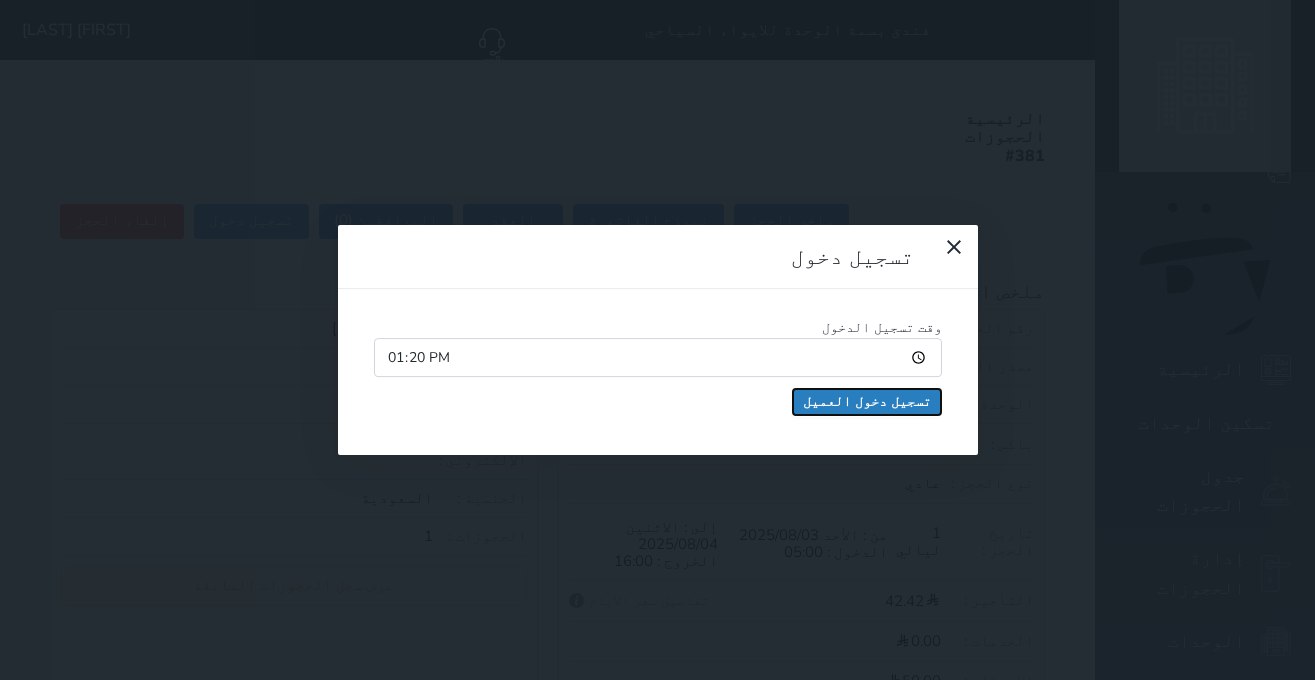 click on "تسجيل دخول العميل" at bounding box center (867, 402) 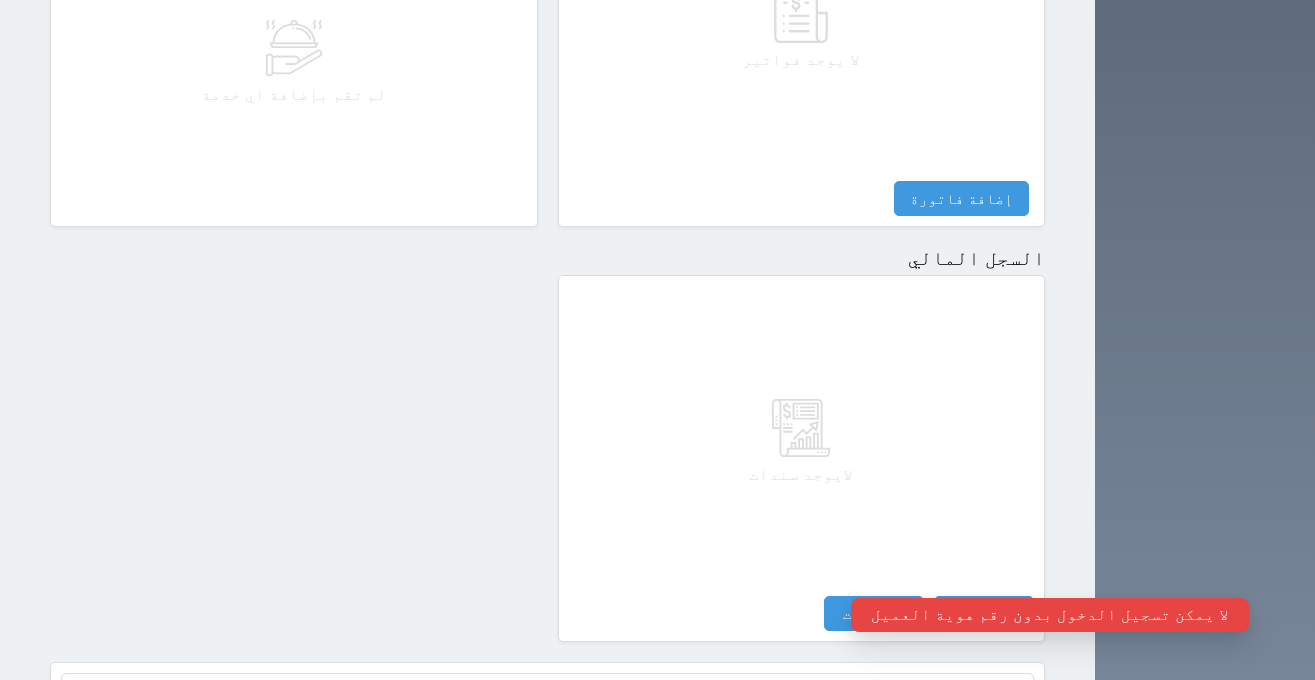 scroll, scrollTop: 1022, scrollLeft: 0, axis: vertical 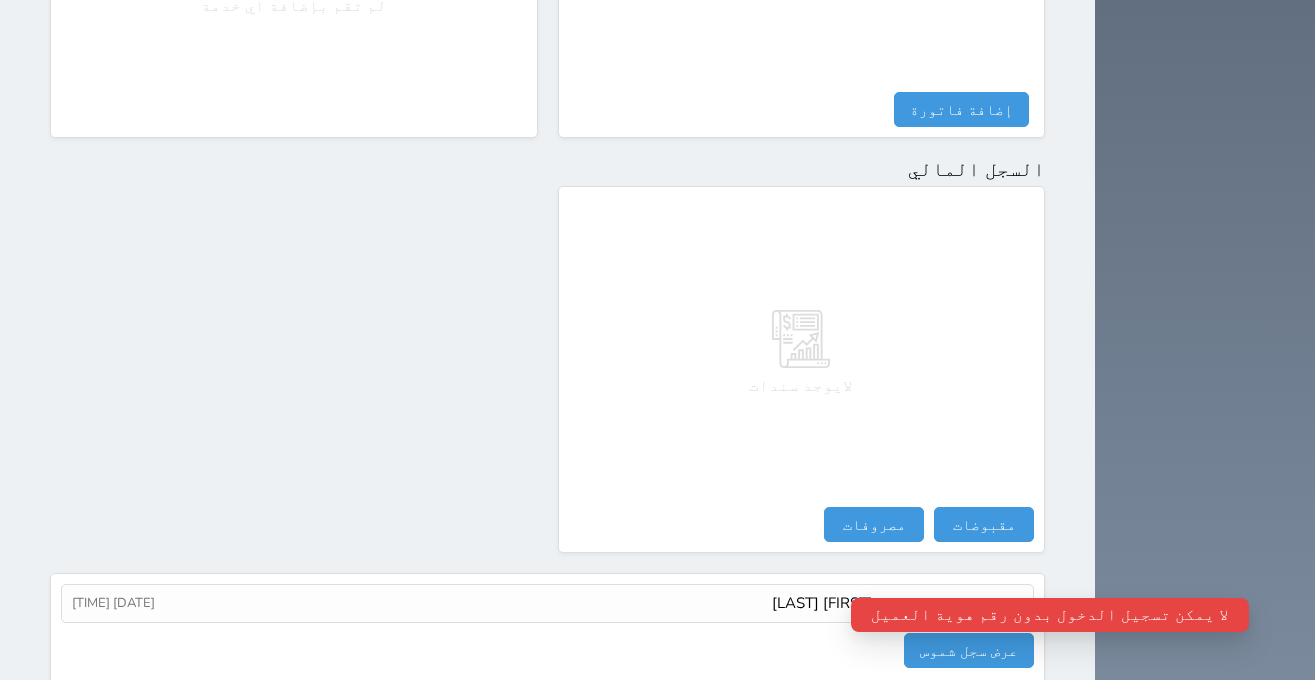click on "انشئ الحجز بواسطة :
[FIRST] [LAST]   [DATE] [TIME]   عرض سجل شموس           سجل الاحداث                 الحدث   منشئ الحدث   التاريخ" at bounding box center (547, 631) 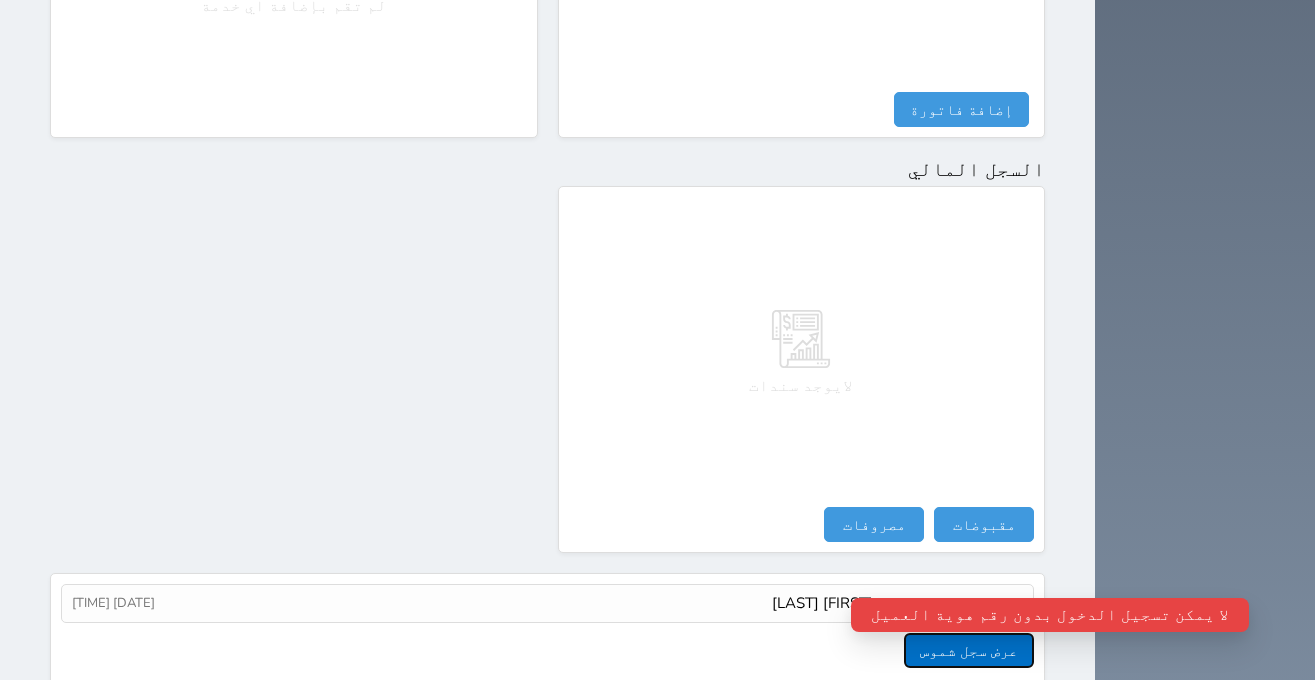 click on "عرض سجل شموس" at bounding box center (969, 650) 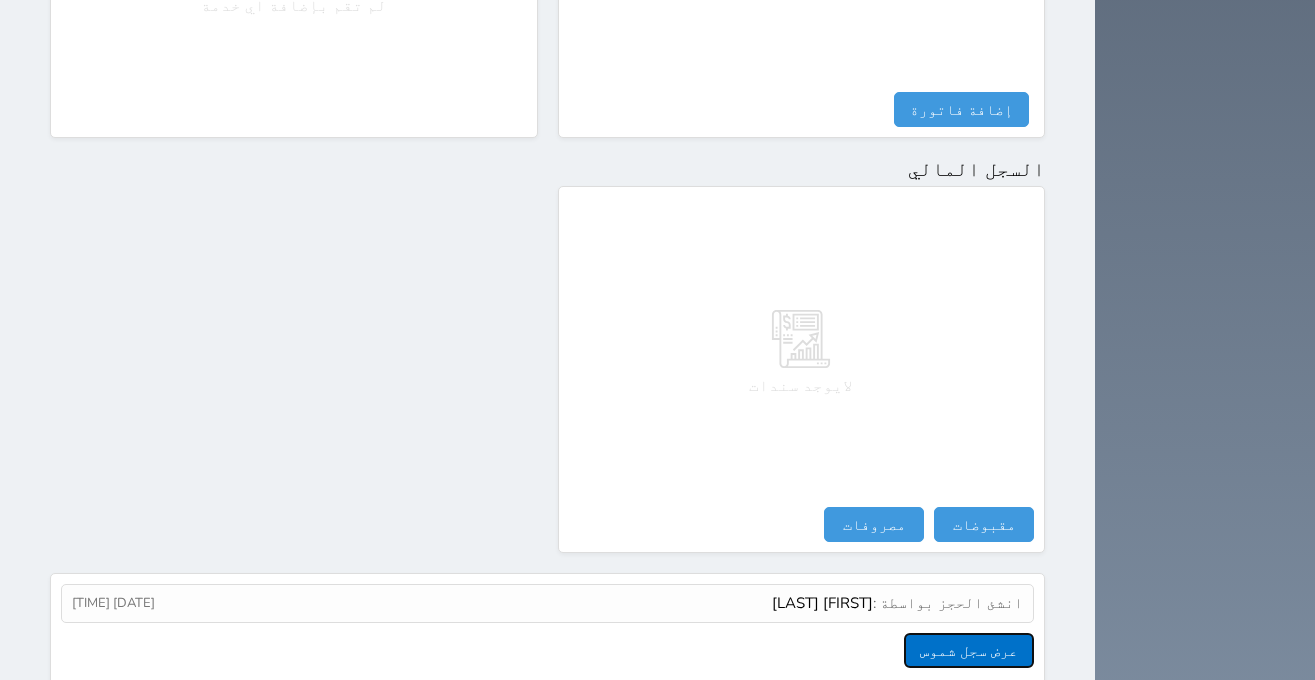 click on "عرض سجل شموس" at bounding box center (969, 650) 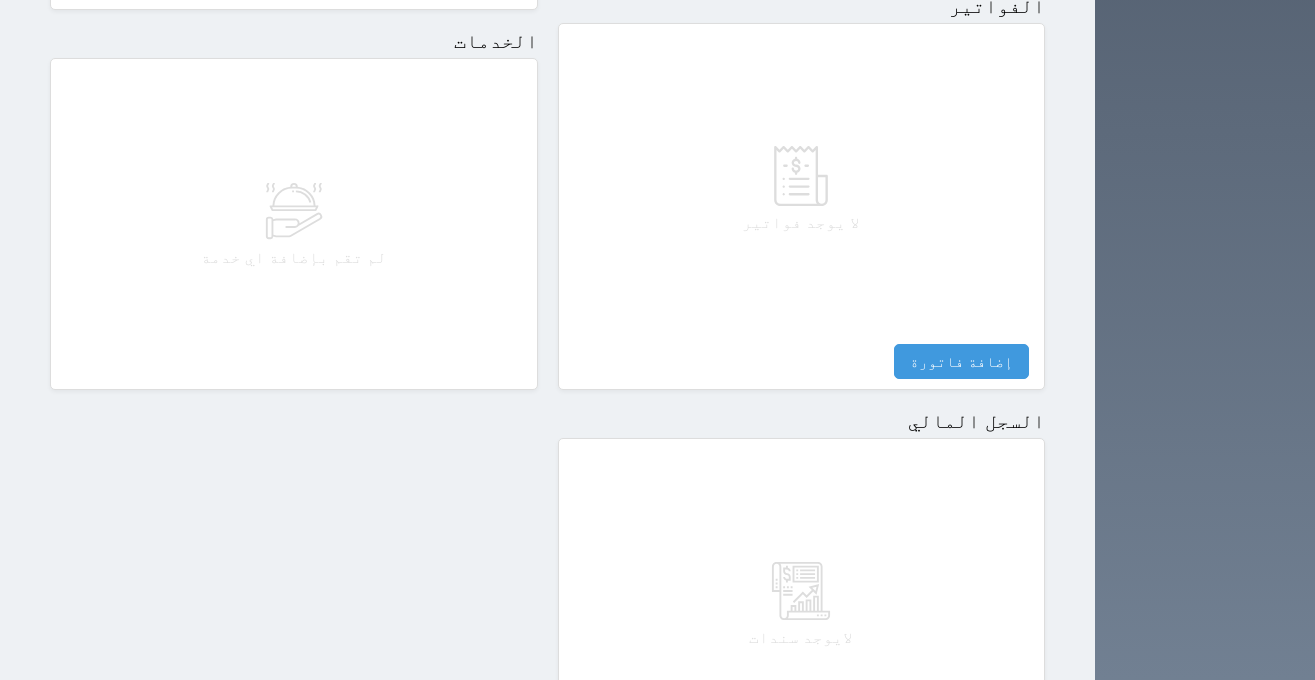 scroll, scrollTop: 1022, scrollLeft: 0, axis: vertical 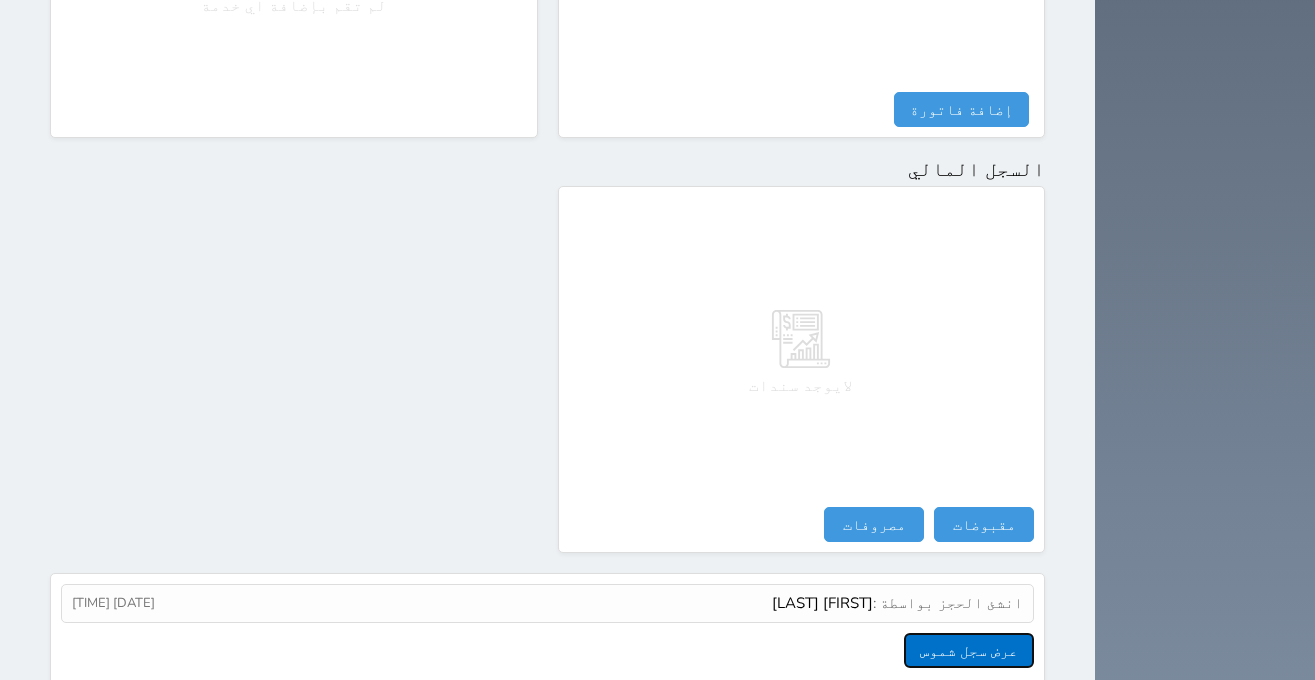 click on "عرض سجل شموس" at bounding box center [969, 650] 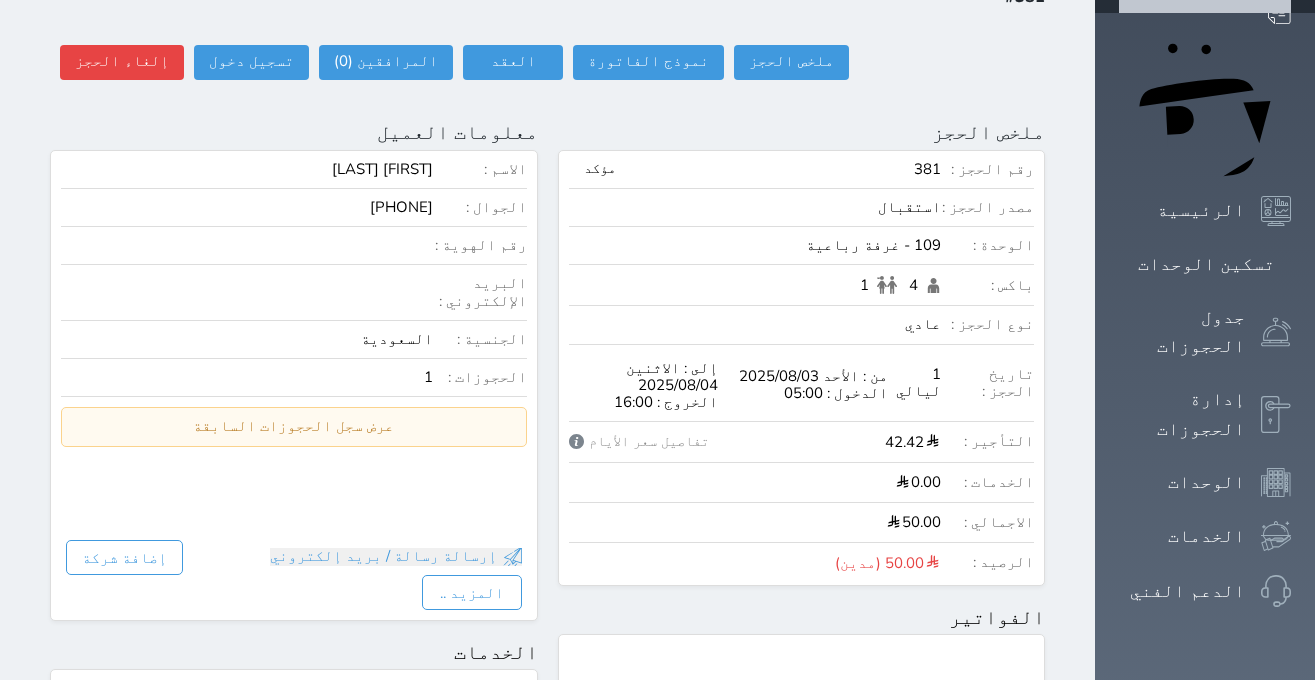 scroll, scrollTop: 140, scrollLeft: 0, axis: vertical 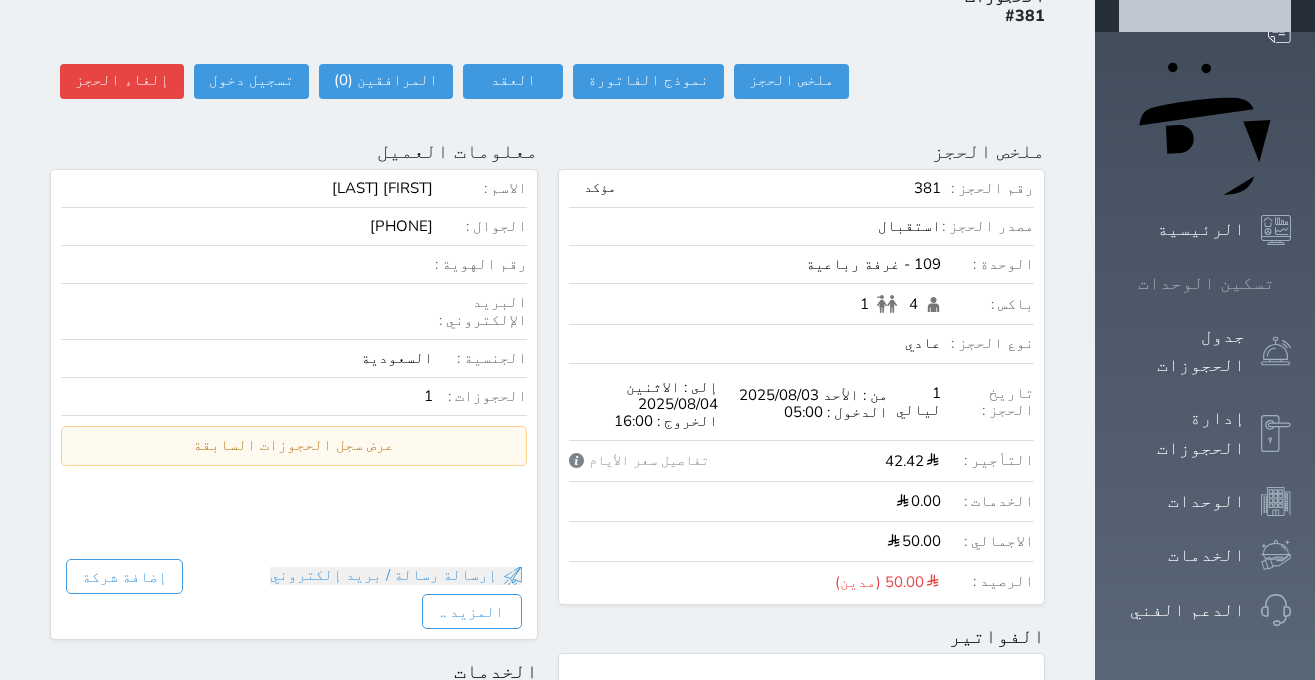 click at bounding box center [1291, 283] 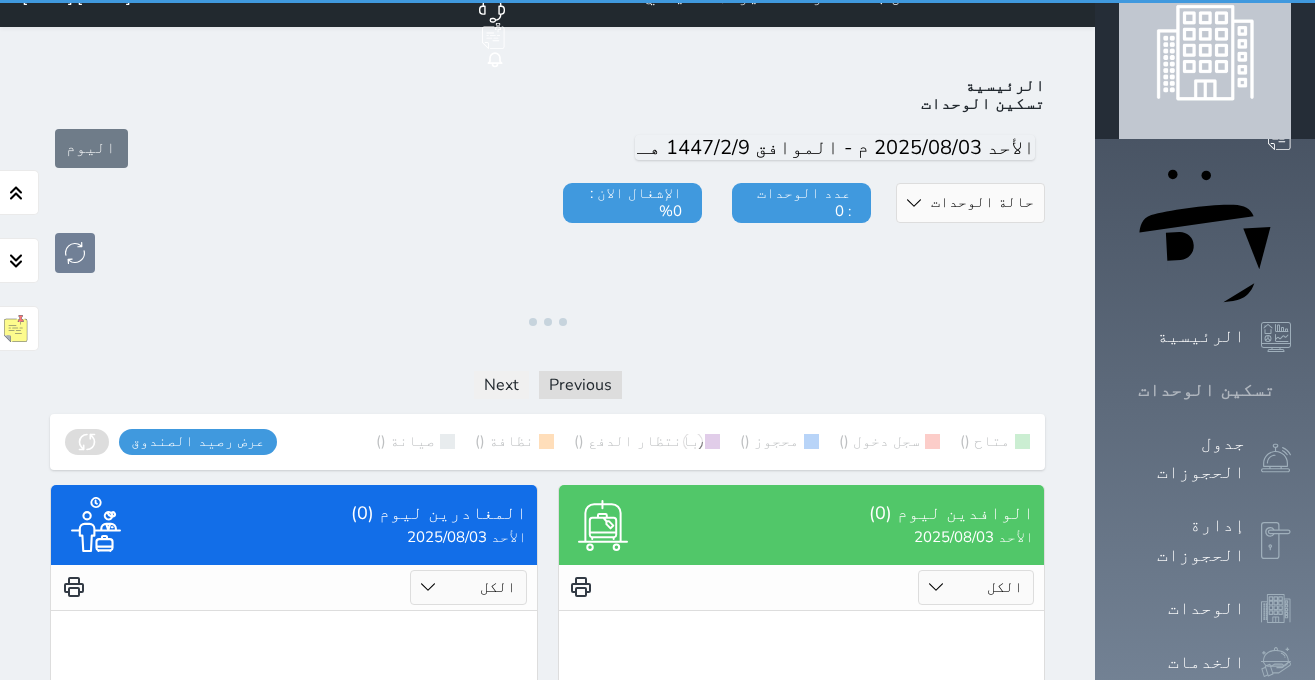 scroll, scrollTop: 0, scrollLeft: 0, axis: both 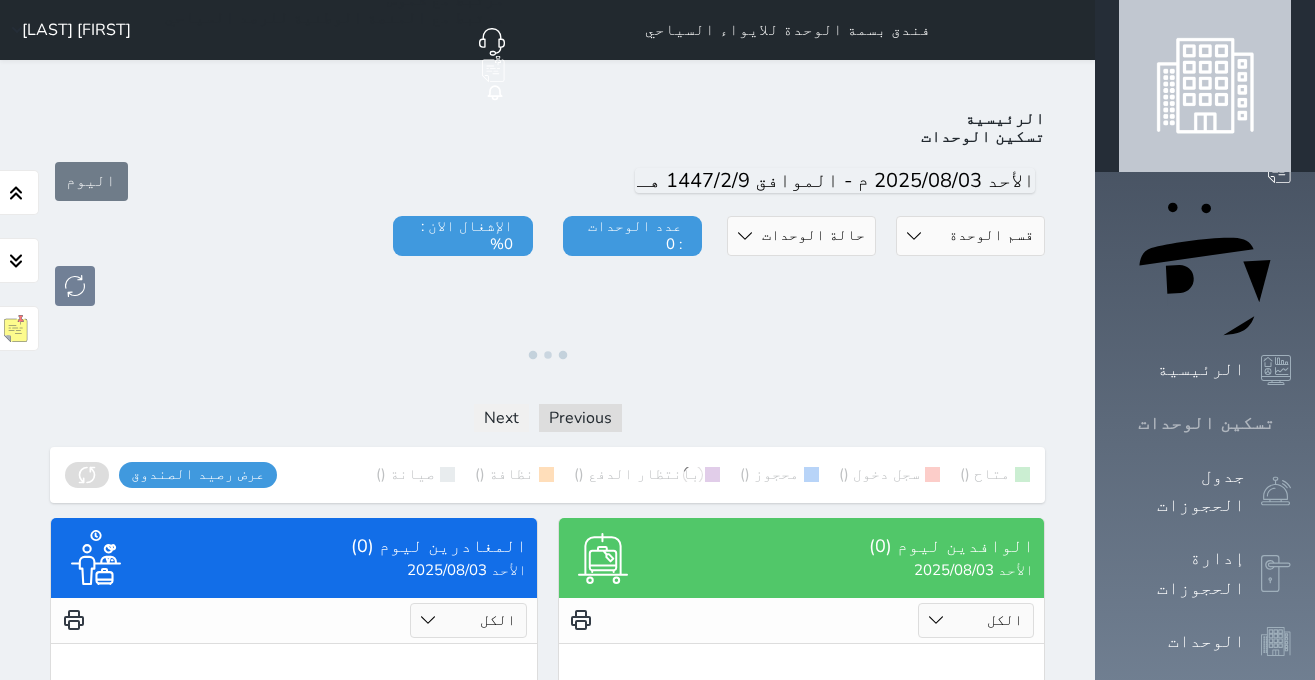 click on "تسكين الوحدات" at bounding box center (1205, 423) 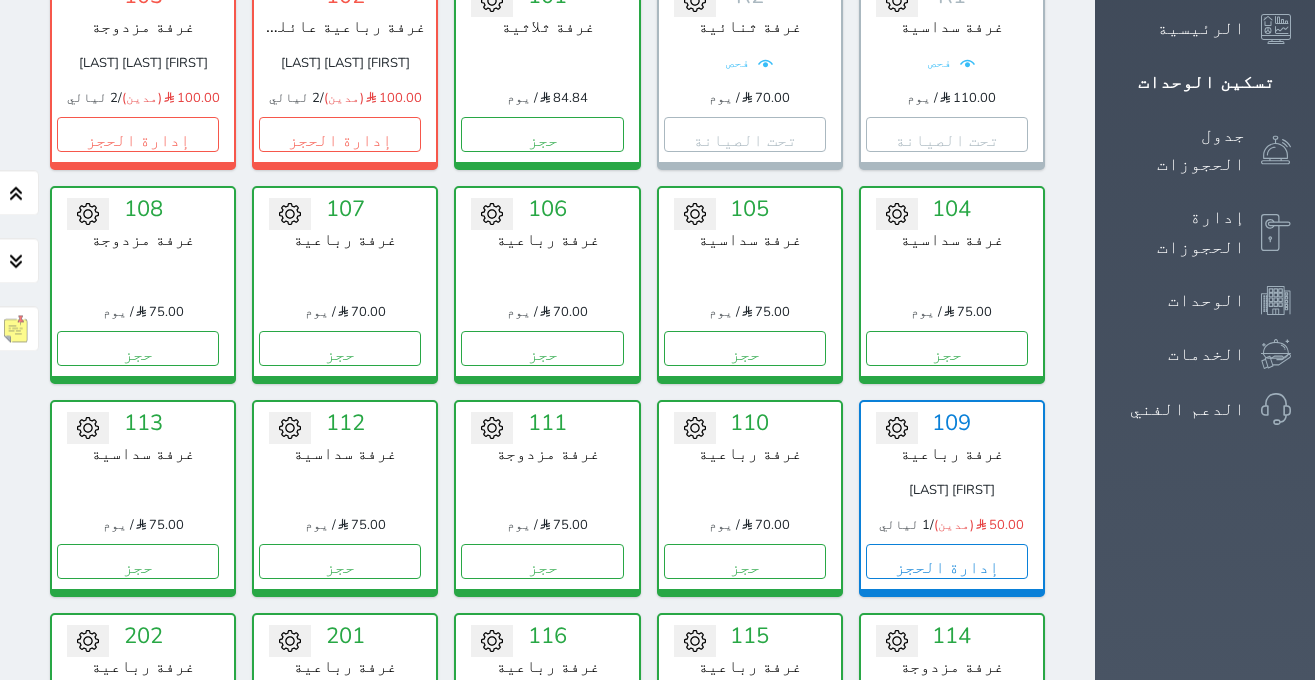 scroll, scrollTop: 456, scrollLeft: 0, axis: vertical 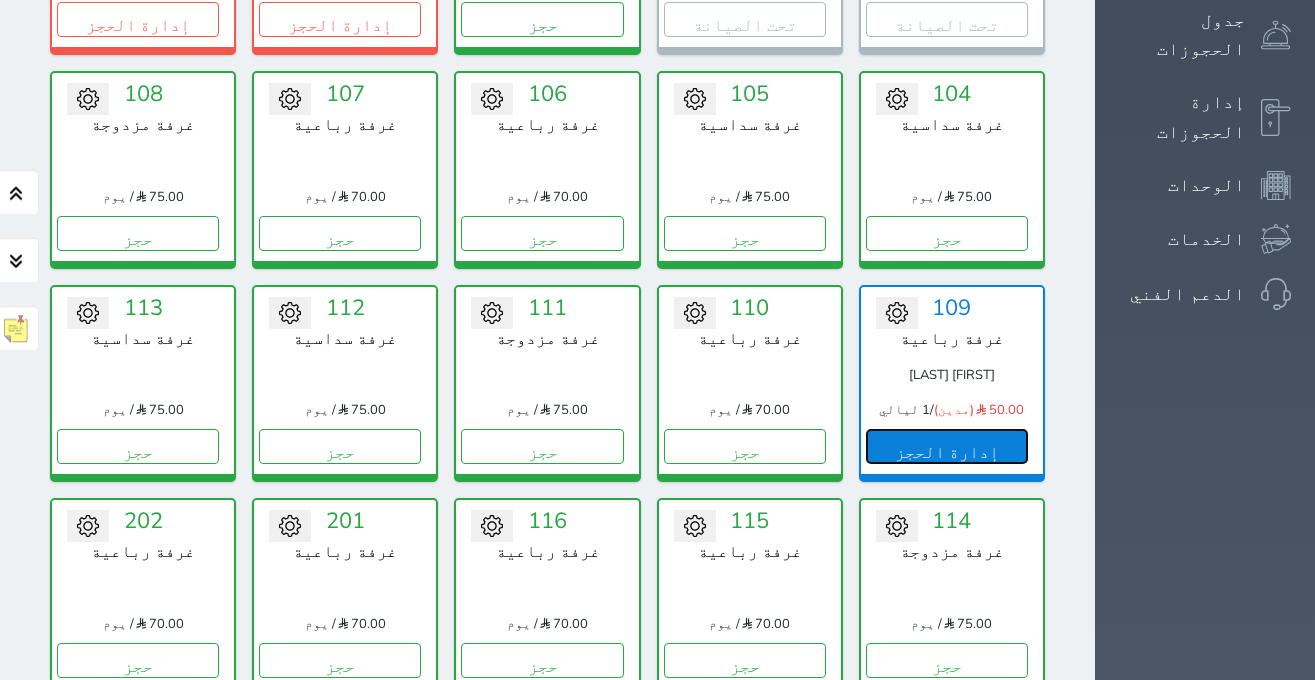 click on "إدارة الحجز" at bounding box center (947, 446) 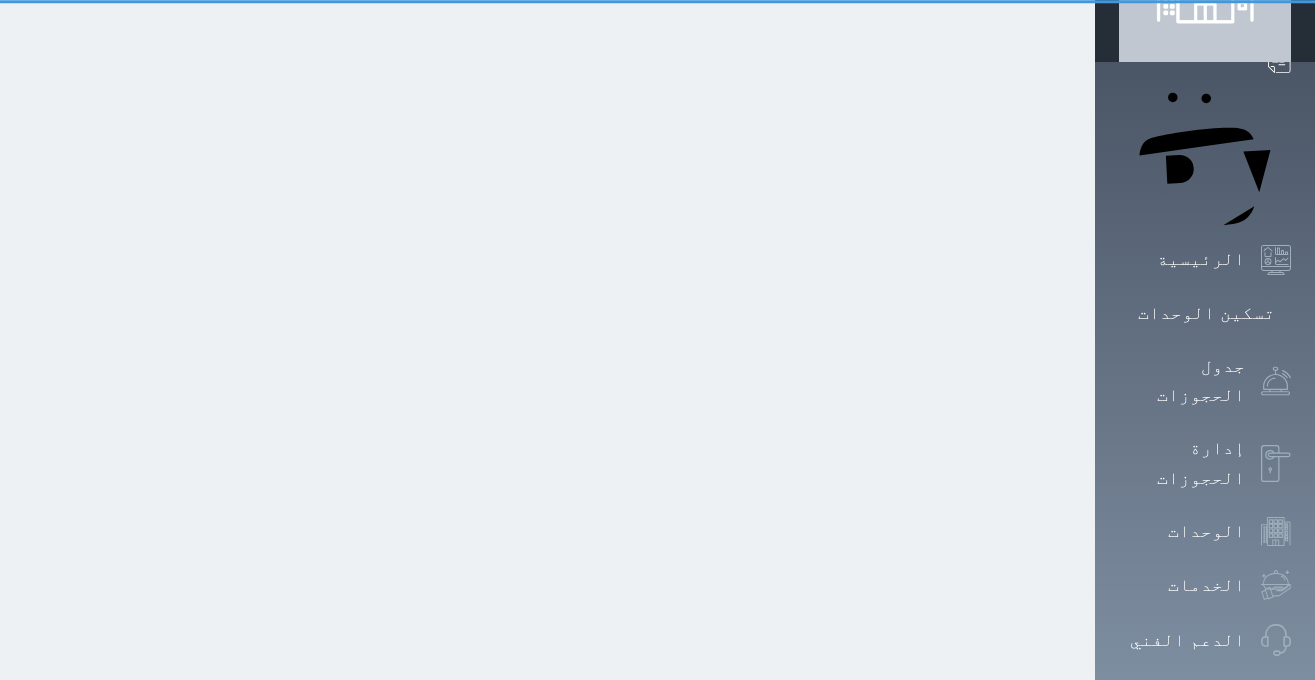 scroll, scrollTop: 0, scrollLeft: 0, axis: both 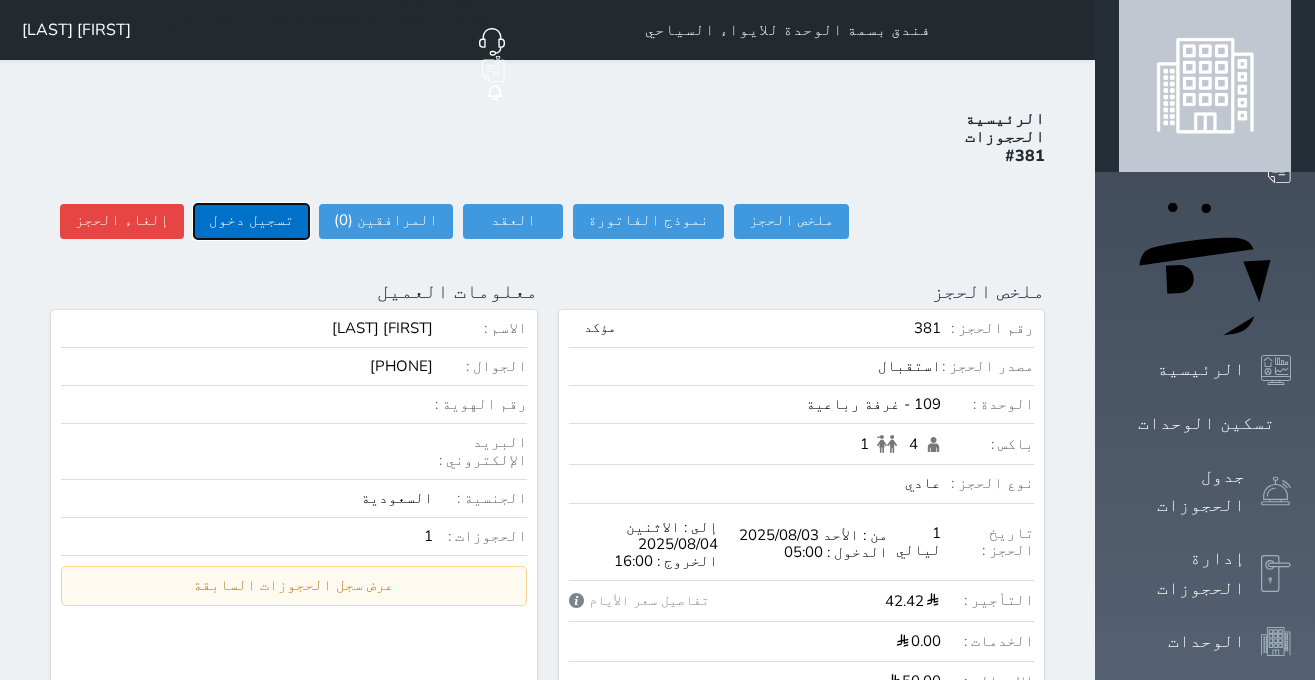 click on "تسجيل دخول" at bounding box center (251, 221) 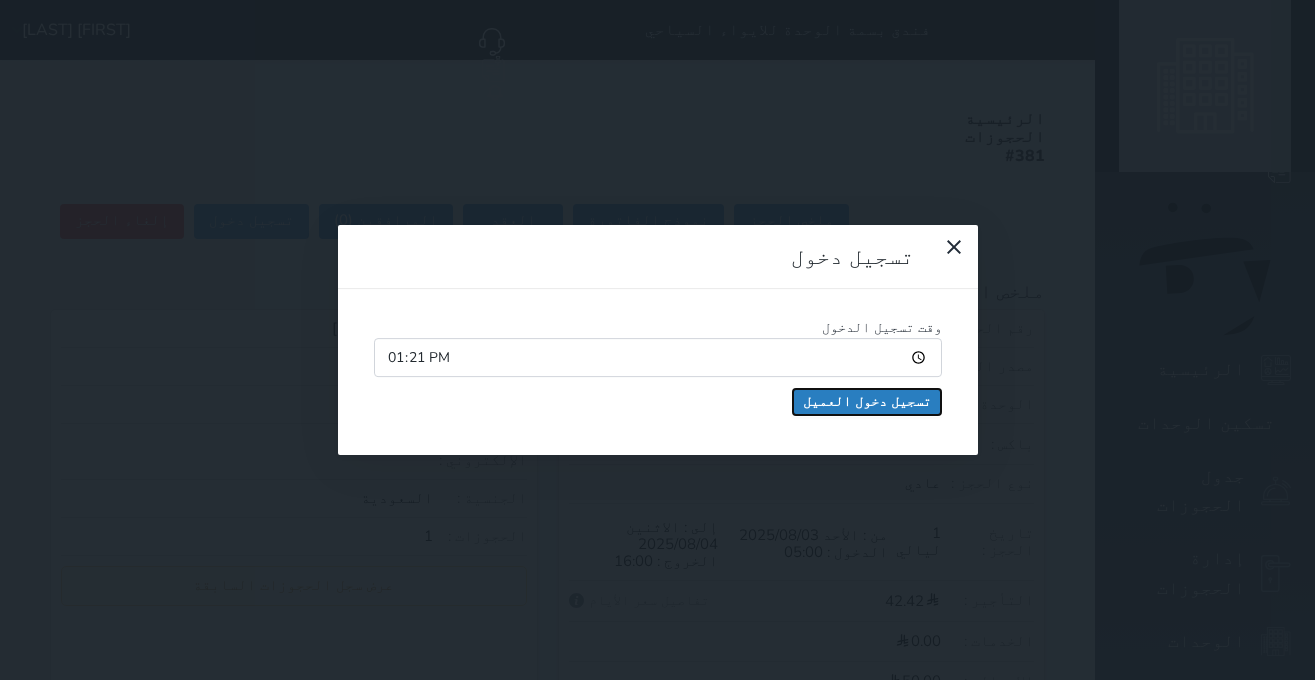 click on "تسجيل دخول العميل" at bounding box center [867, 402] 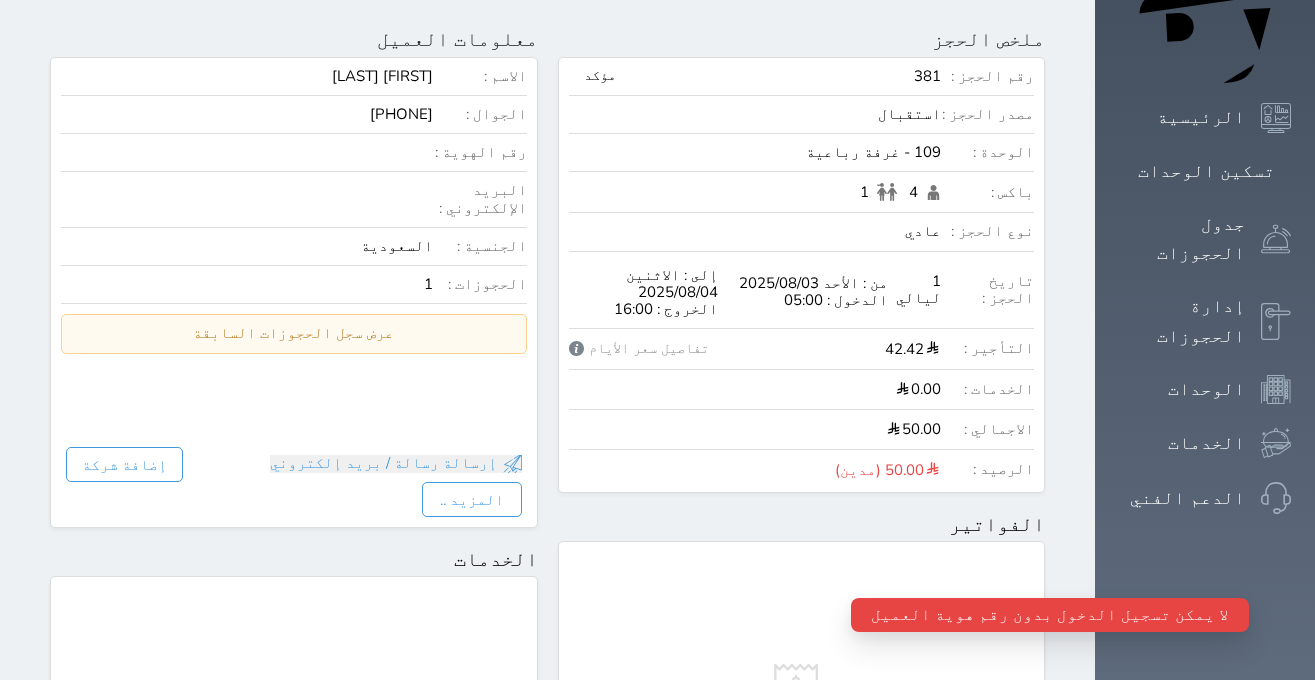 scroll, scrollTop: 0, scrollLeft: 0, axis: both 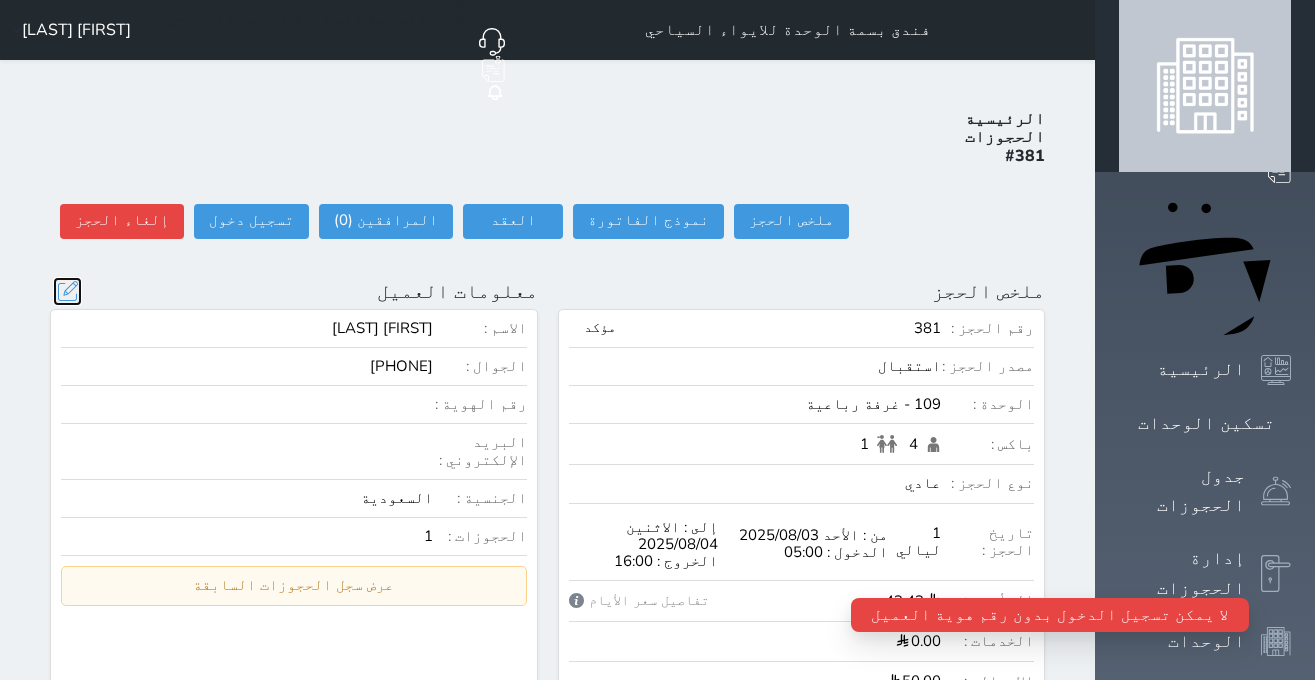 click at bounding box center (67, 291) 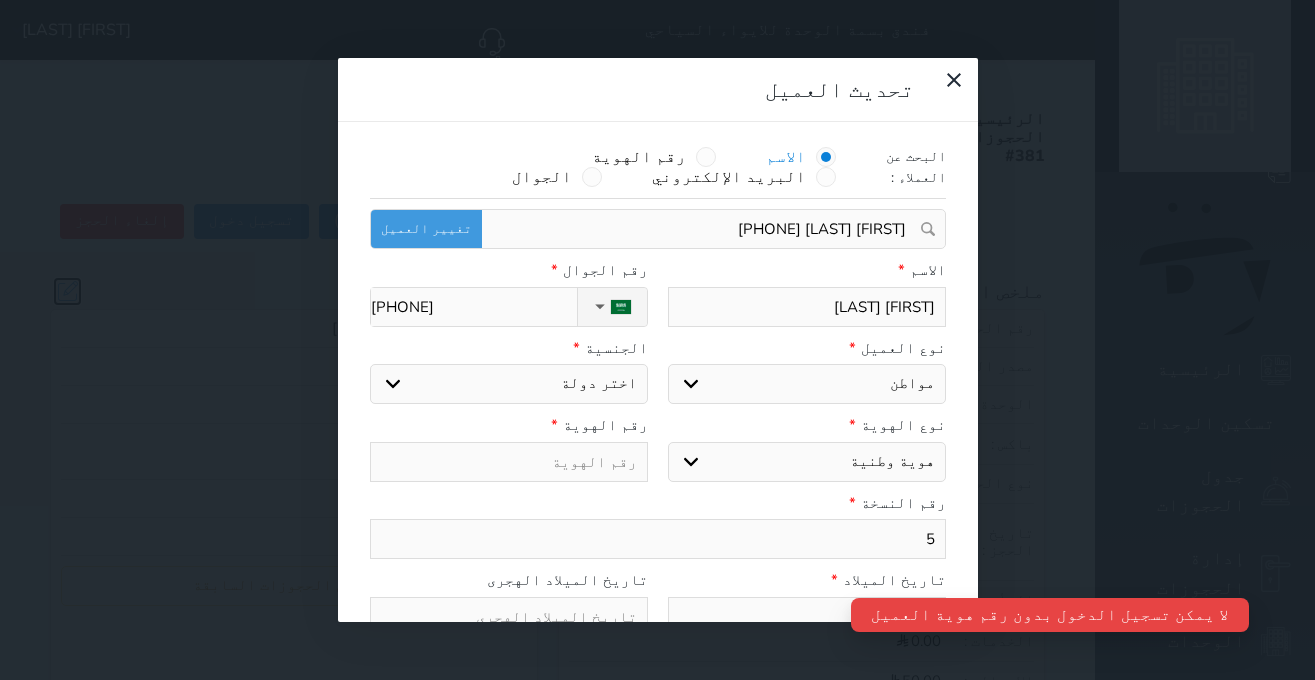 select 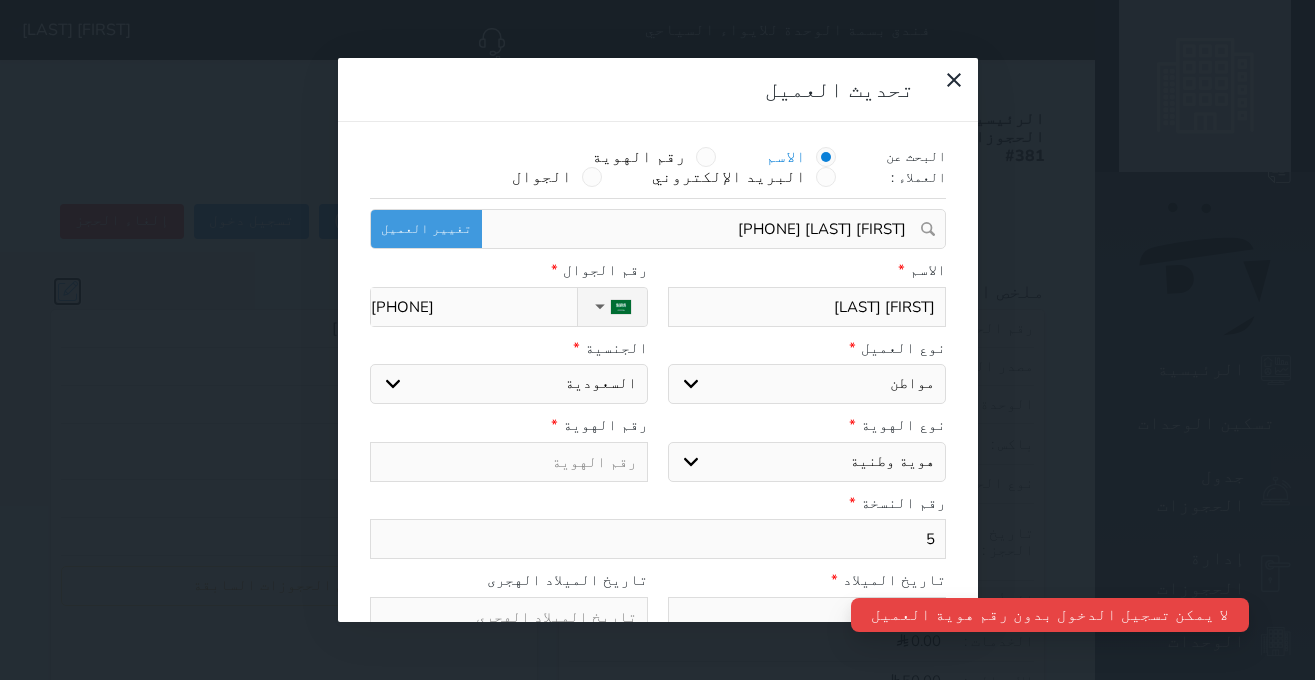 select 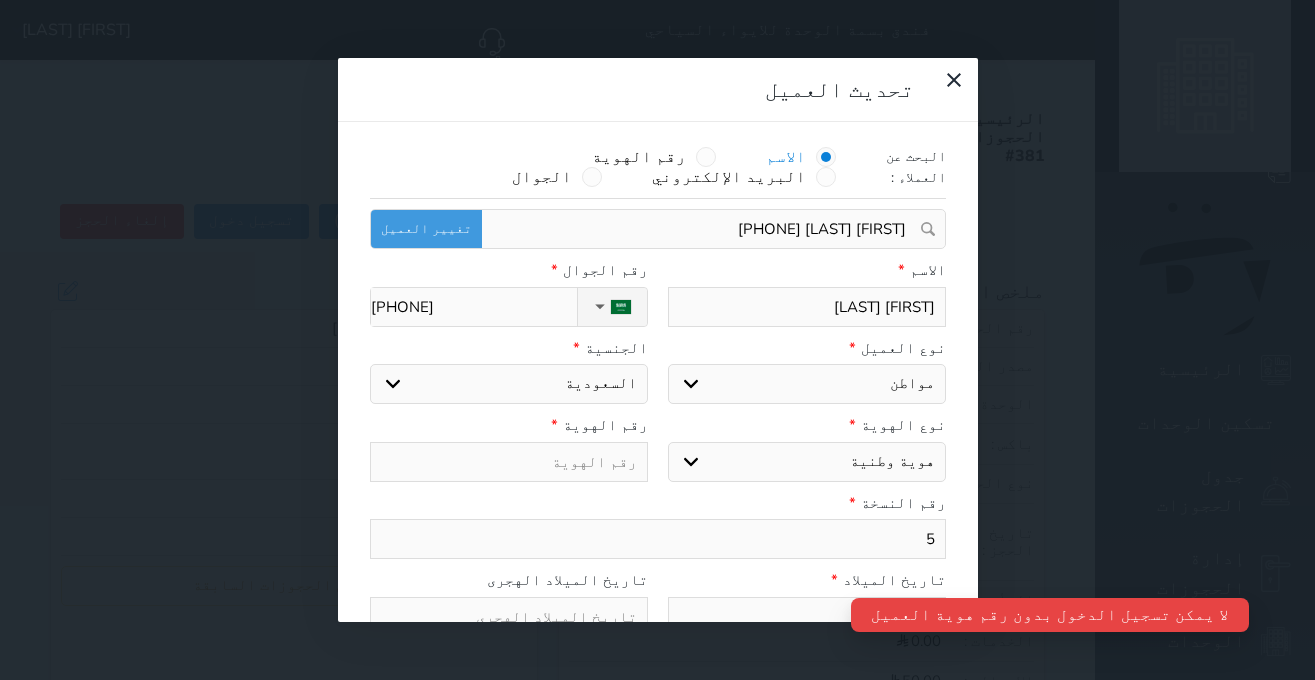 click at bounding box center [509, 462] 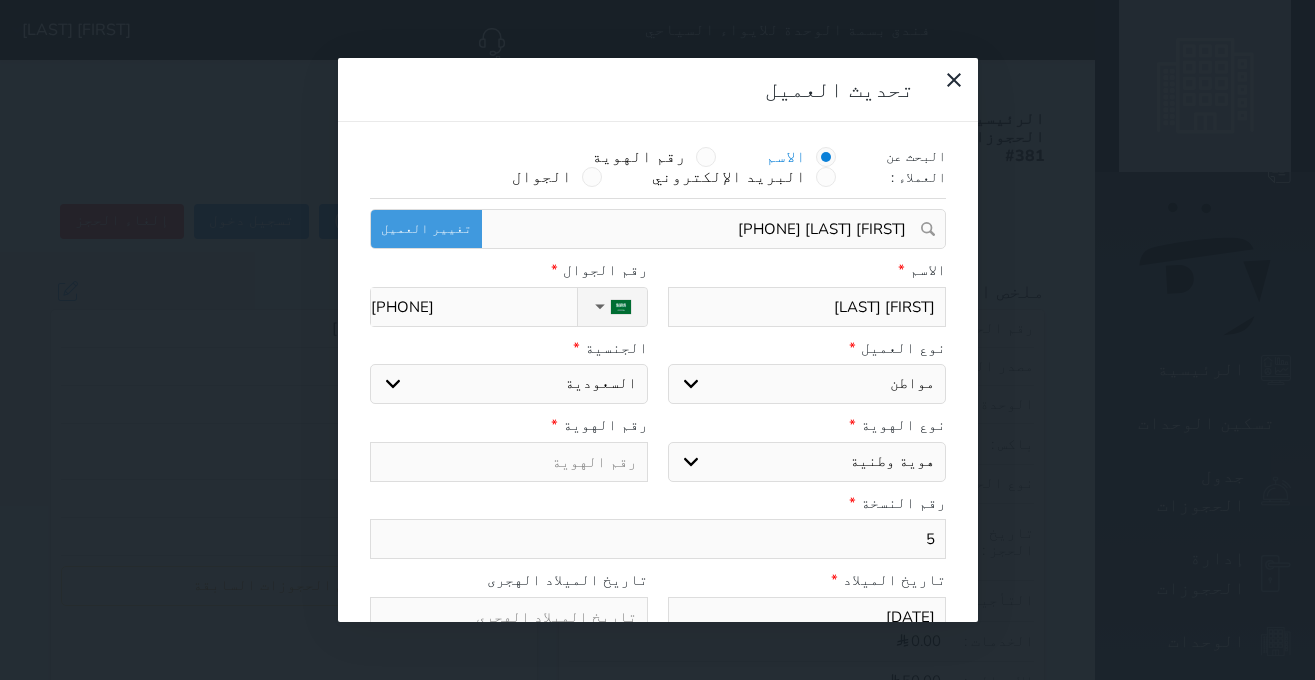 type on "1" 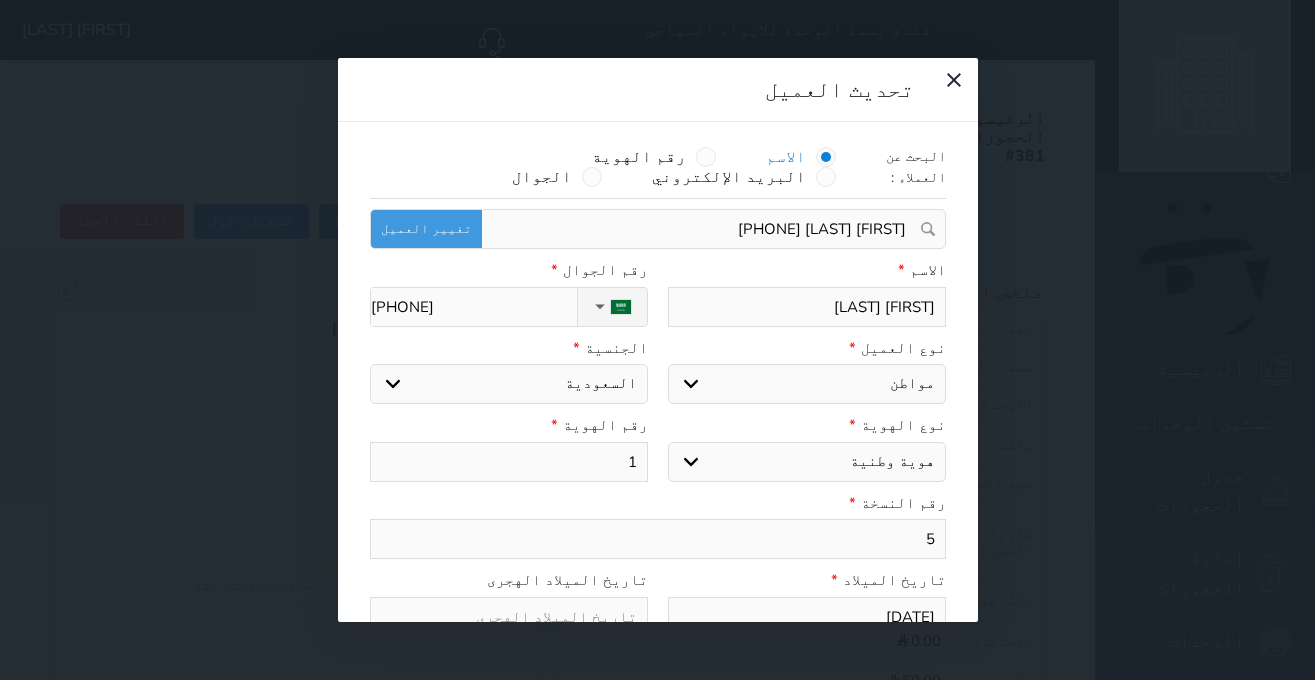 type on "10" 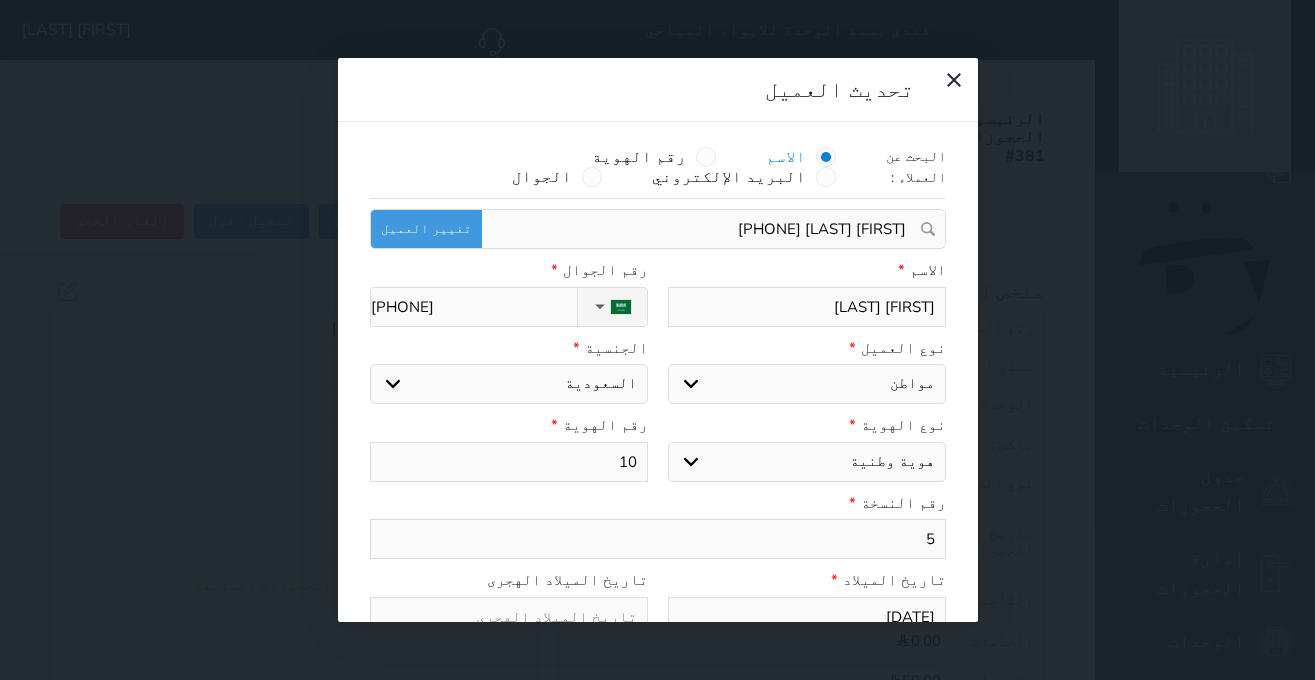 type on "101" 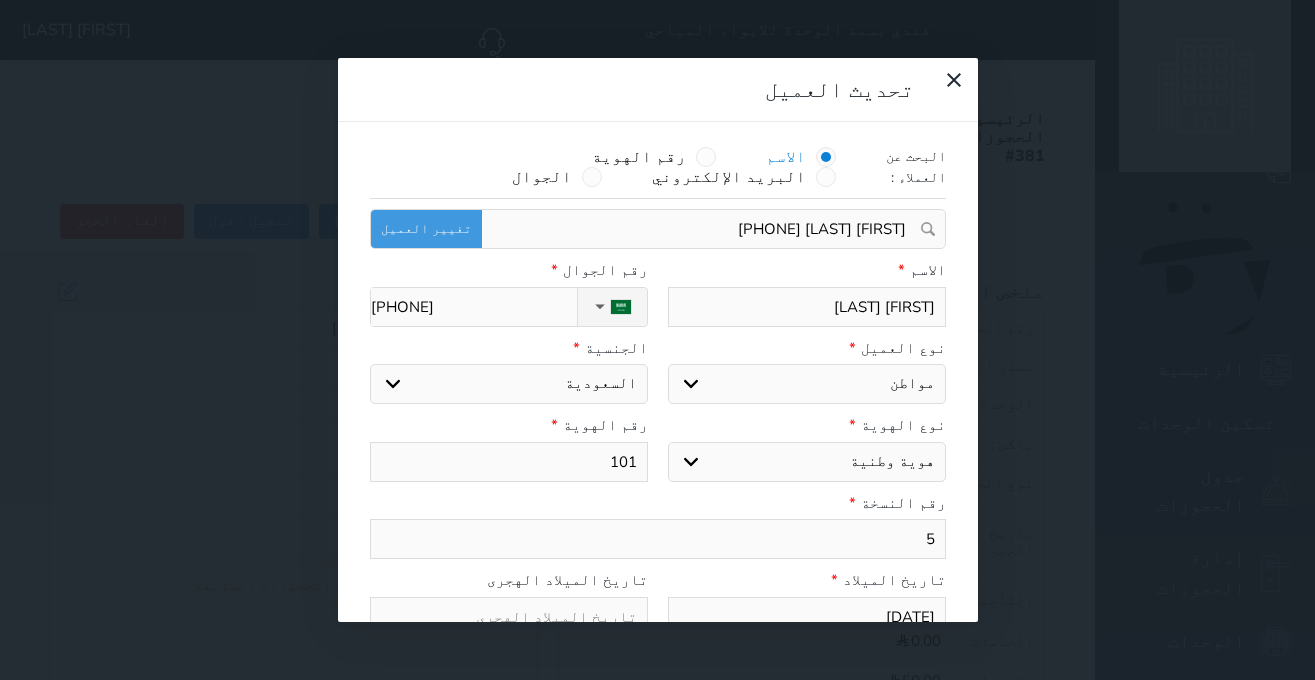 type on "1010" 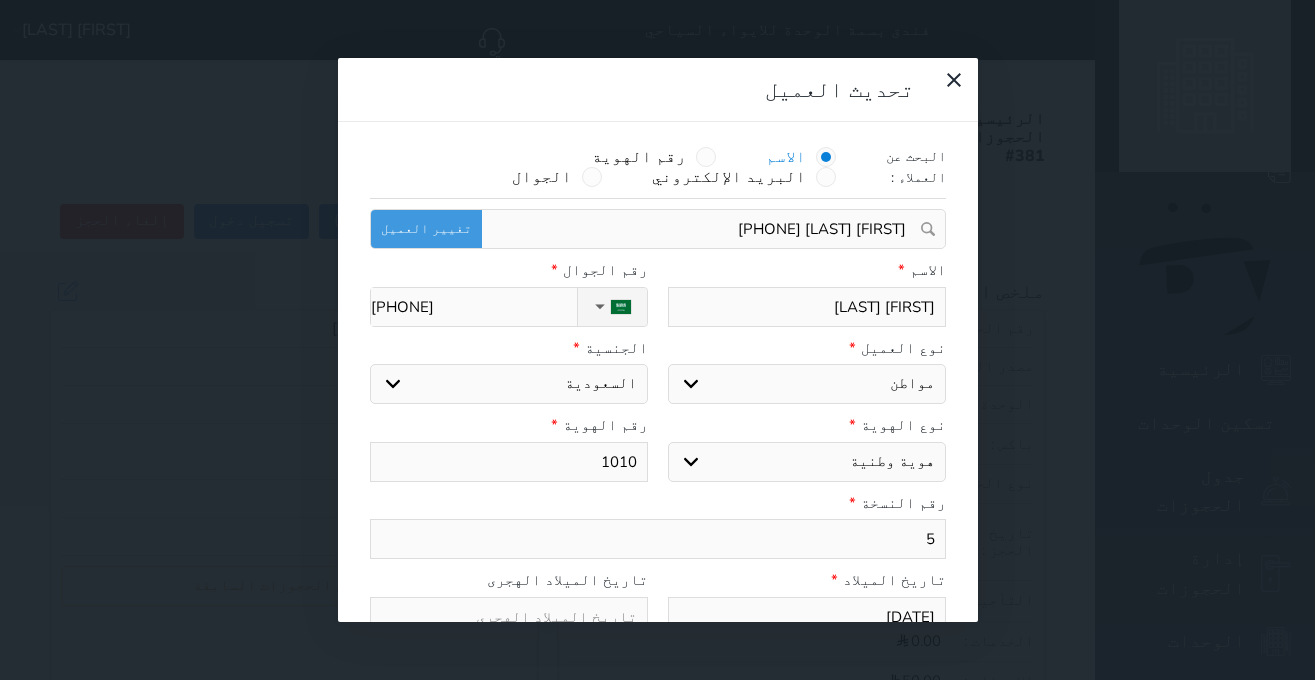 type on "10104" 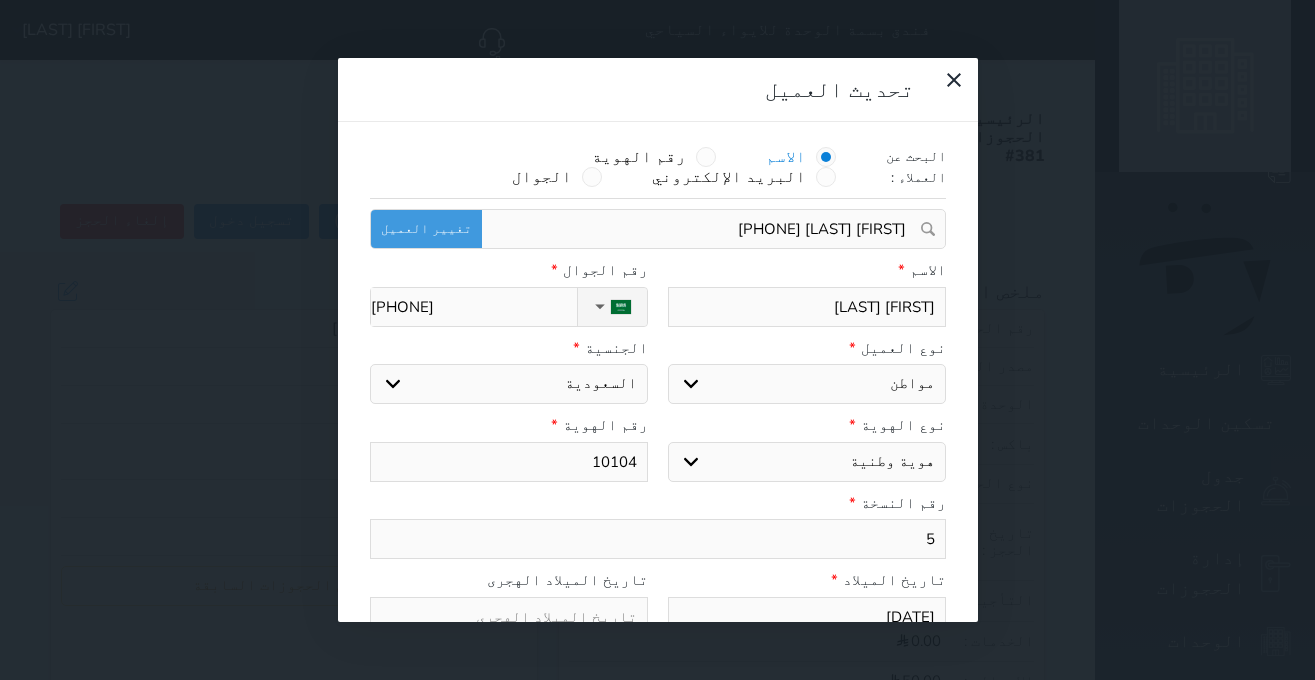type on "101041" 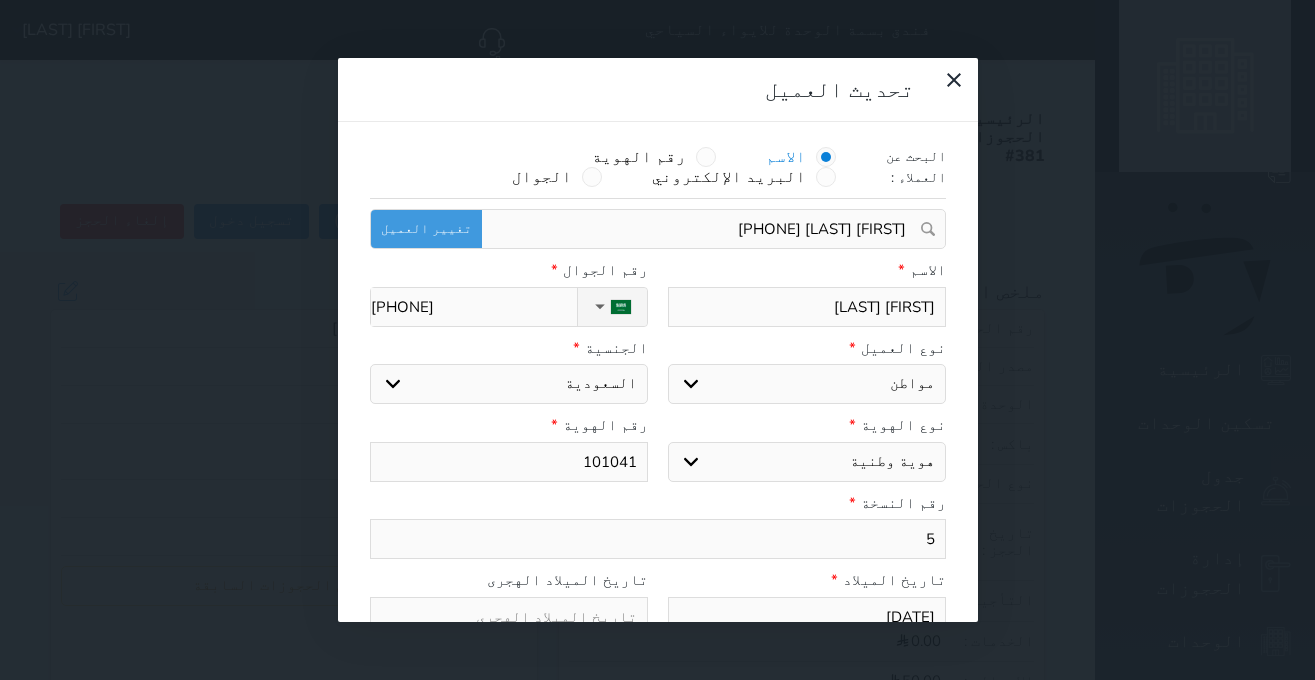 type on "1010414" 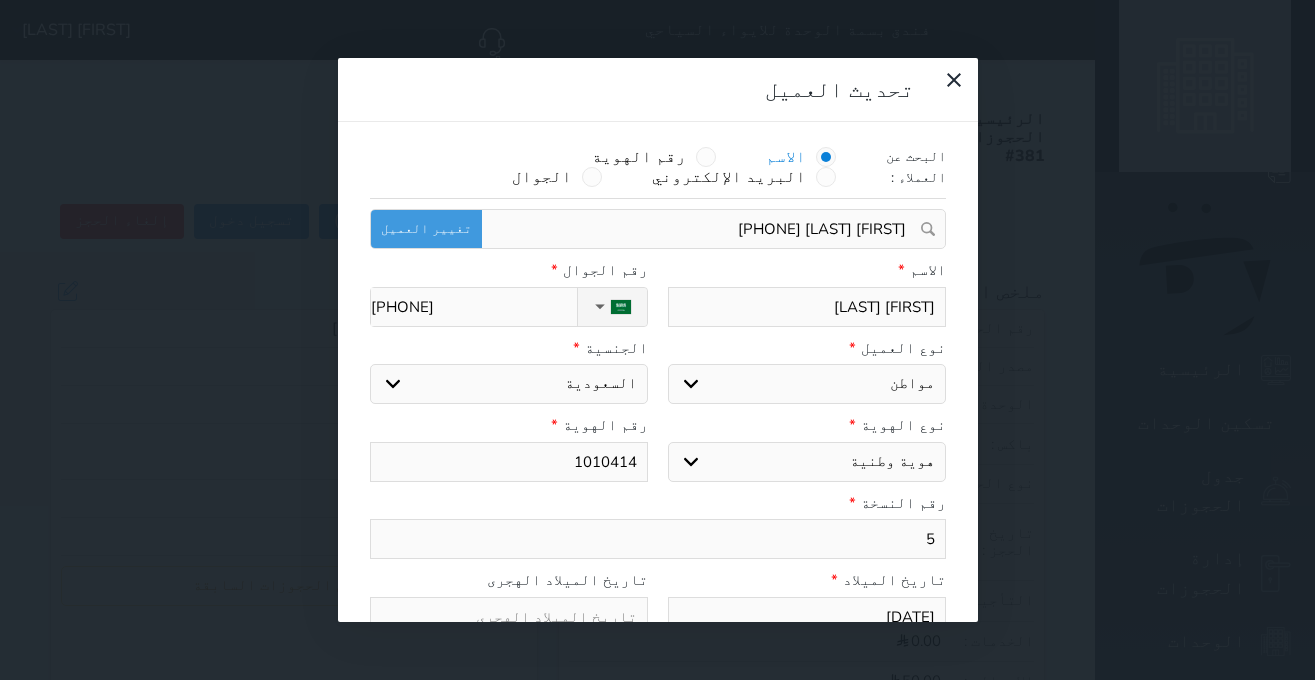 type on "10104146" 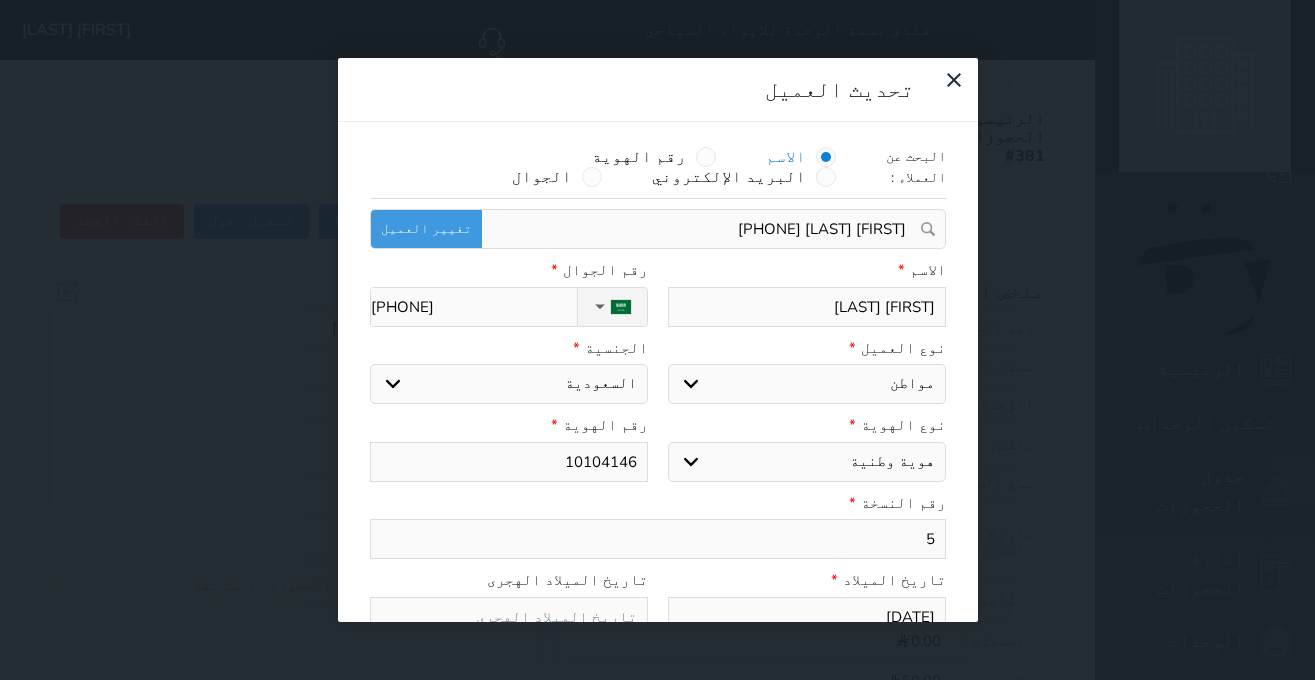 select 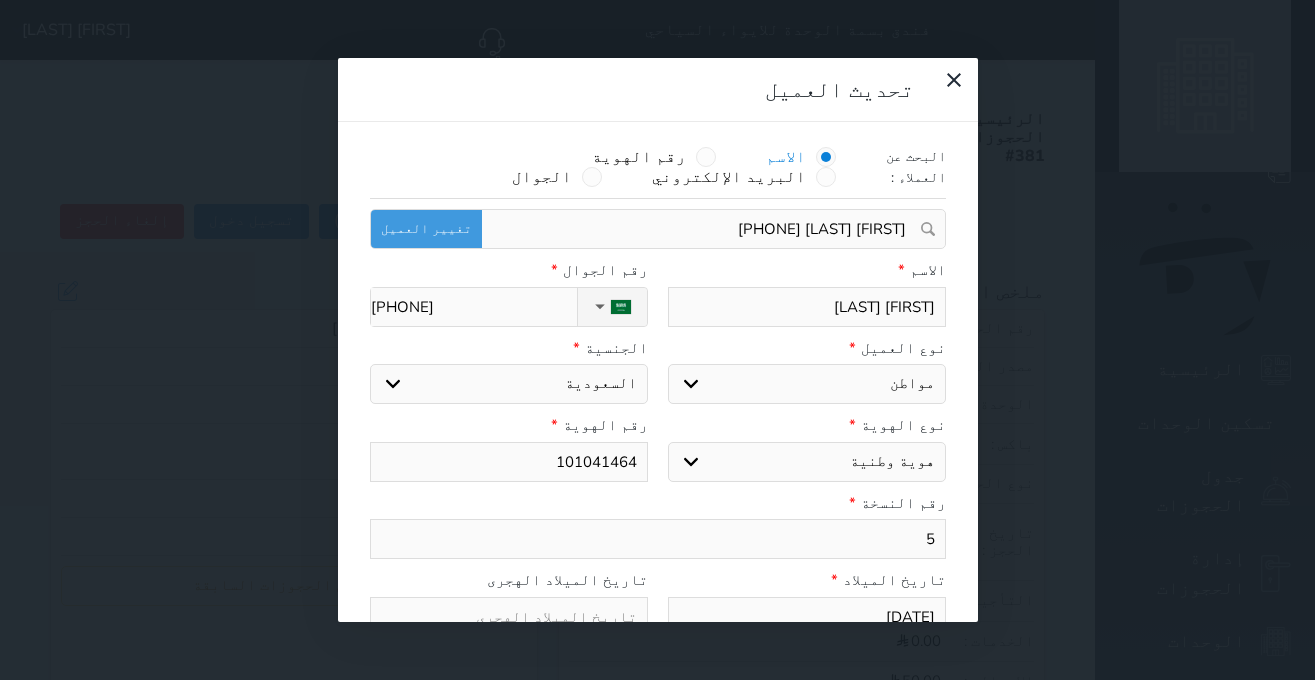 select 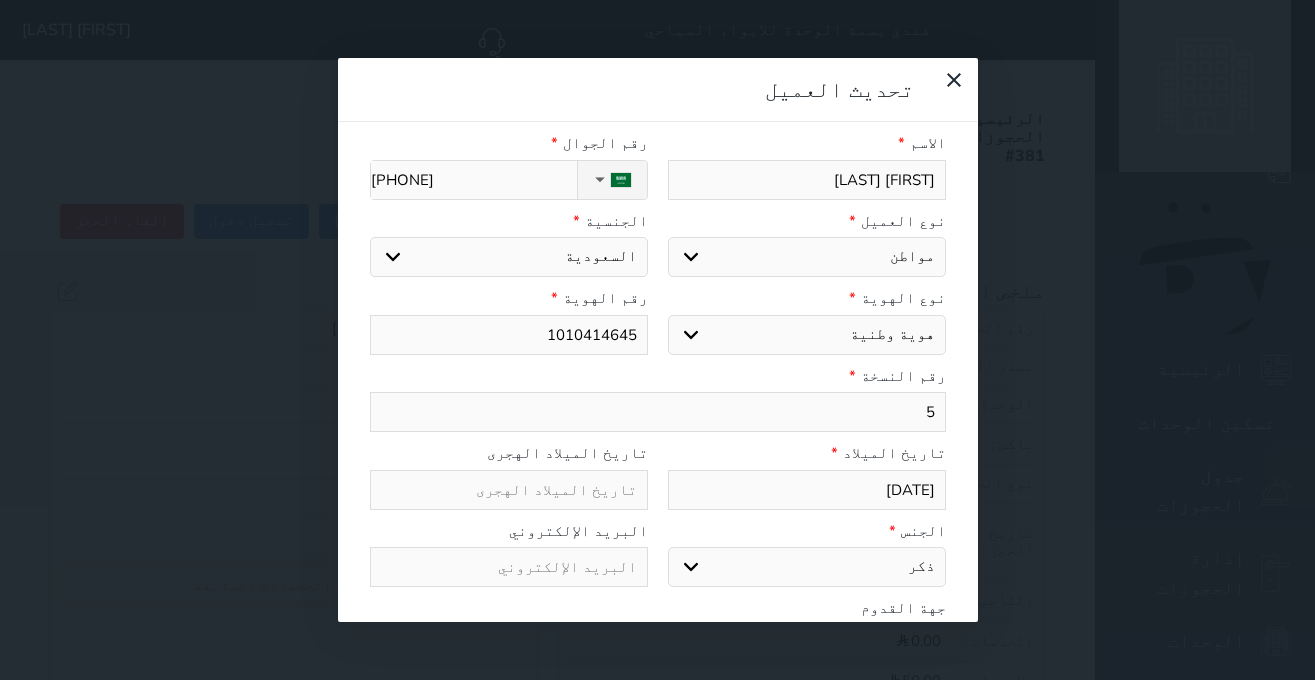 scroll, scrollTop: 200, scrollLeft: 0, axis: vertical 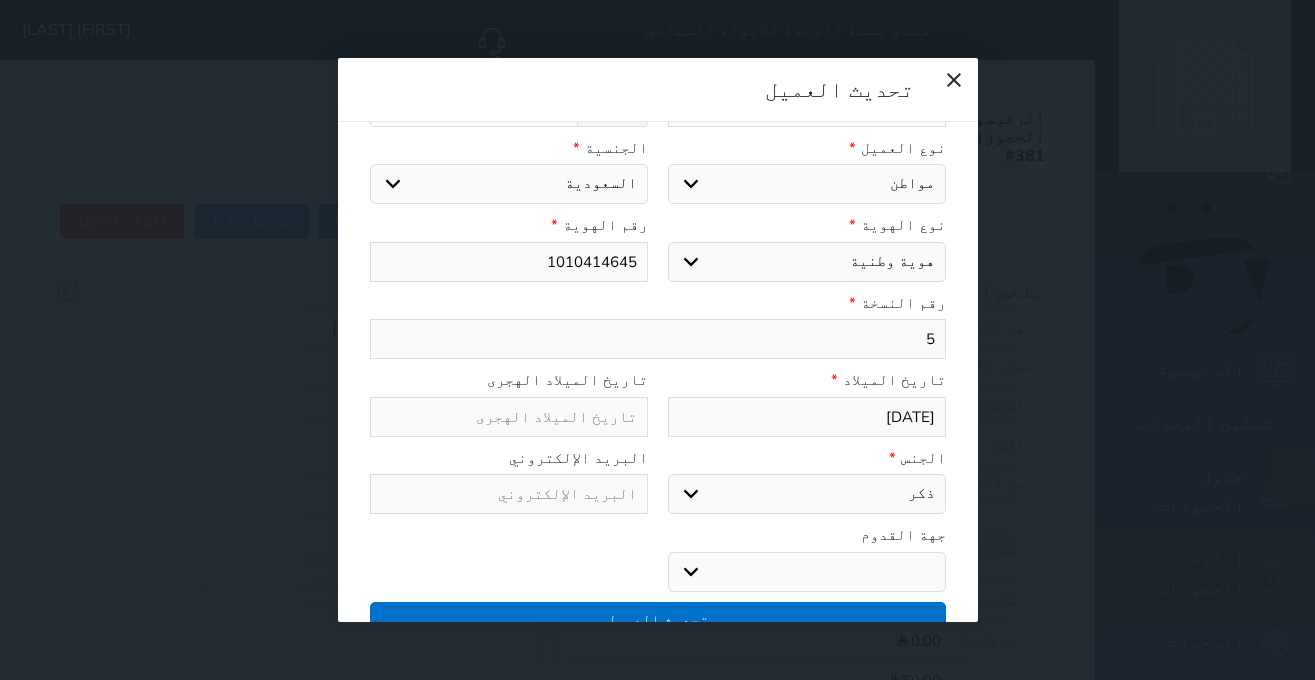 type on "1010414645" 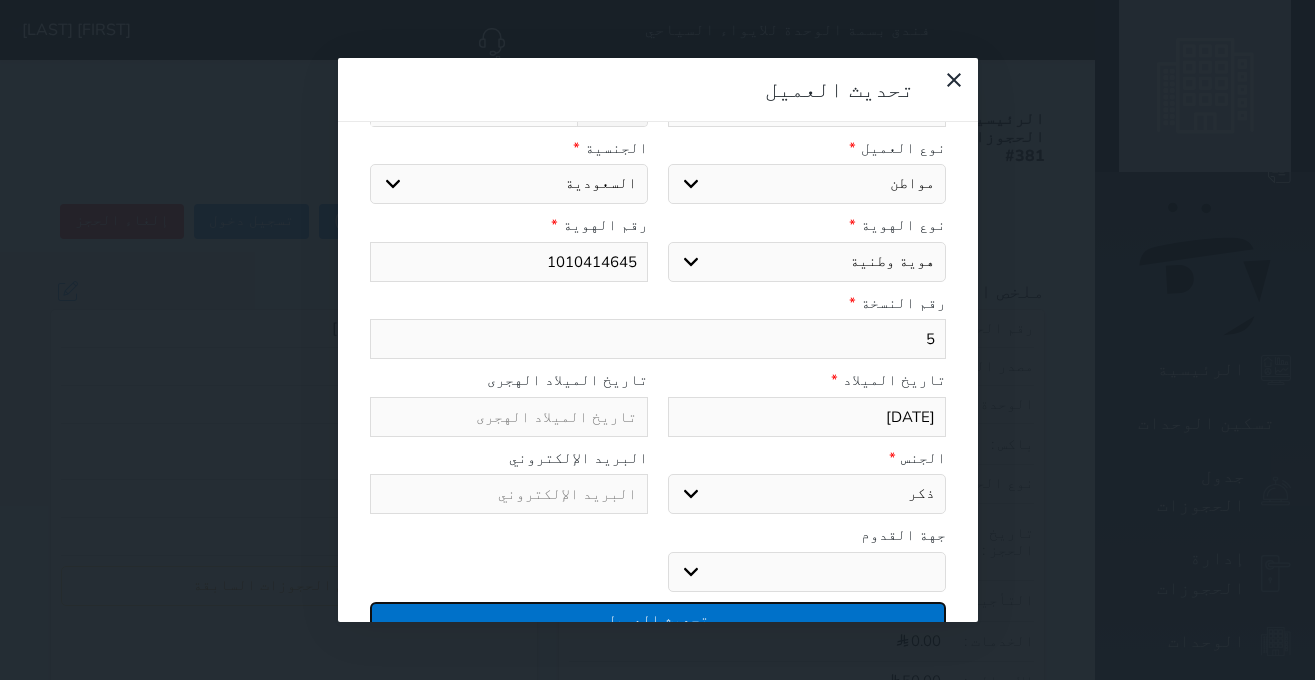 click on "تحديث العميل" at bounding box center (658, 619) 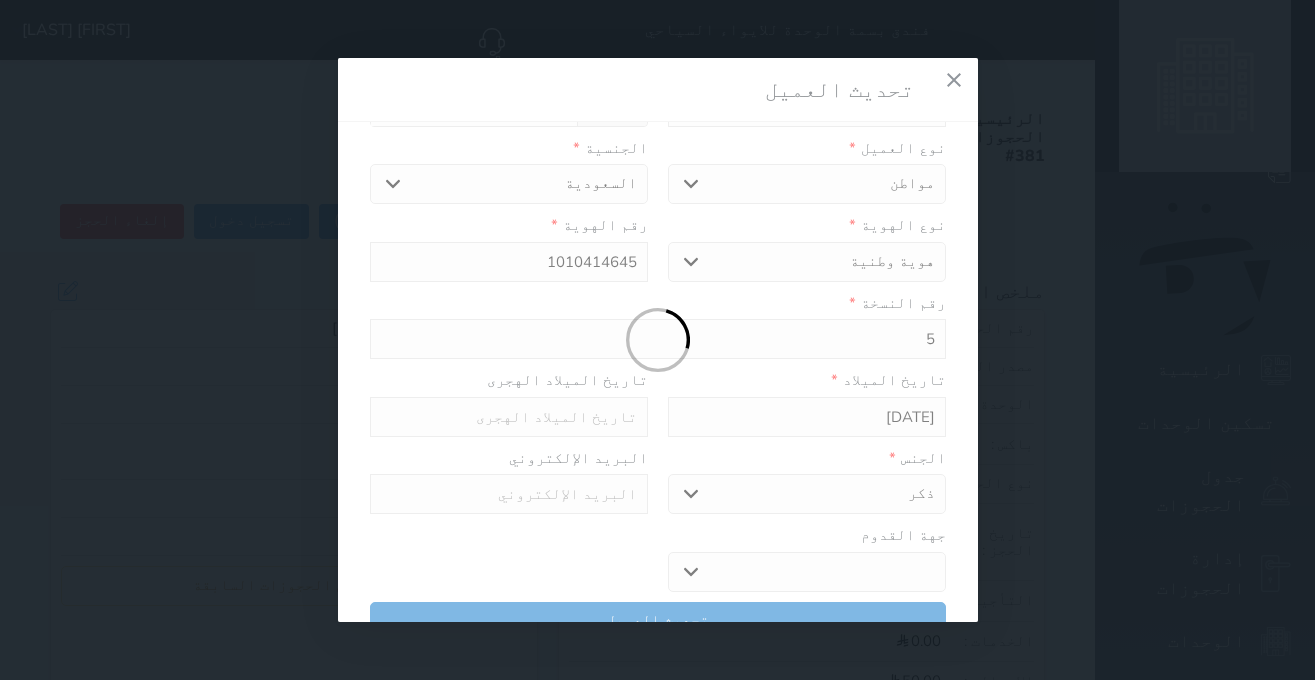 select 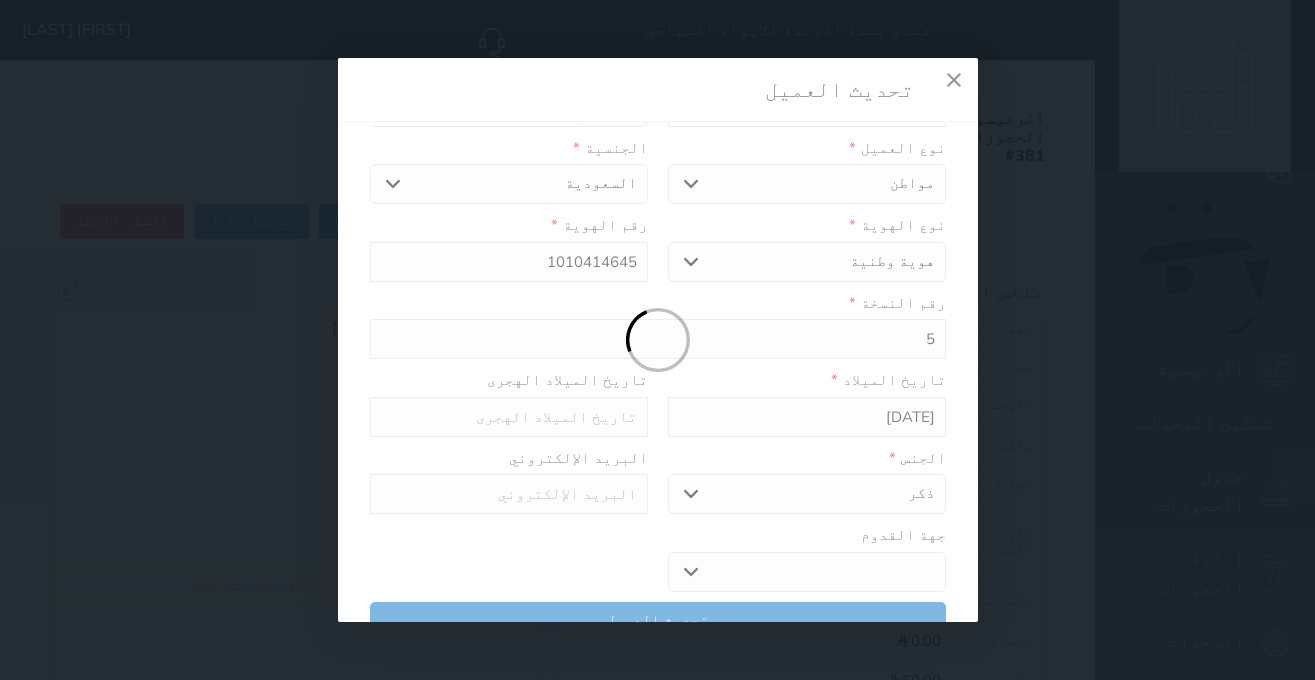 scroll, scrollTop: 200, scrollLeft: 0, axis: vertical 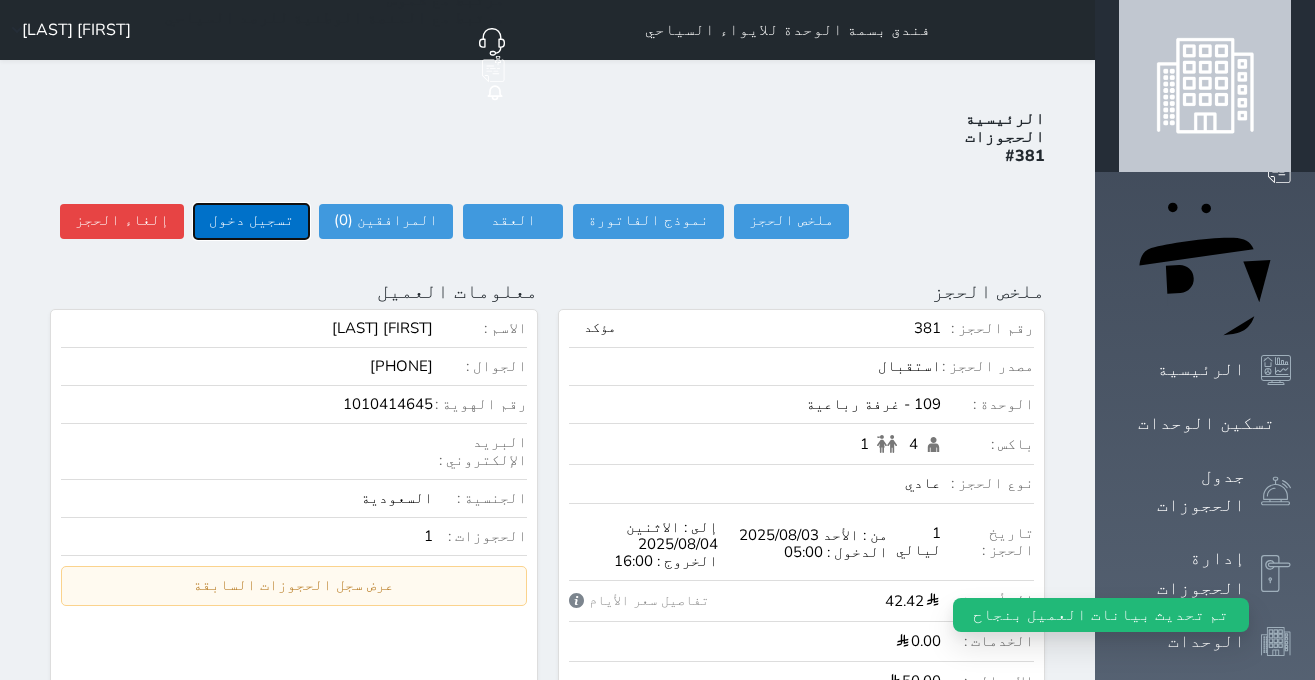 click on "تسجيل دخول" at bounding box center [251, 221] 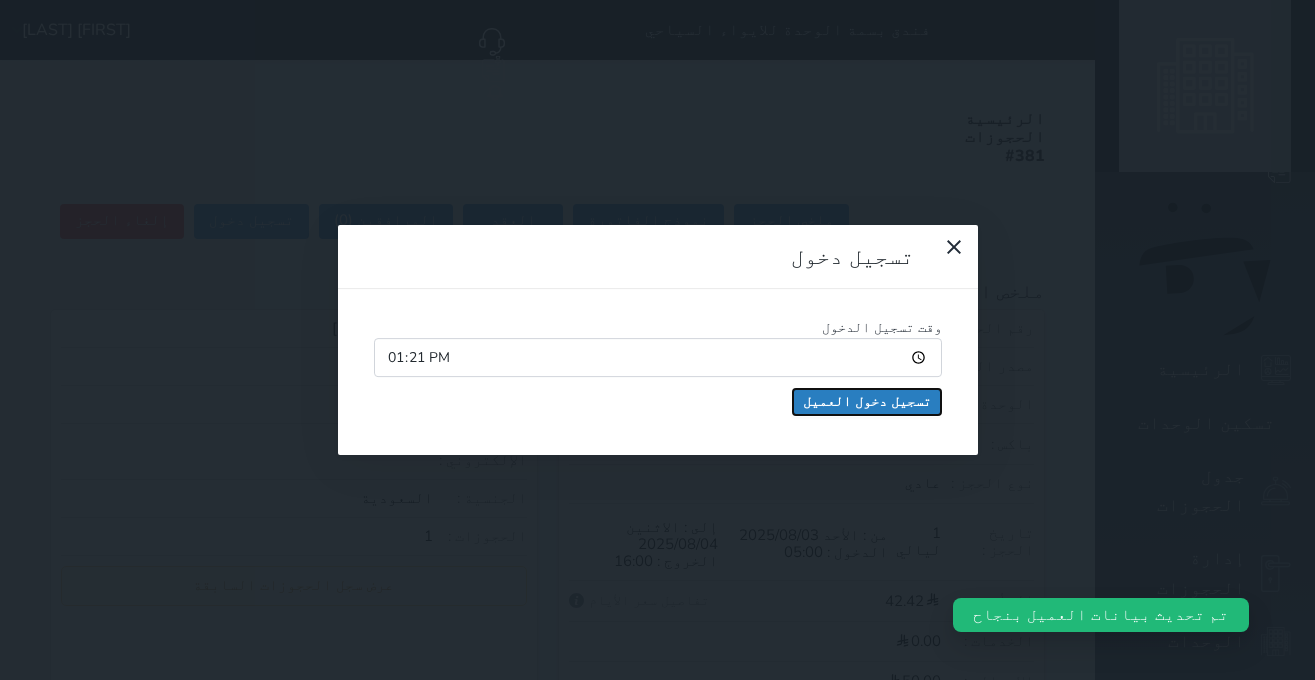 click on "تسجيل دخول العميل" at bounding box center (867, 402) 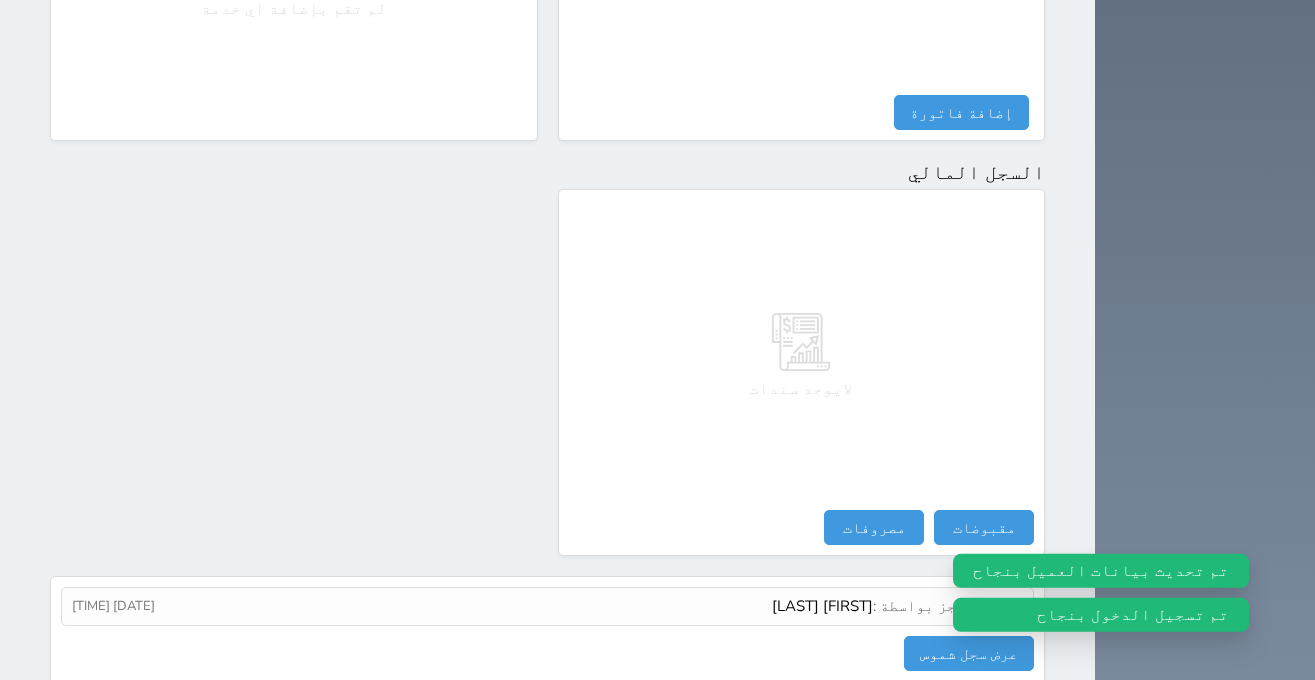 scroll, scrollTop: 1100, scrollLeft: 0, axis: vertical 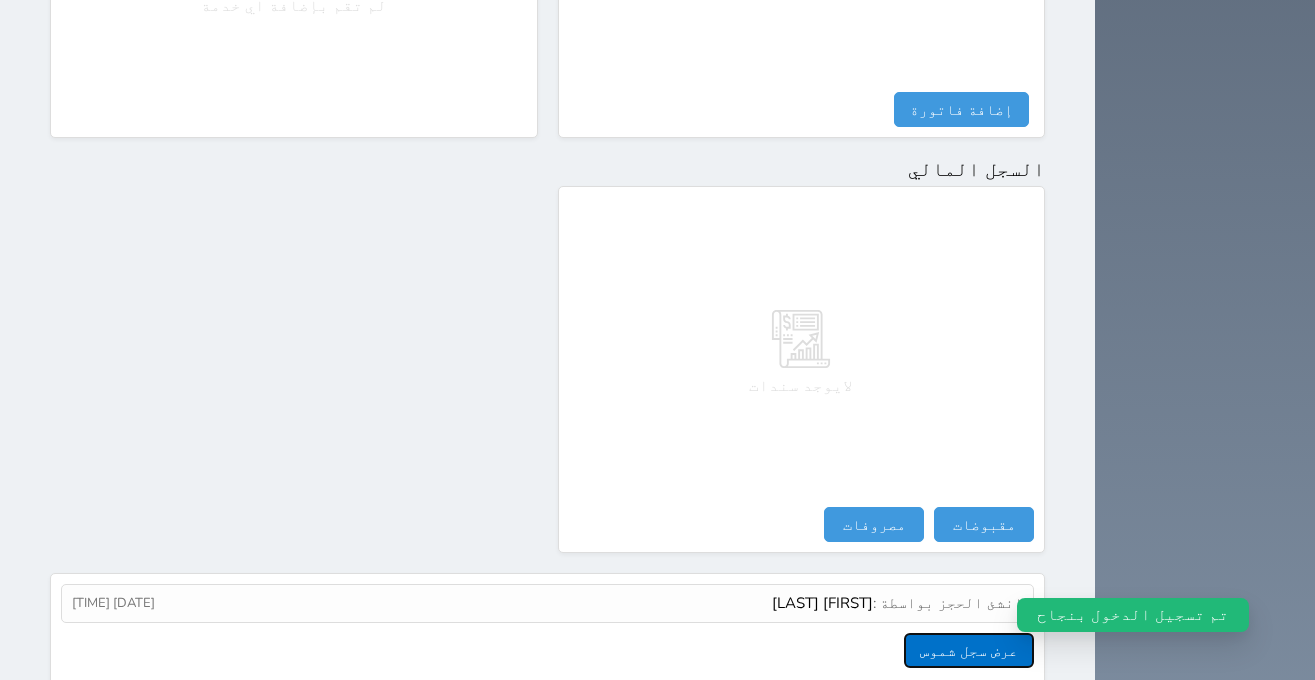 click on "عرض سجل شموس" at bounding box center (969, 650) 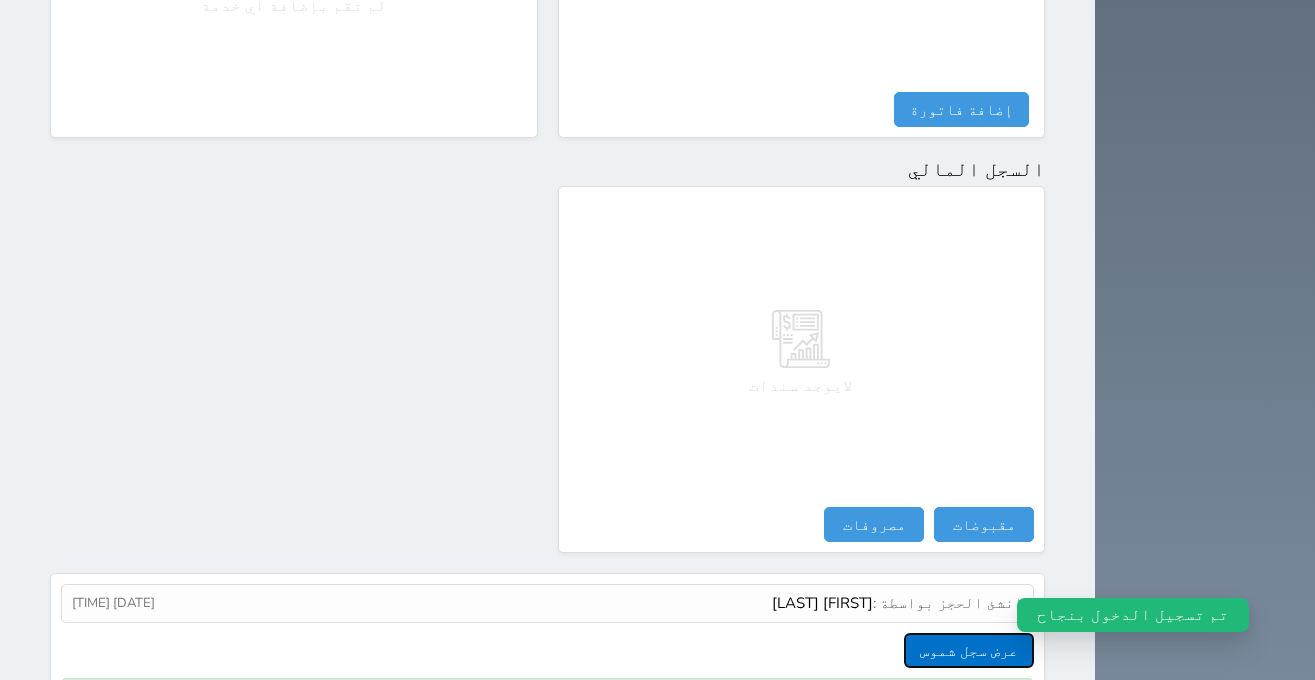 click on "عرض سجل شموس" at bounding box center [969, 650] 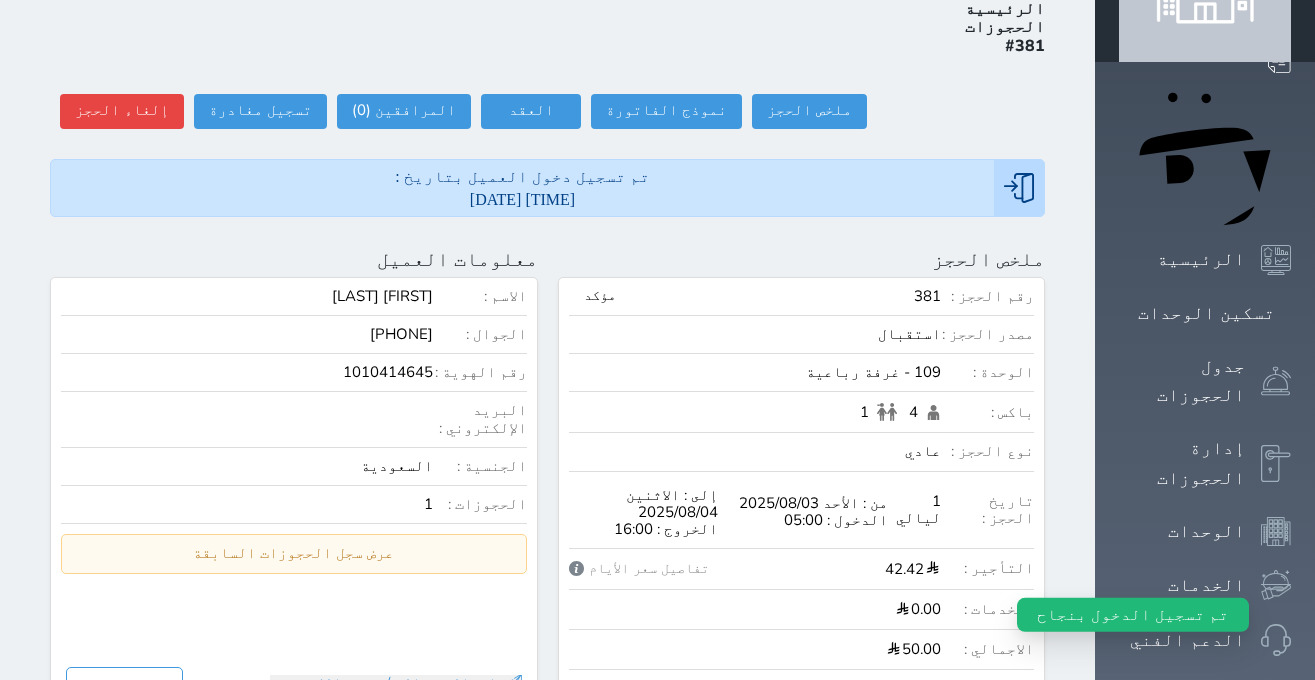 scroll, scrollTop: 0, scrollLeft: 0, axis: both 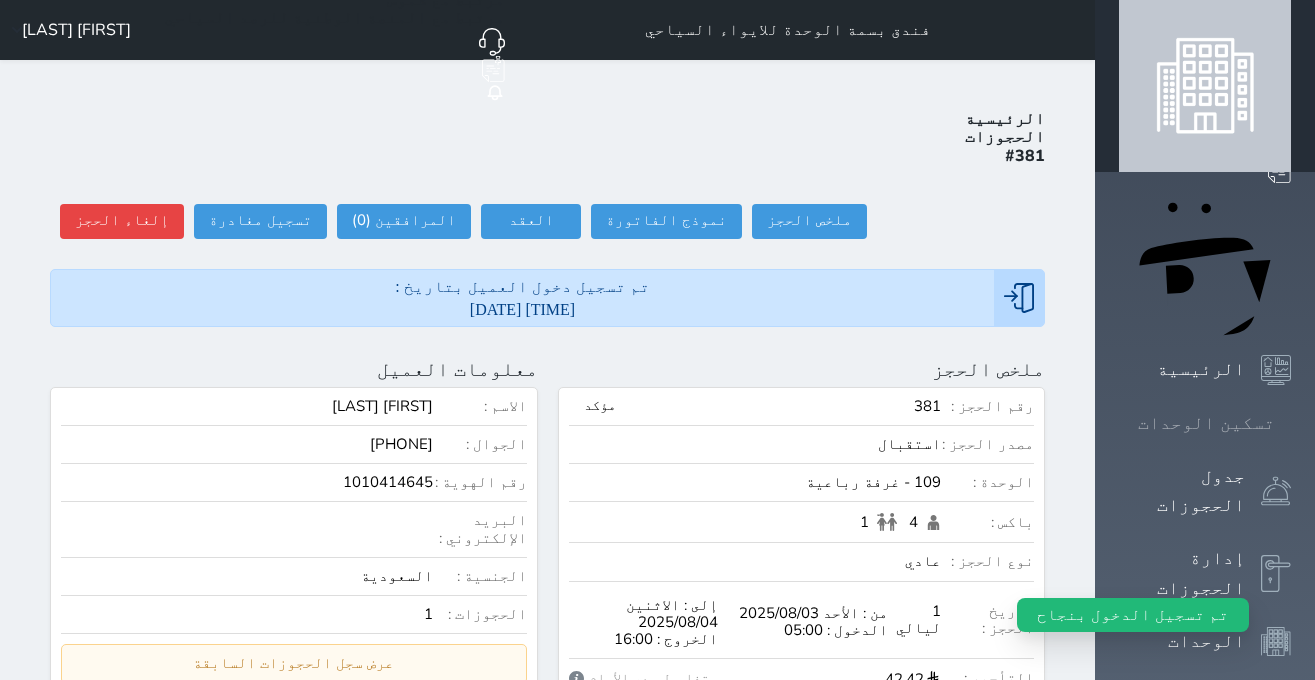 click at bounding box center (1291, 423) 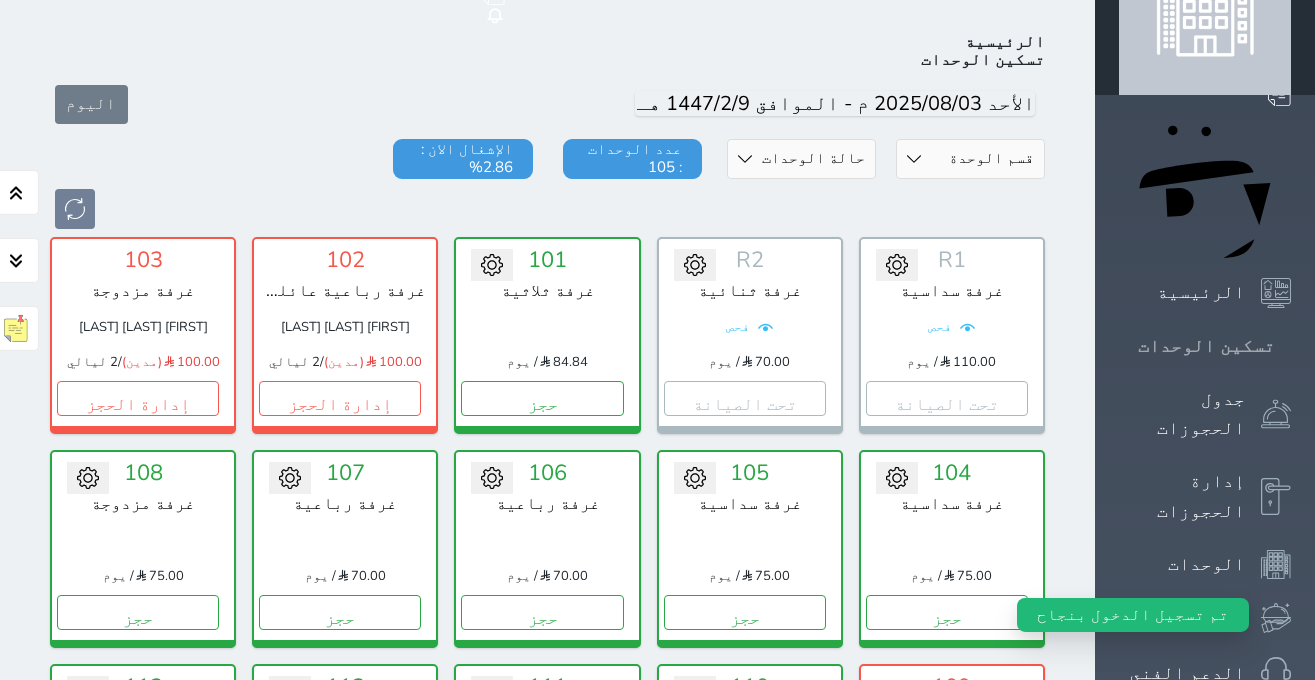 scroll, scrollTop: 78, scrollLeft: 0, axis: vertical 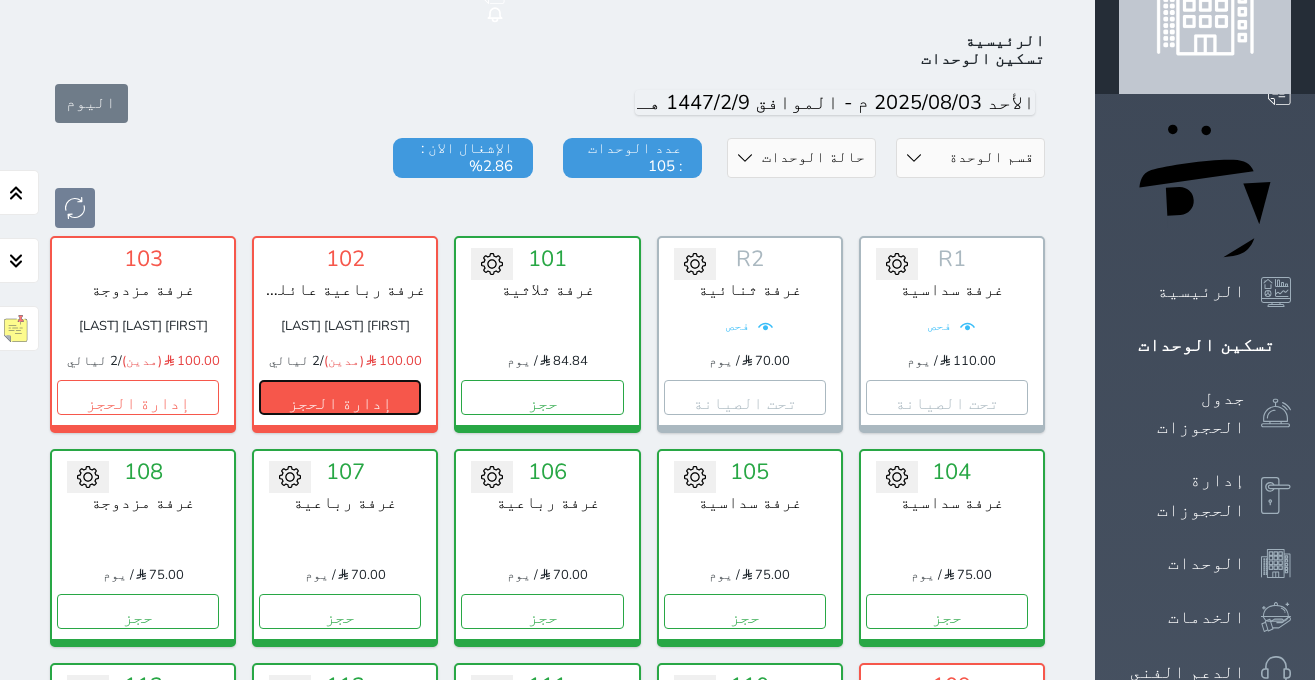 click on "إدارة الحجز" at bounding box center [340, 397] 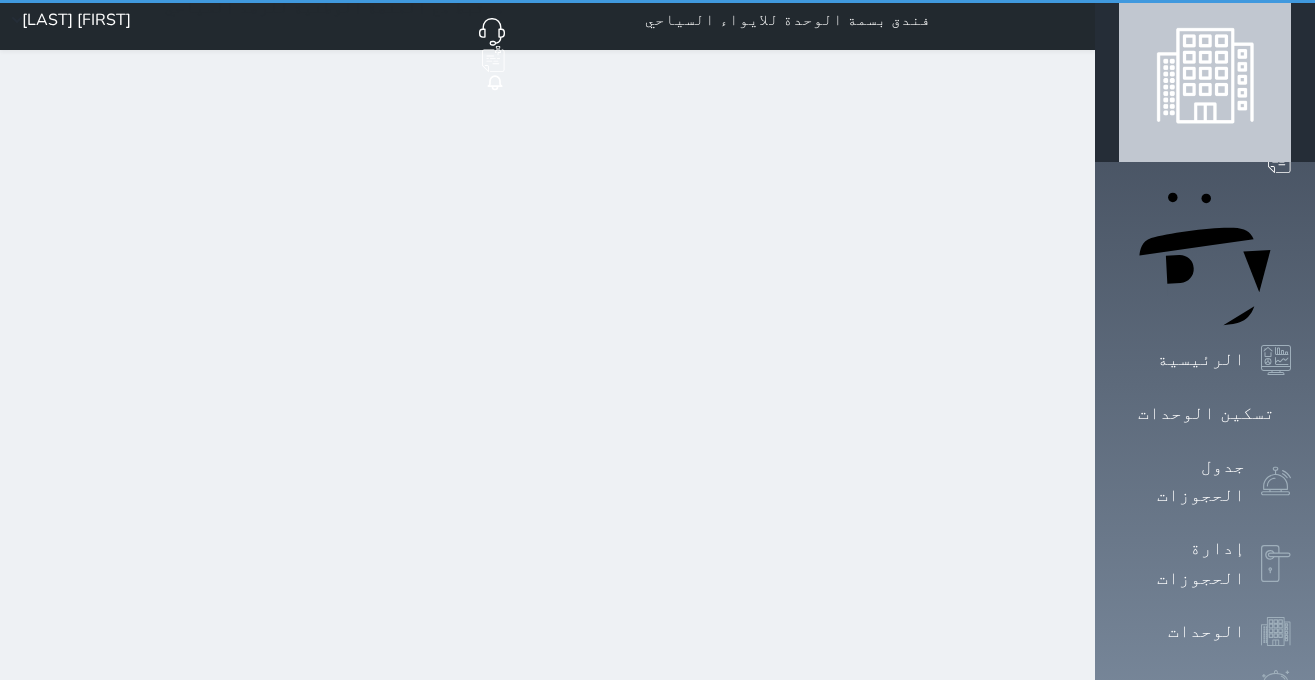 scroll, scrollTop: 0, scrollLeft: 0, axis: both 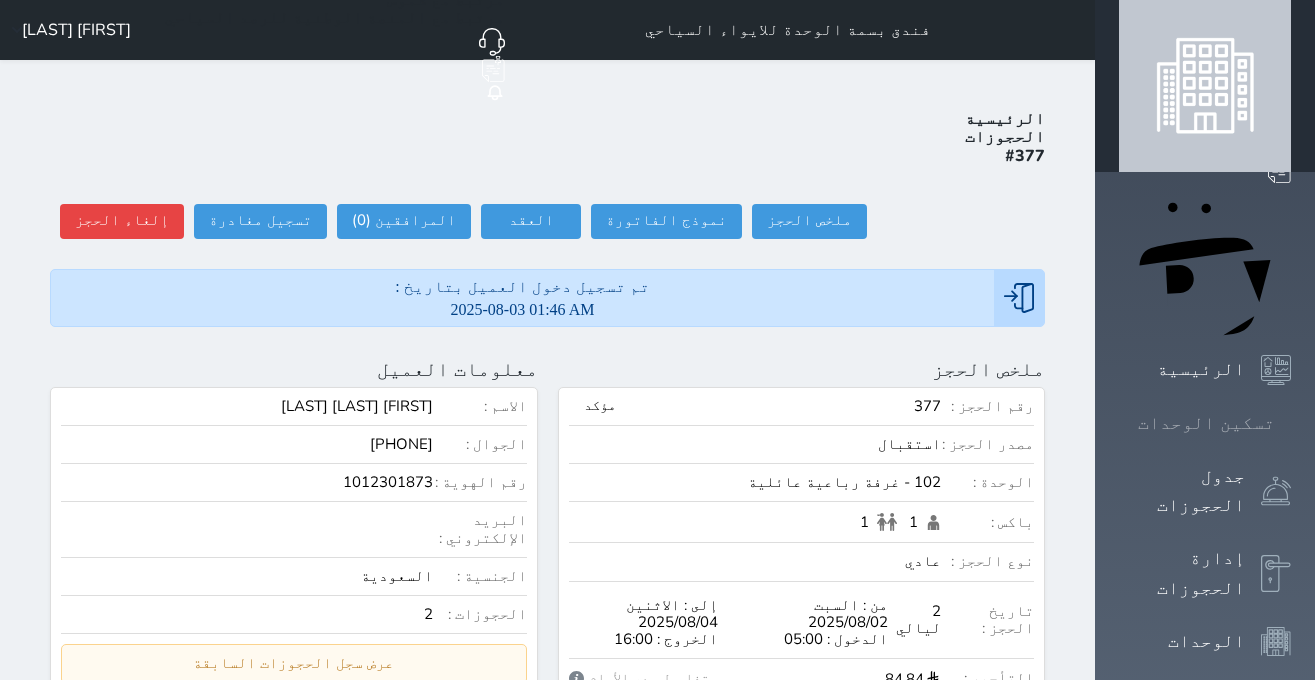 click on "تسكين الوحدات" at bounding box center [1206, 423] 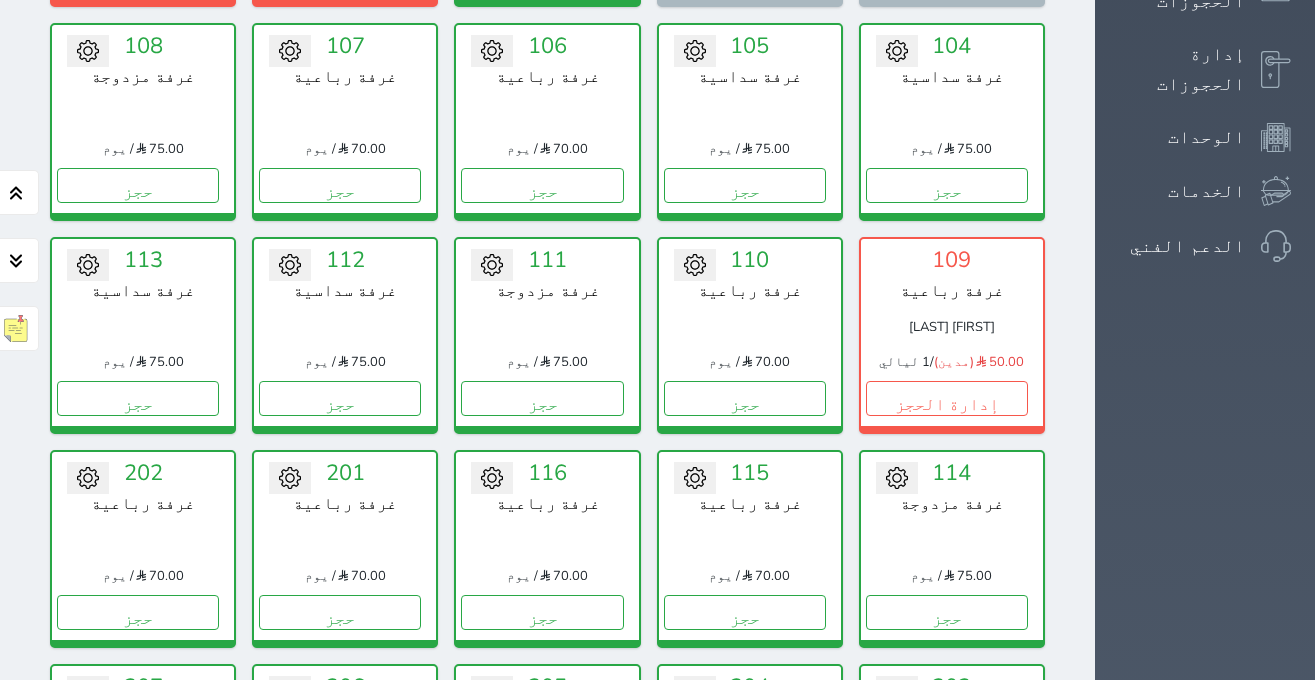 scroll, scrollTop: 630, scrollLeft: 0, axis: vertical 